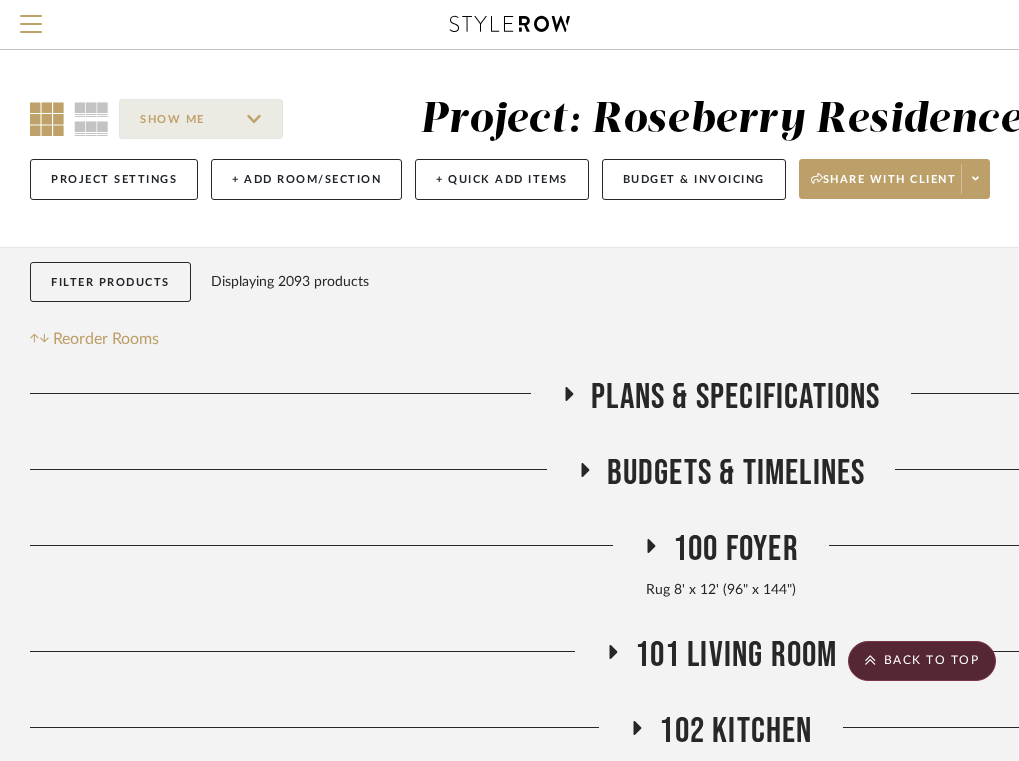 scroll, scrollTop: 844, scrollLeft: 76, axis: both 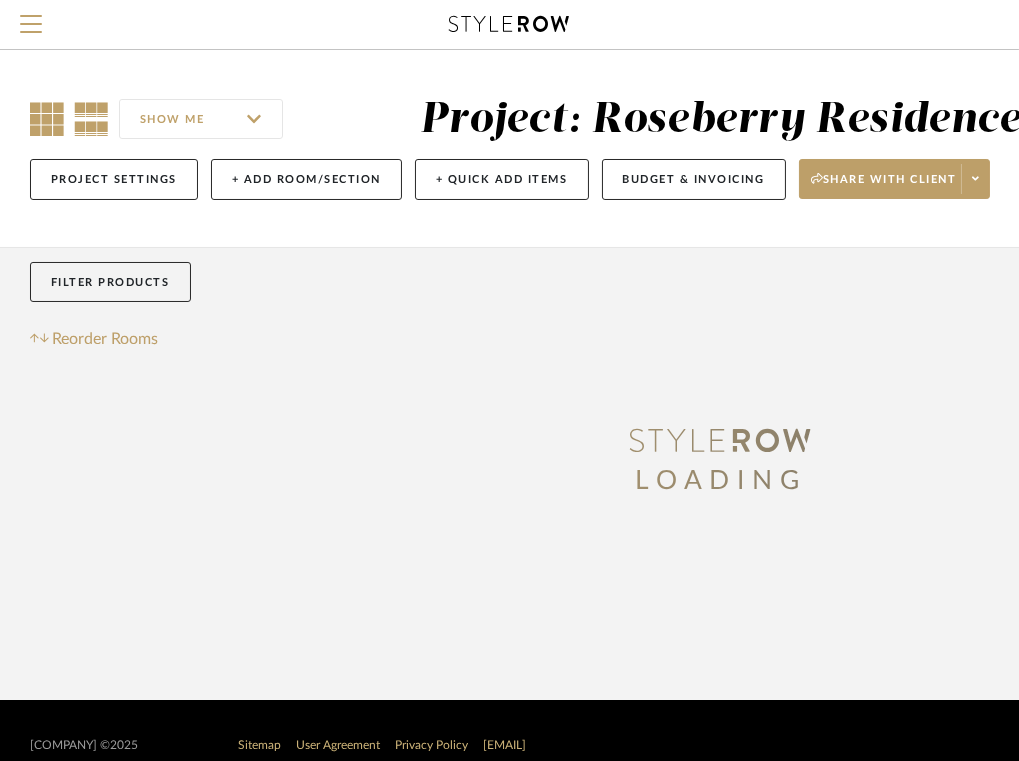 click 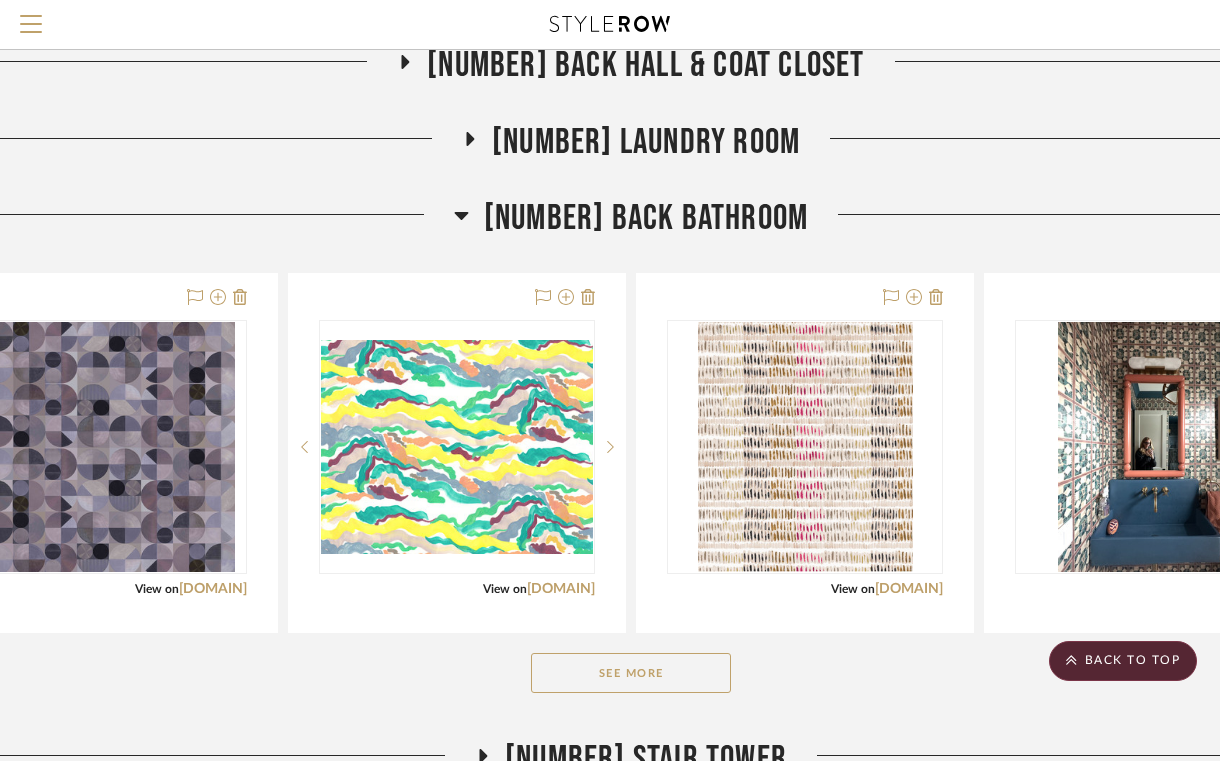 scroll, scrollTop: 1001, scrollLeft: 89, axis: both 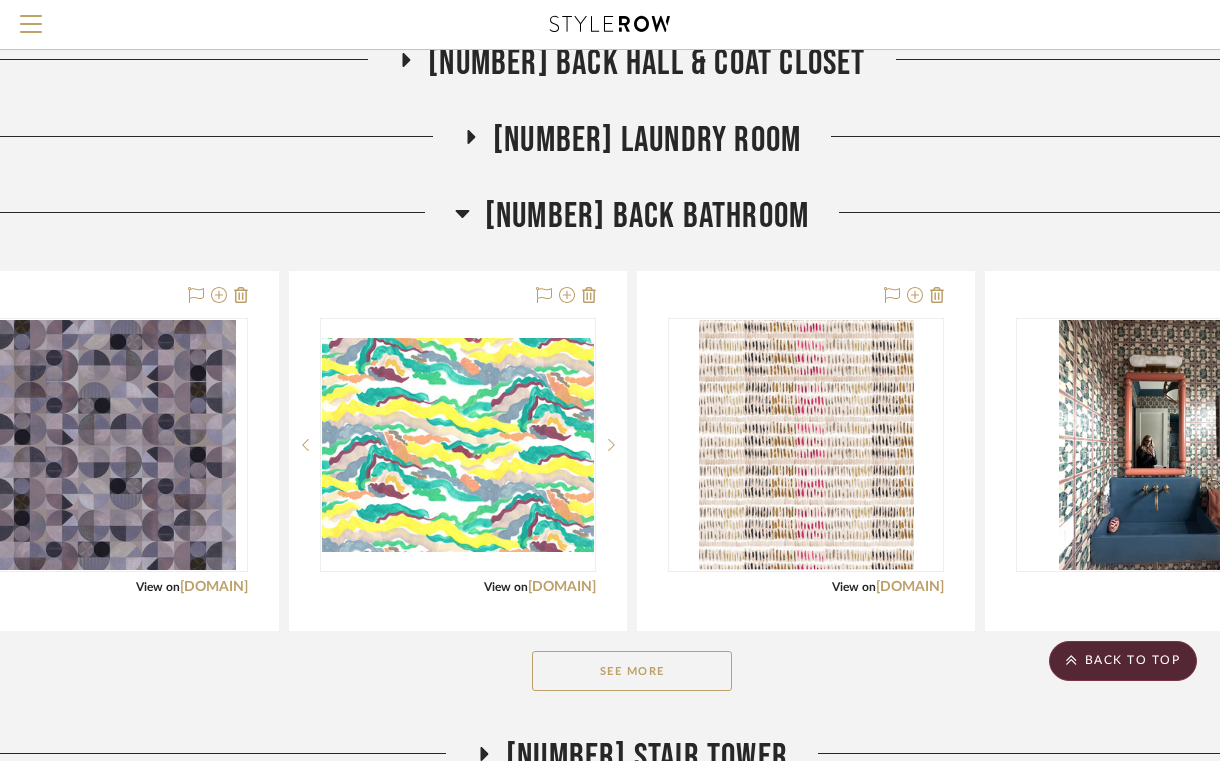 click on "See More" 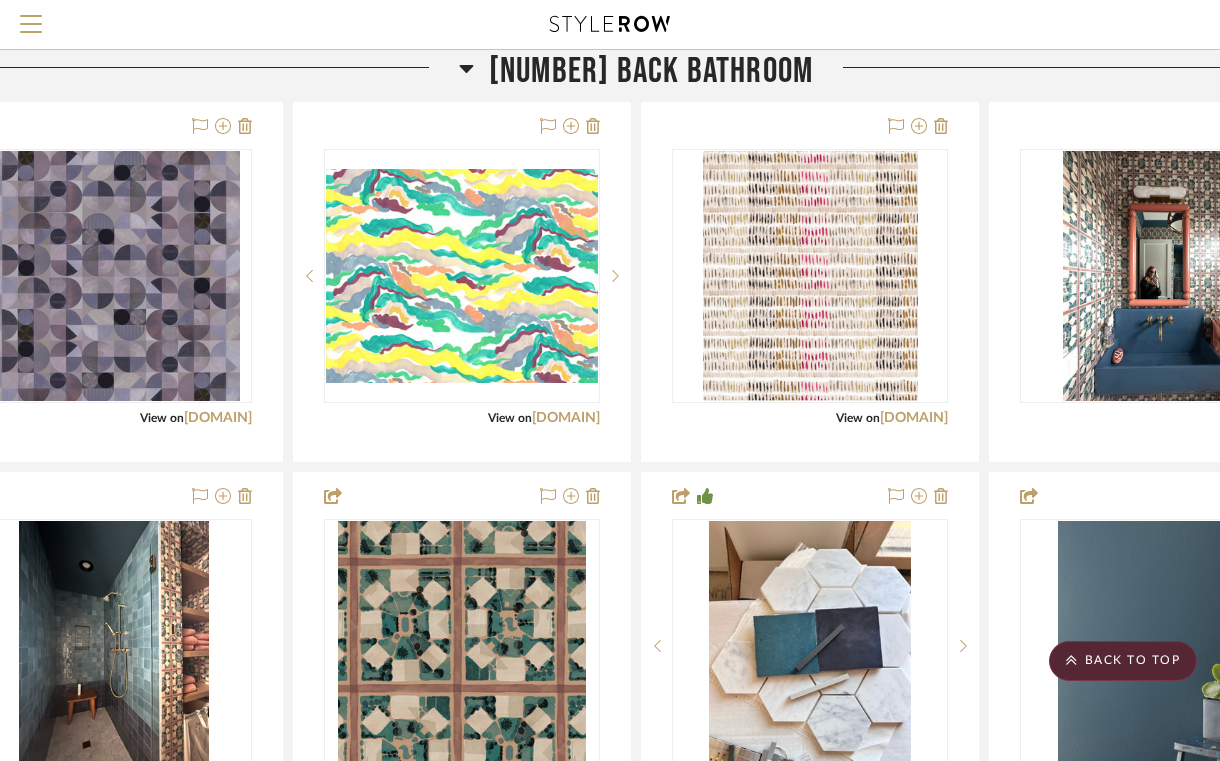scroll, scrollTop: 1202, scrollLeft: 85, axis: both 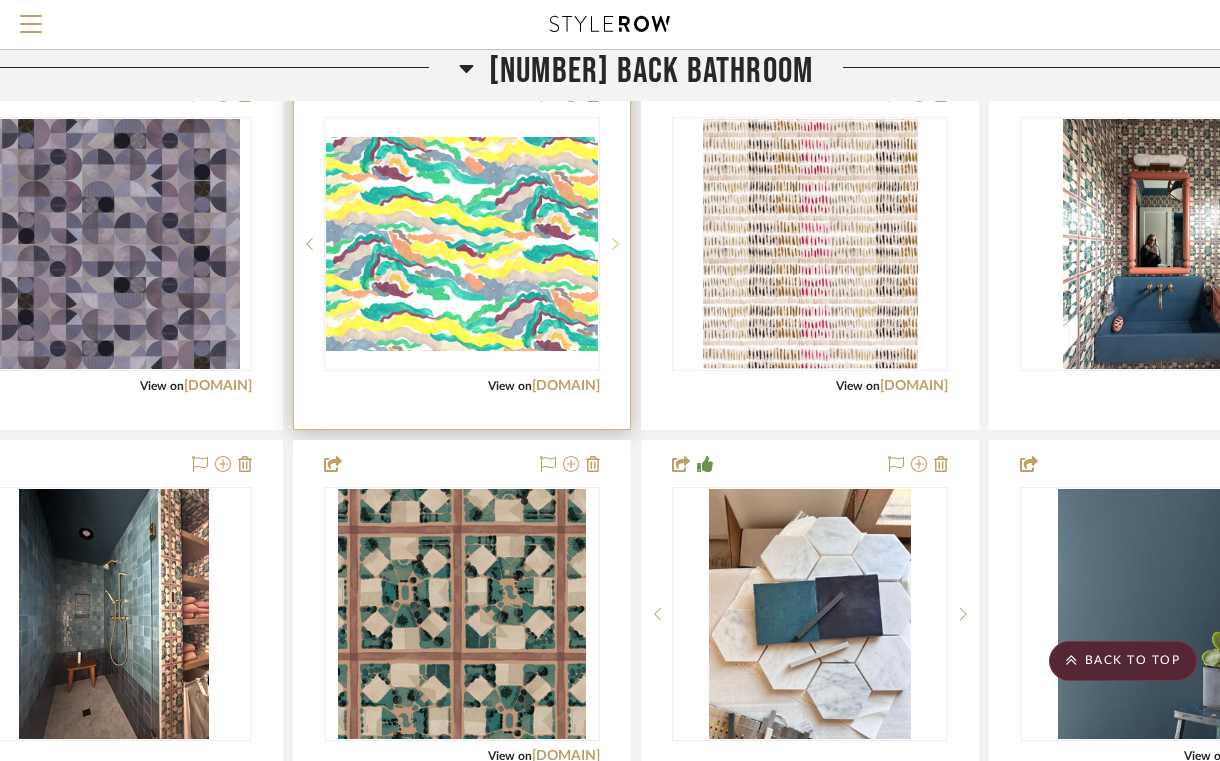 click 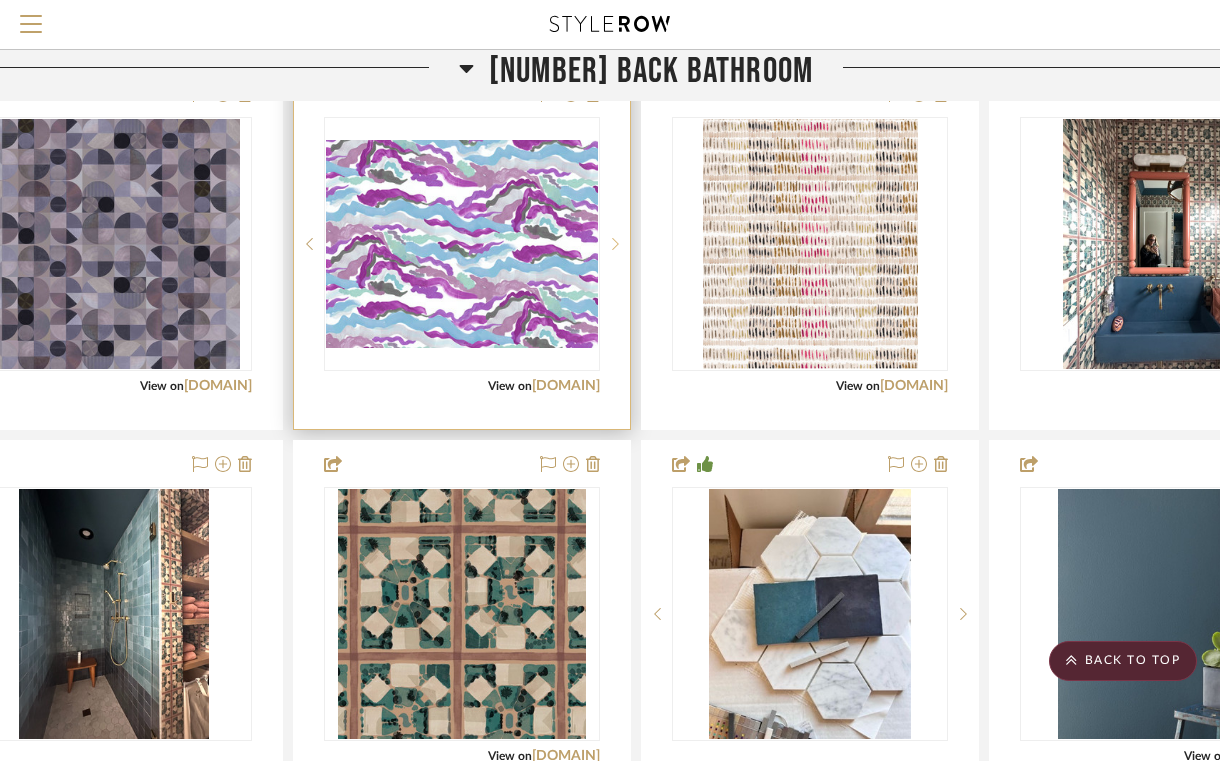click 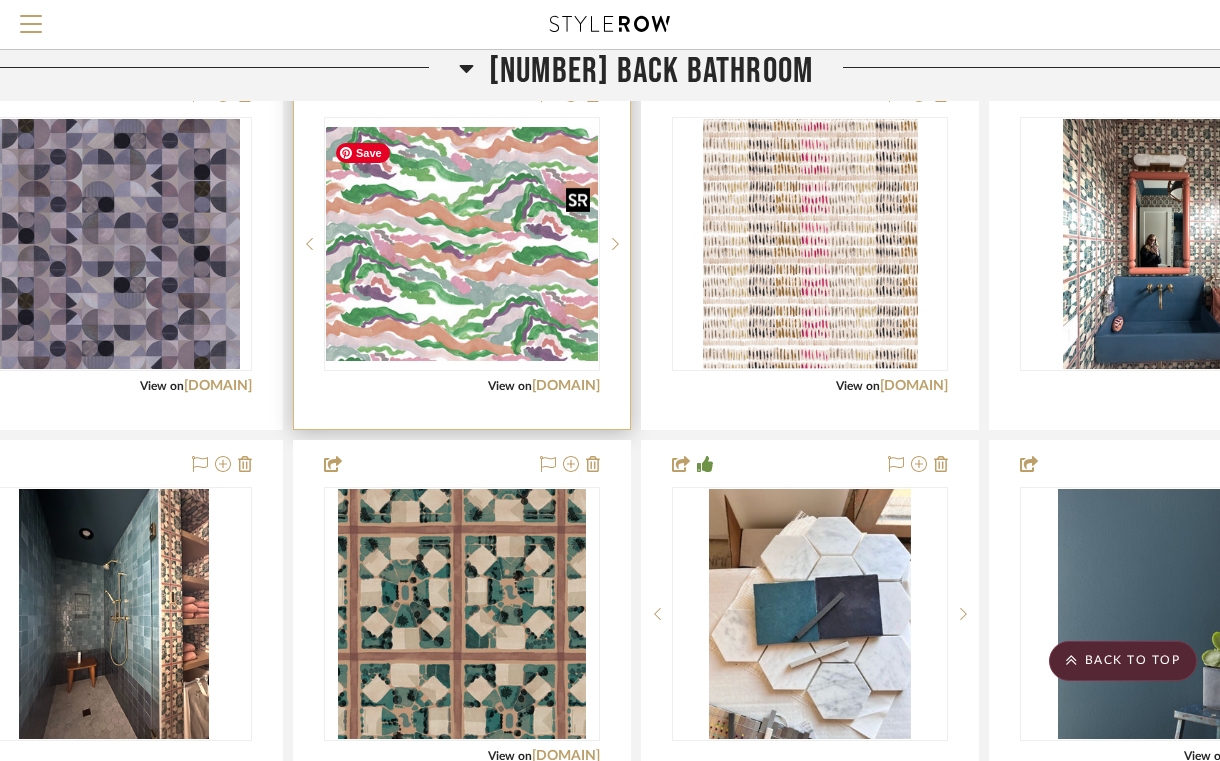click at bounding box center (462, 244) 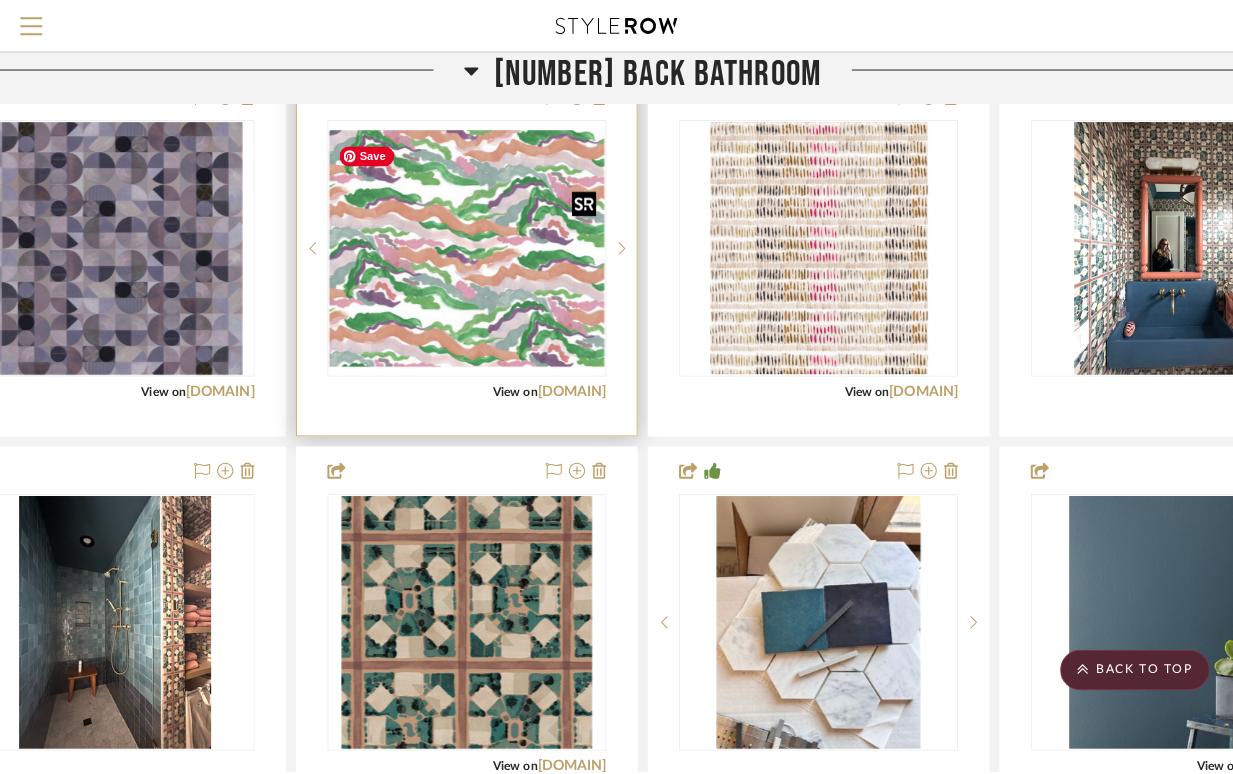 scroll, scrollTop: 0, scrollLeft: 0, axis: both 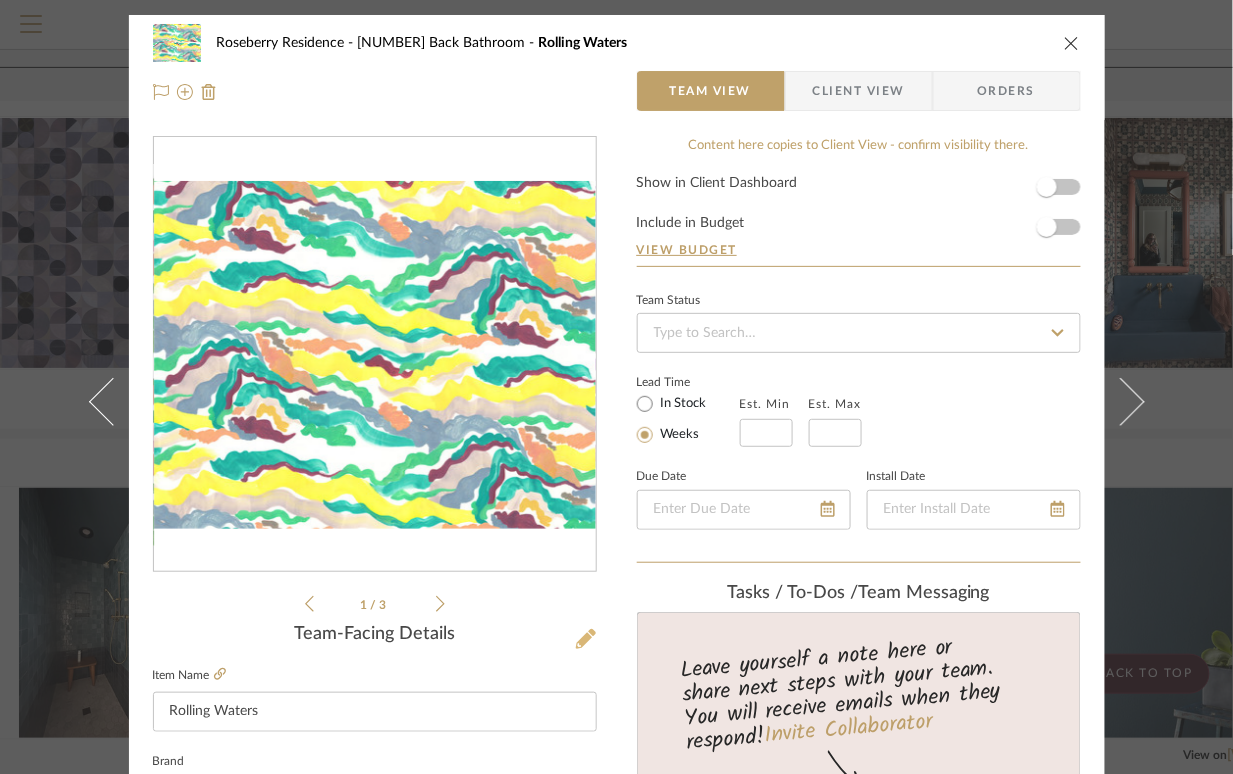 click 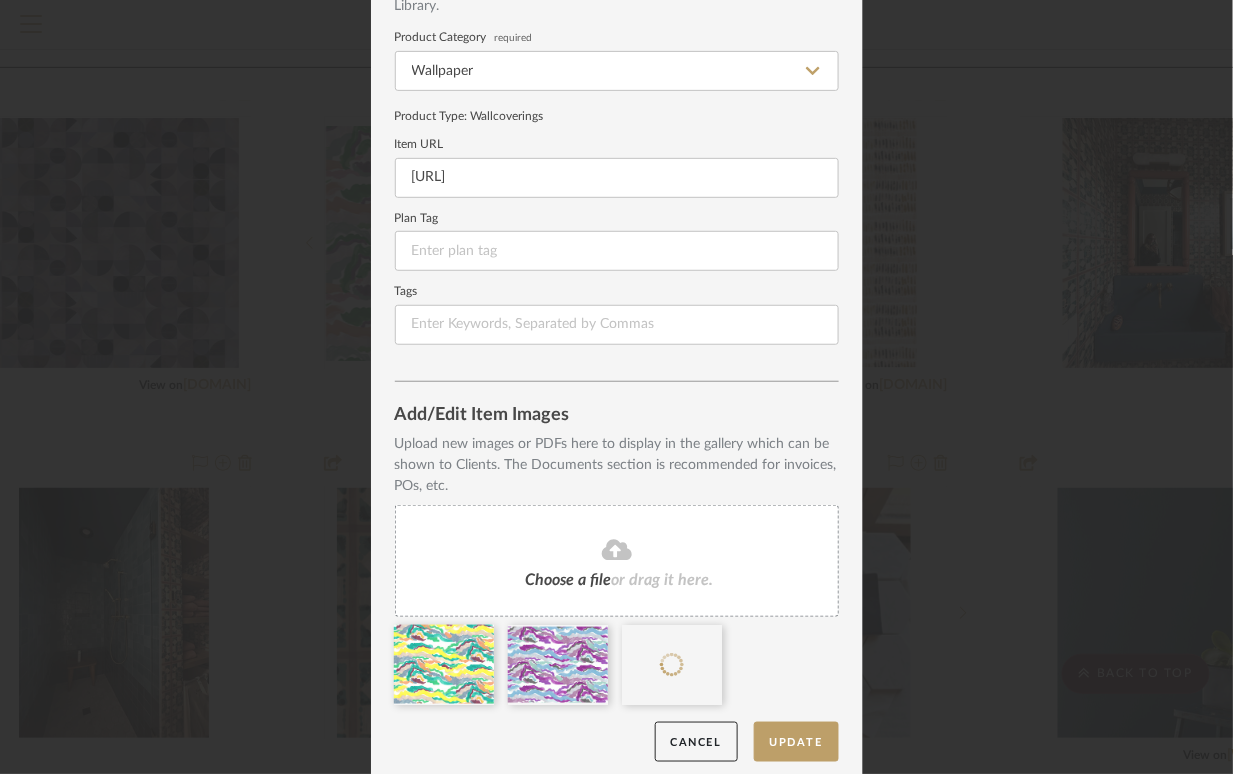 scroll, scrollTop: 193, scrollLeft: 0, axis: vertical 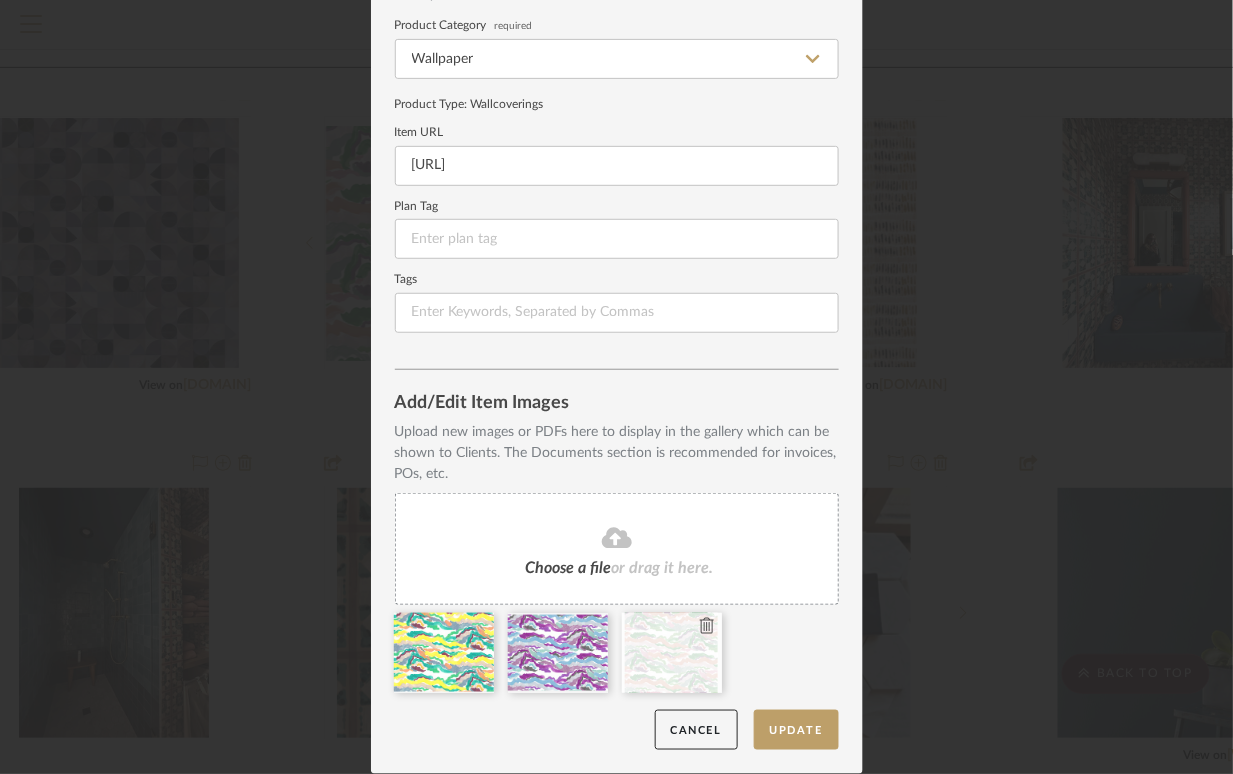 type 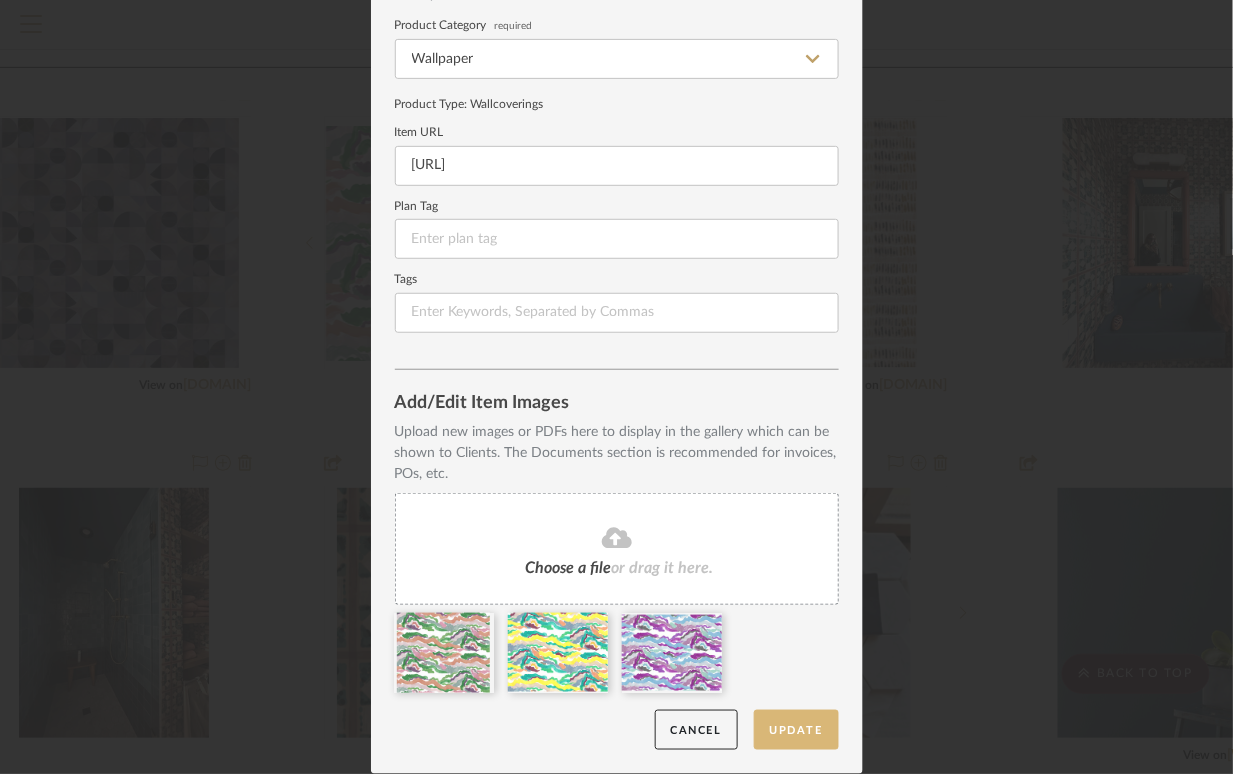 click on "Update" at bounding box center [796, 730] 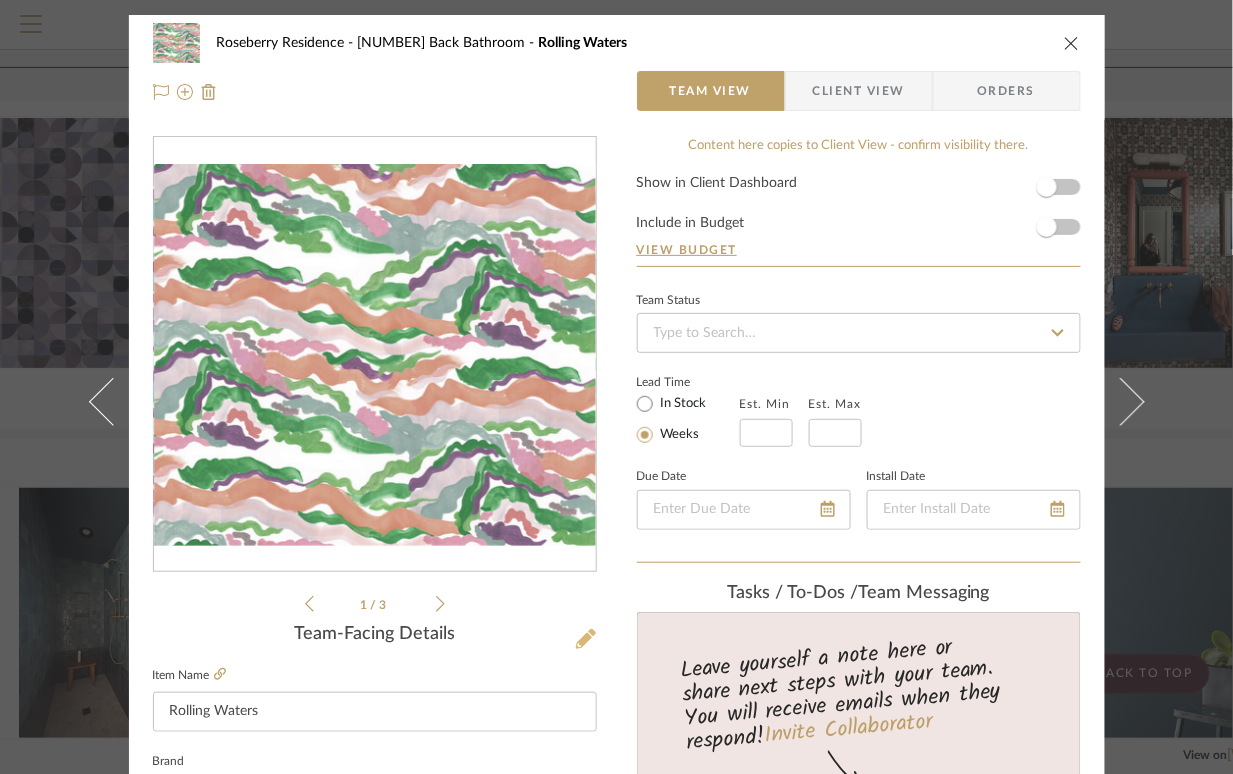 click 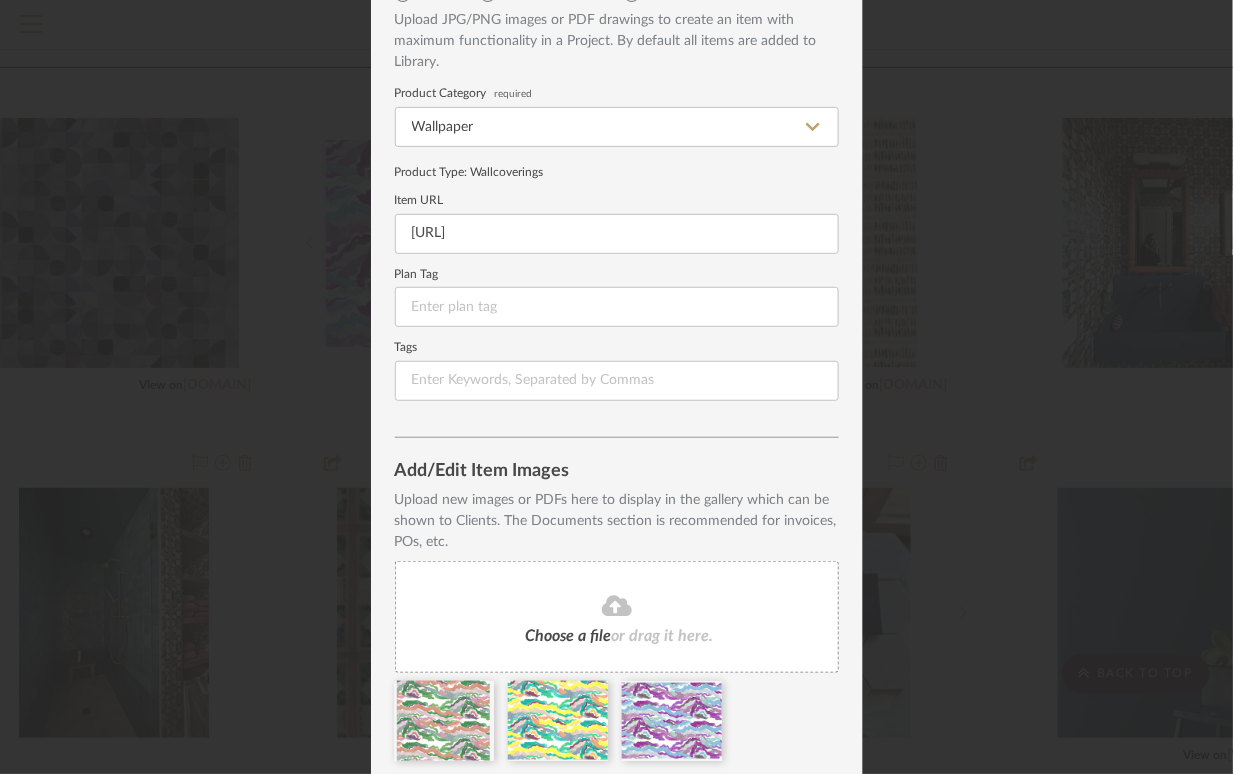scroll, scrollTop: 193, scrollLeft: 0, axis: vertical 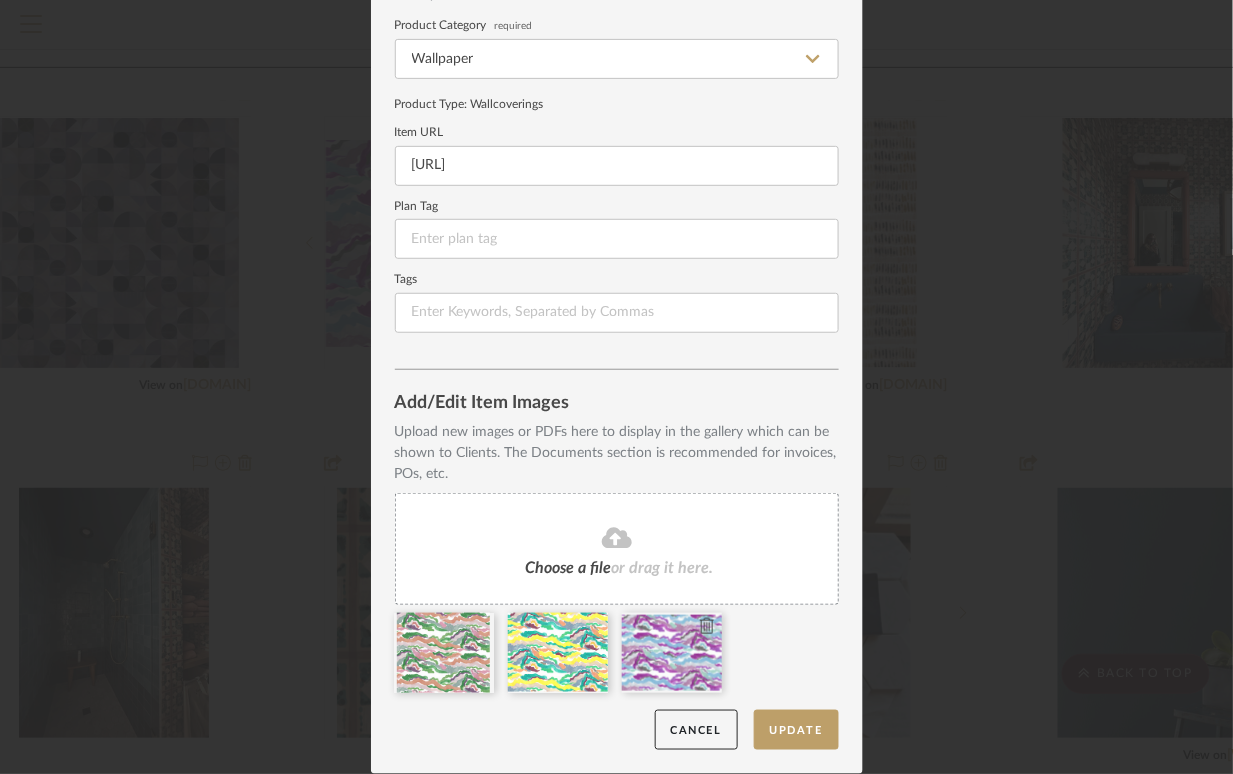 type 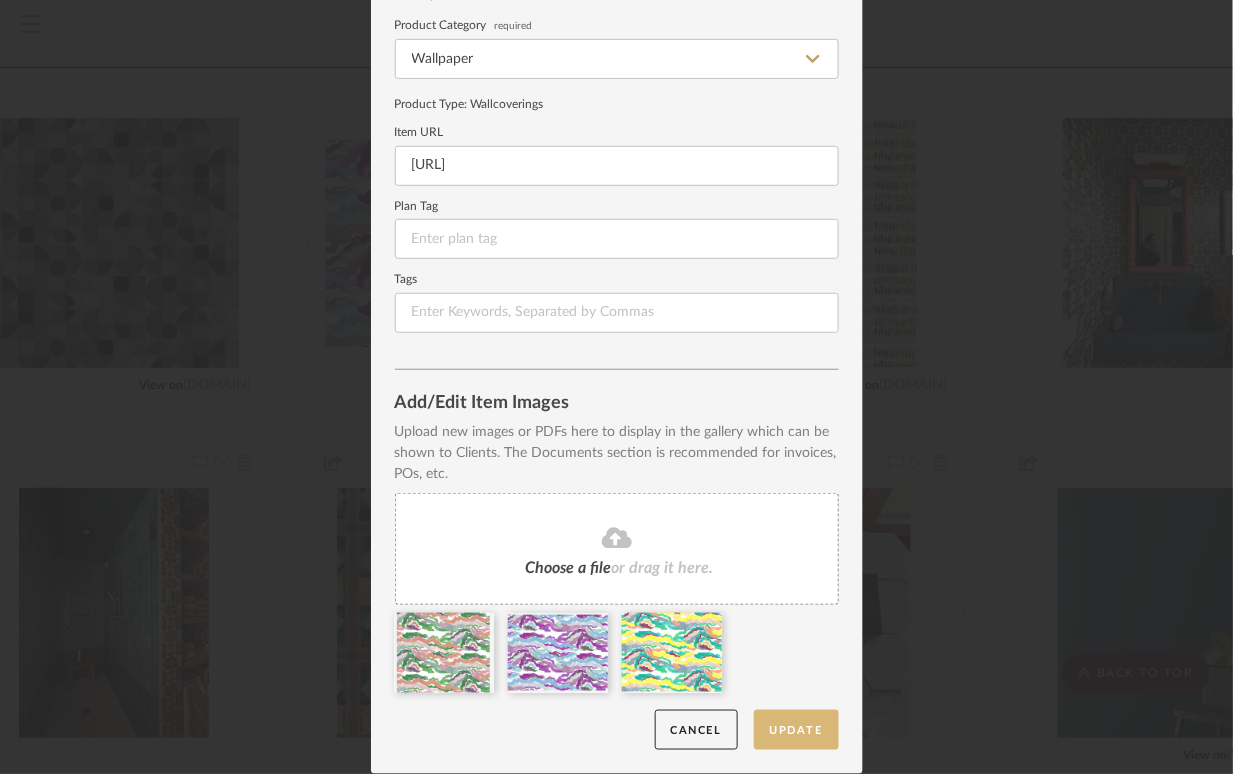 click on "Update" at bounding box center [796, 730] 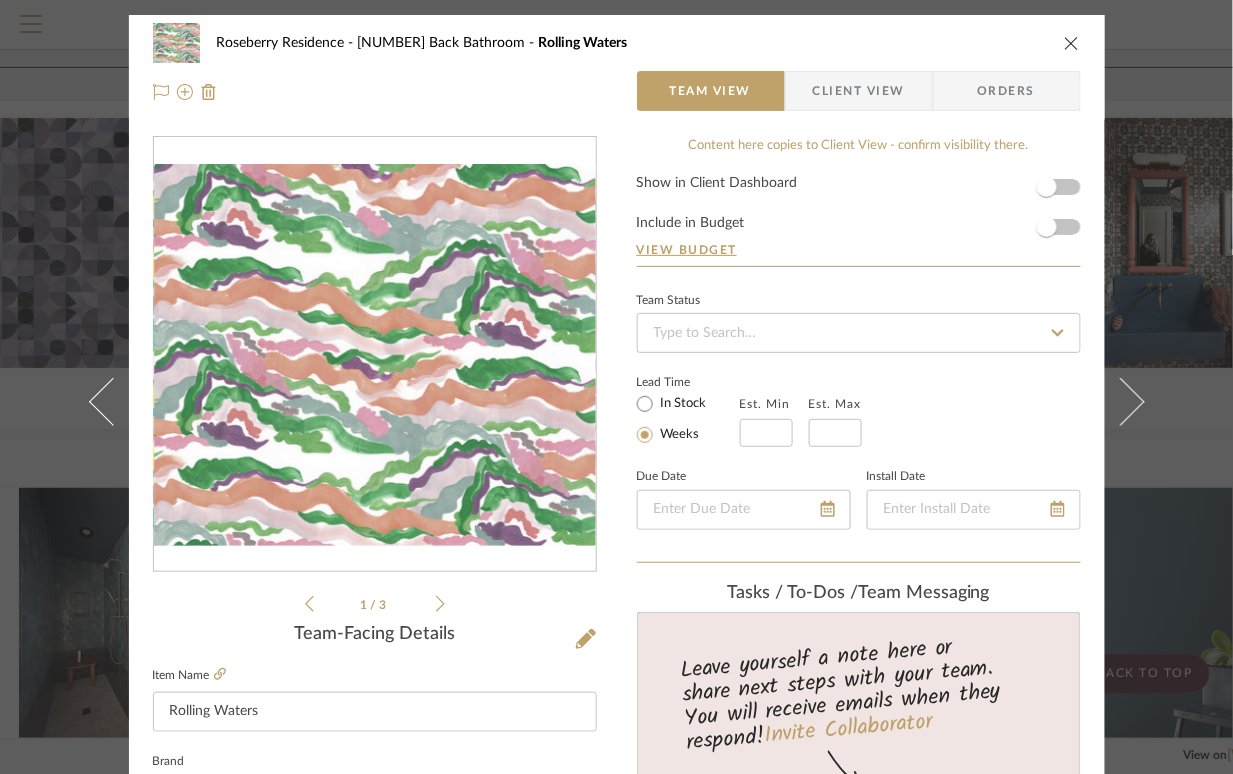 click on "Roseberry Residence 108 Back Bathroom Rolling Waters" at bounding box center (617, 43) 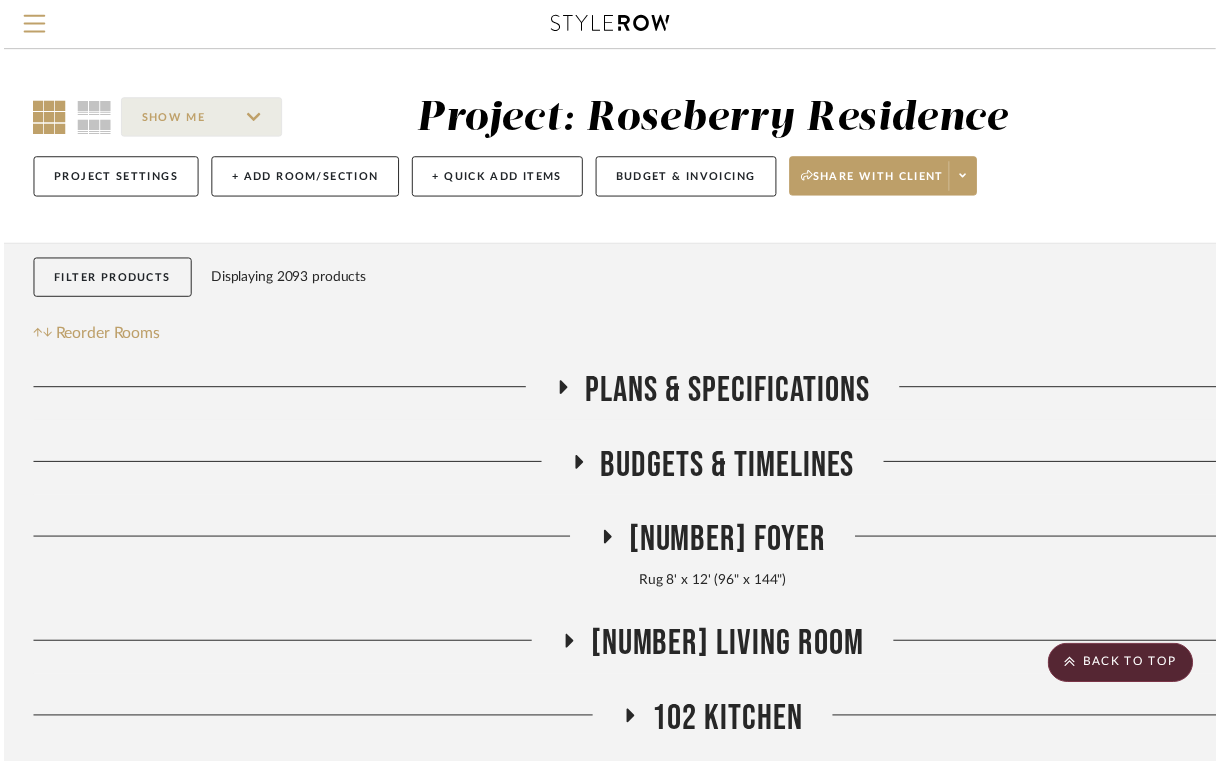 scroll, scrollTop: 1202, scrollLeft: 85, axis: both 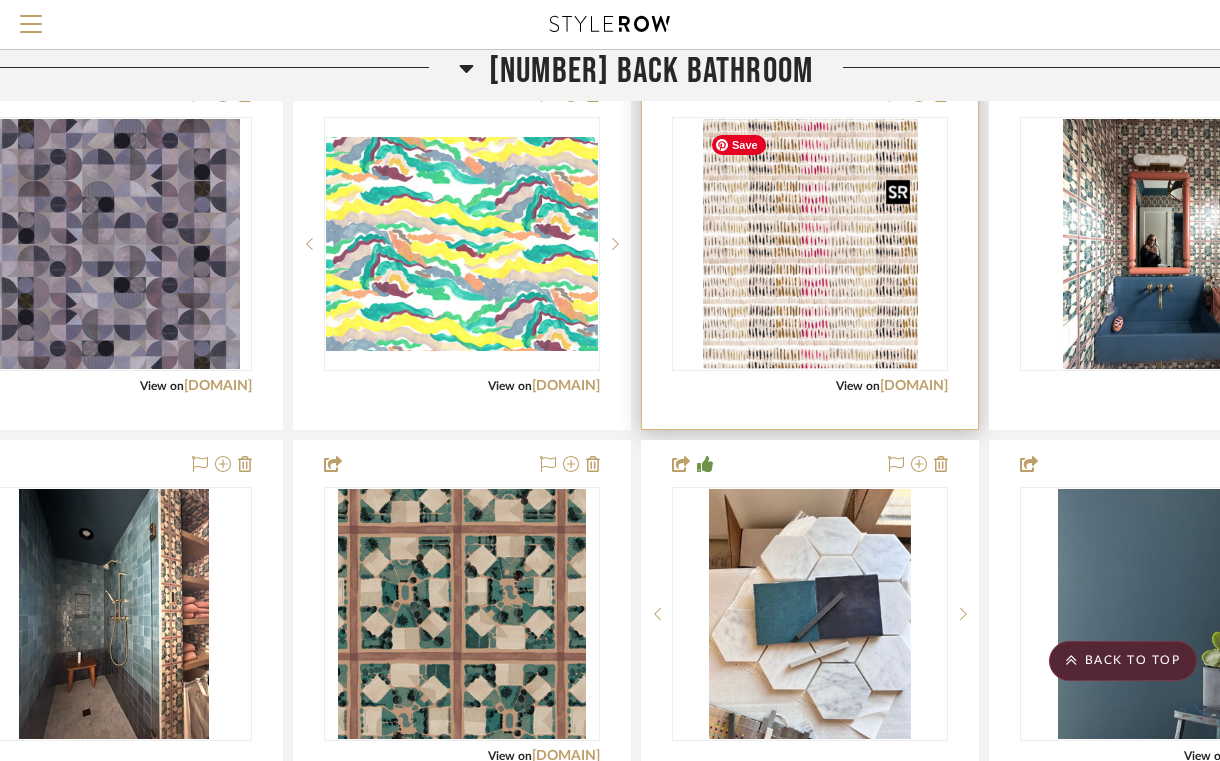 type 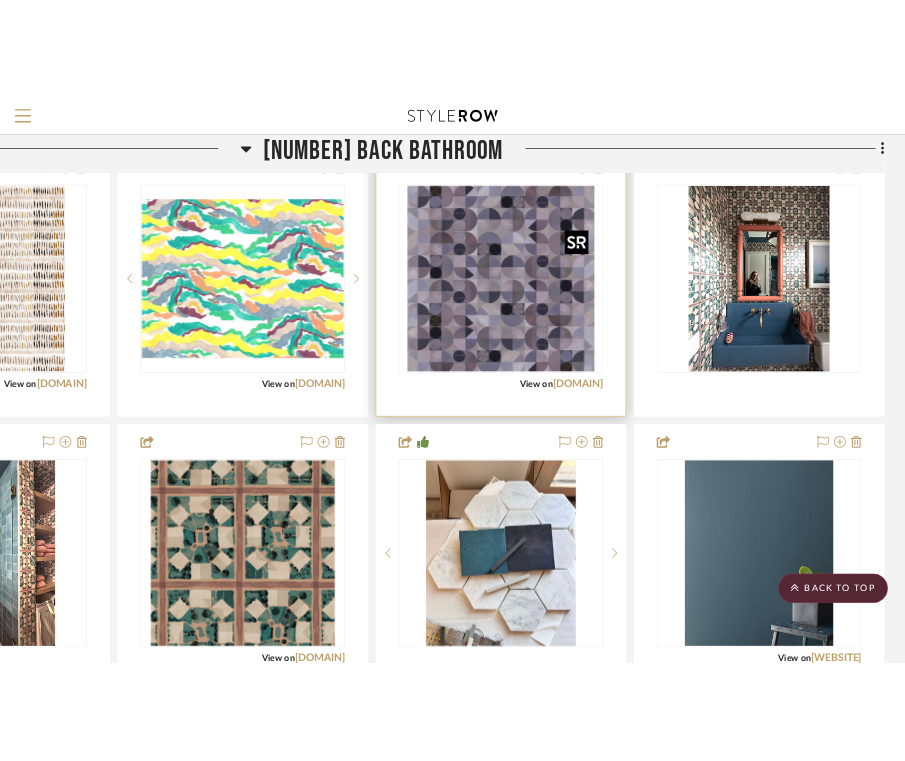 scroll, scrollTop: 1202, scrollLeft: 0, axis: vertical 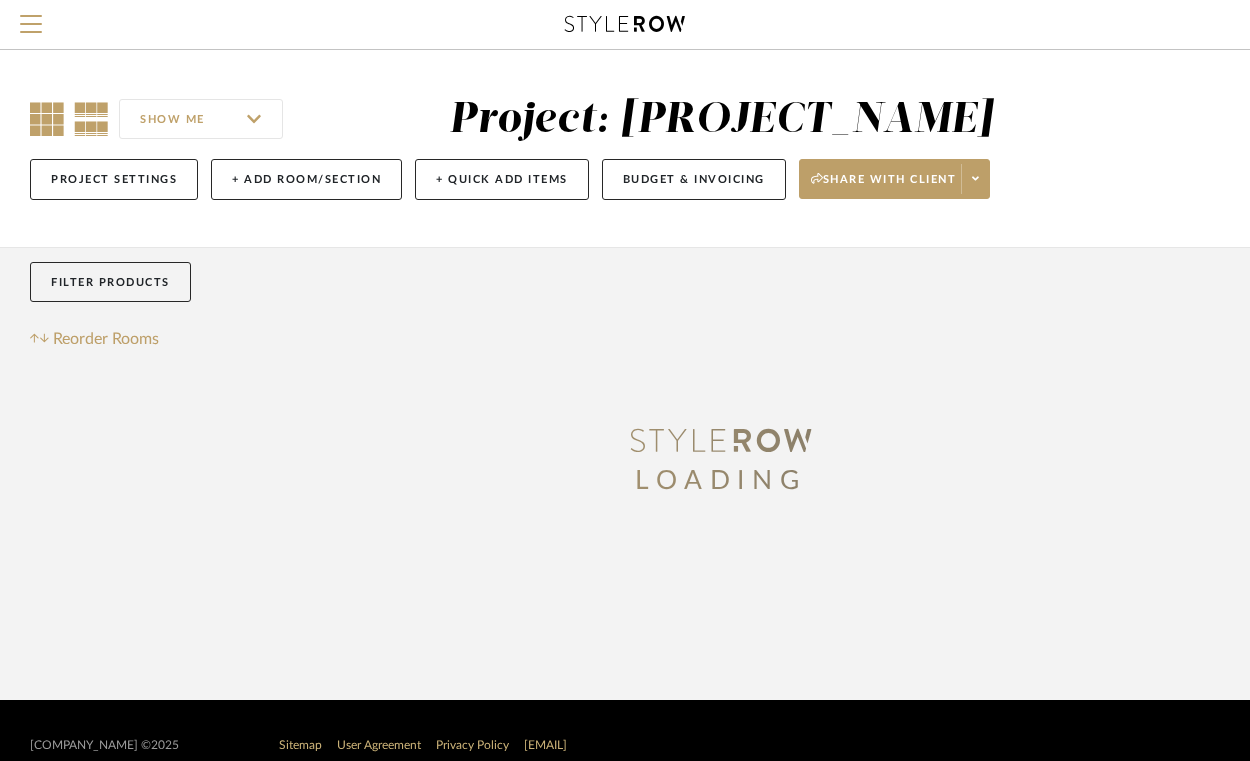click 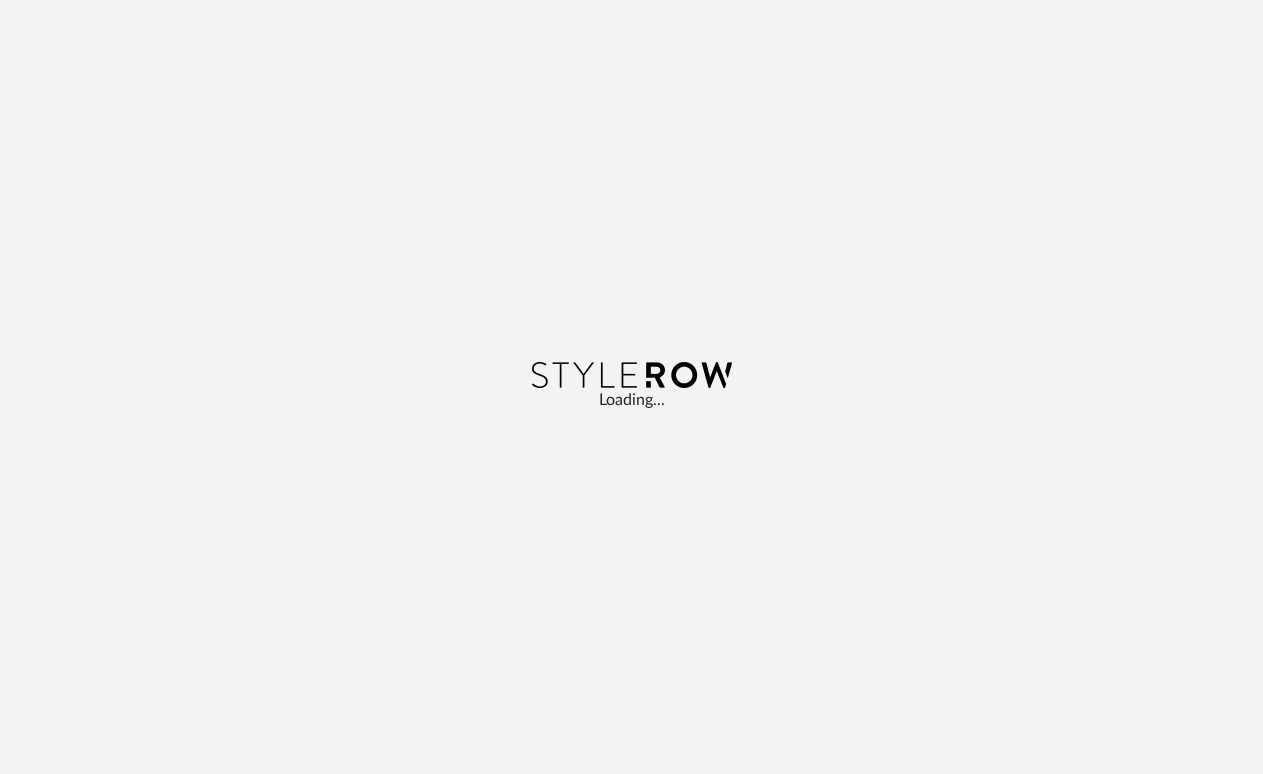 scroll, scrollTop: 0, scrollLeft: 0, axis: both 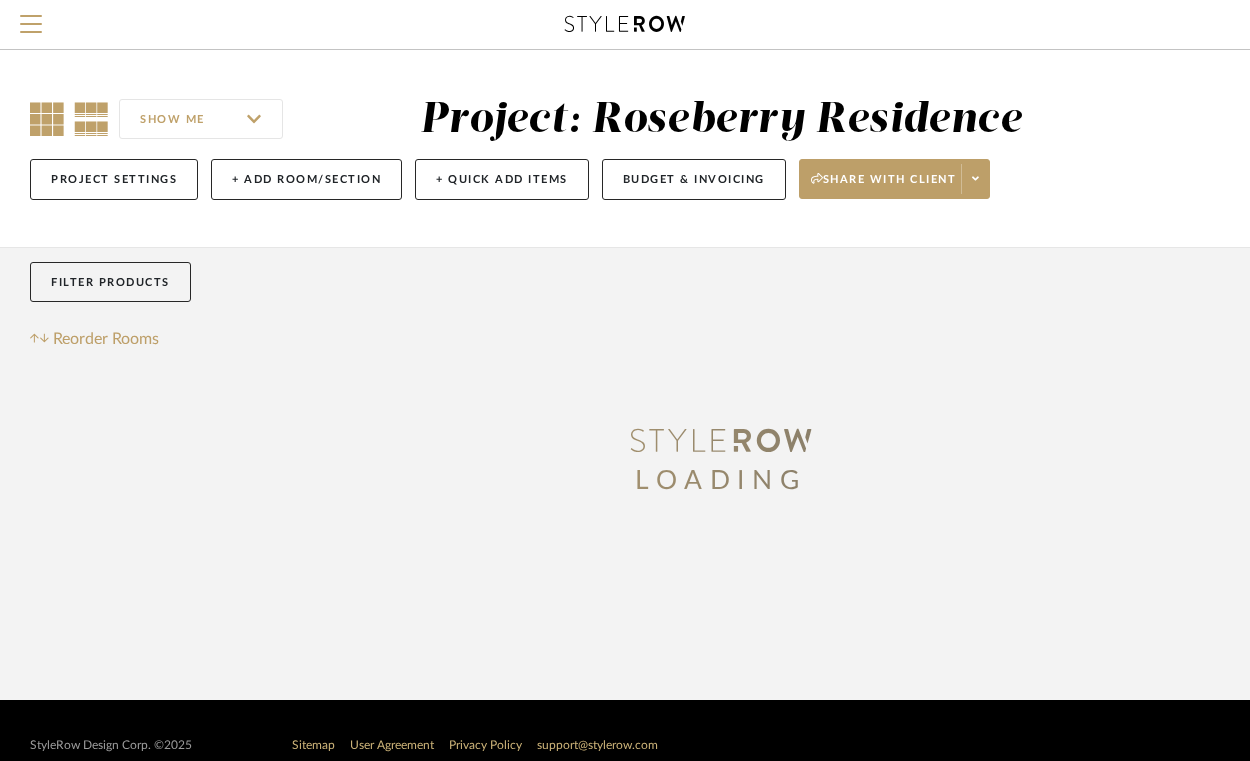 click 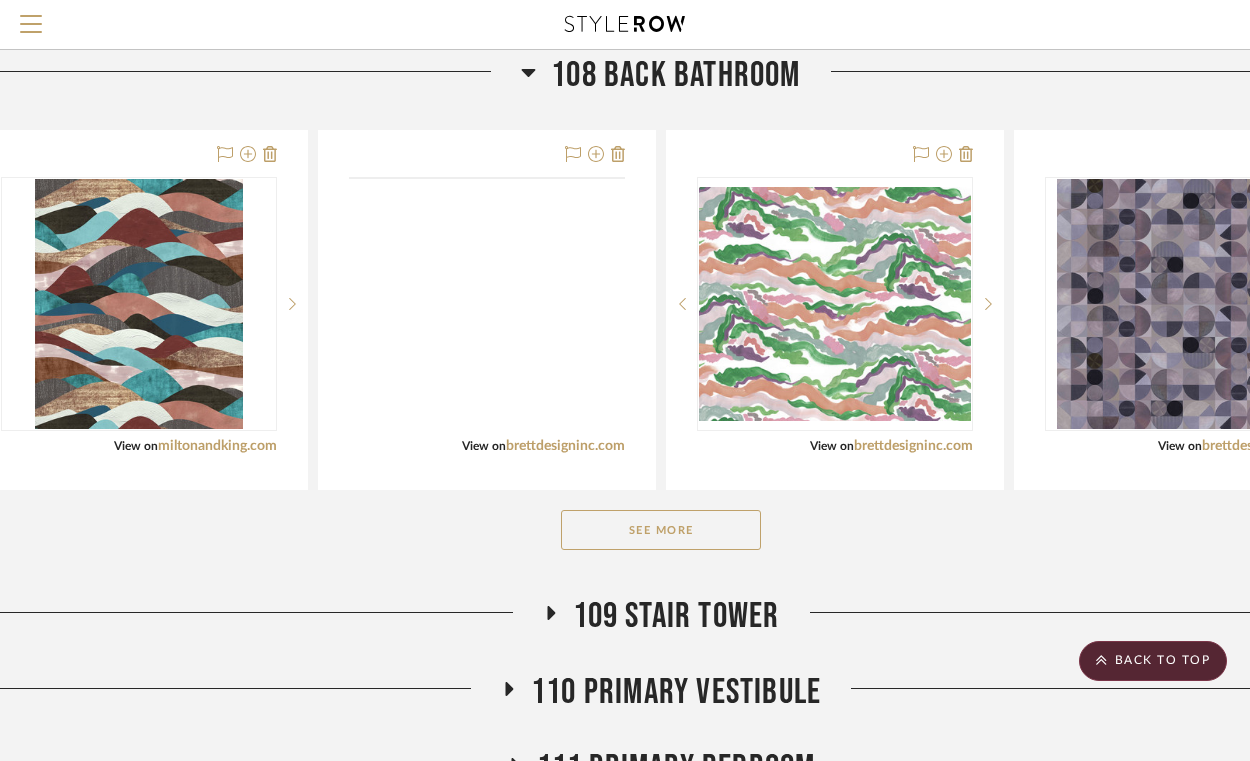 scroll, scrollTop: 1155, scrollLeft: 60, axis: both 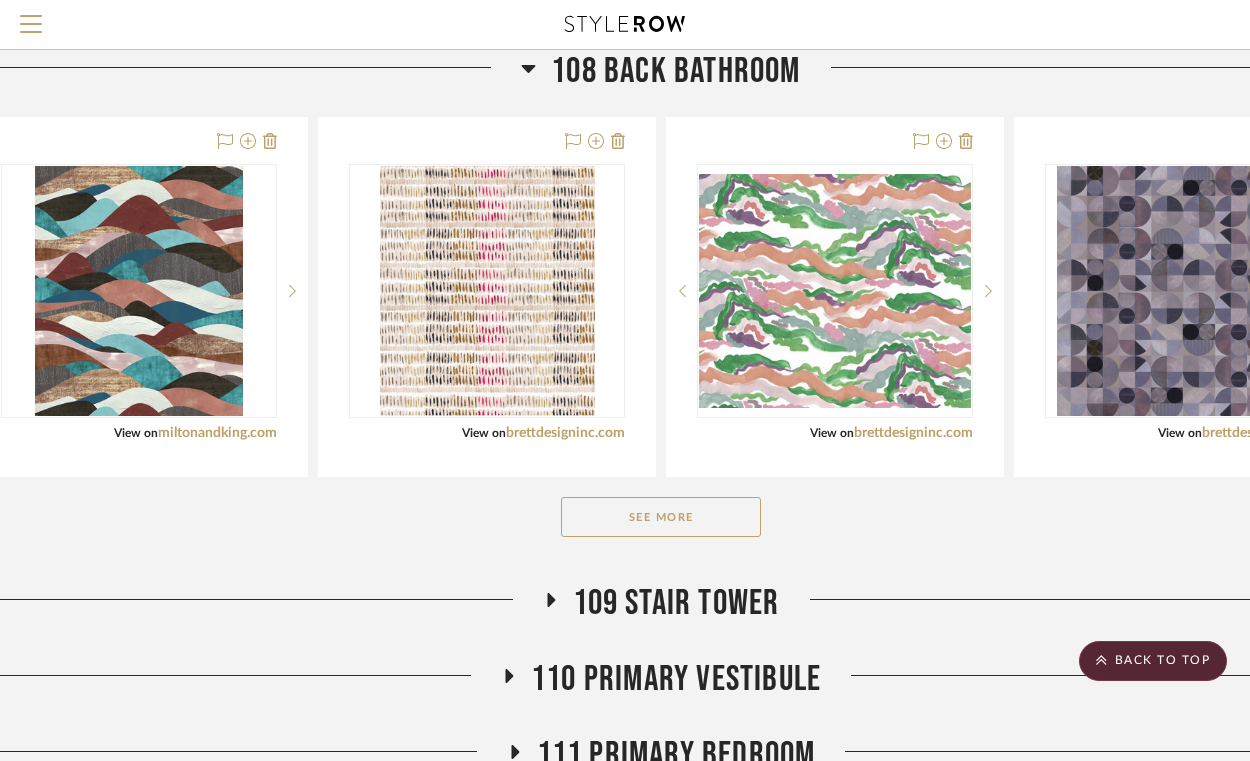 click on "See More" 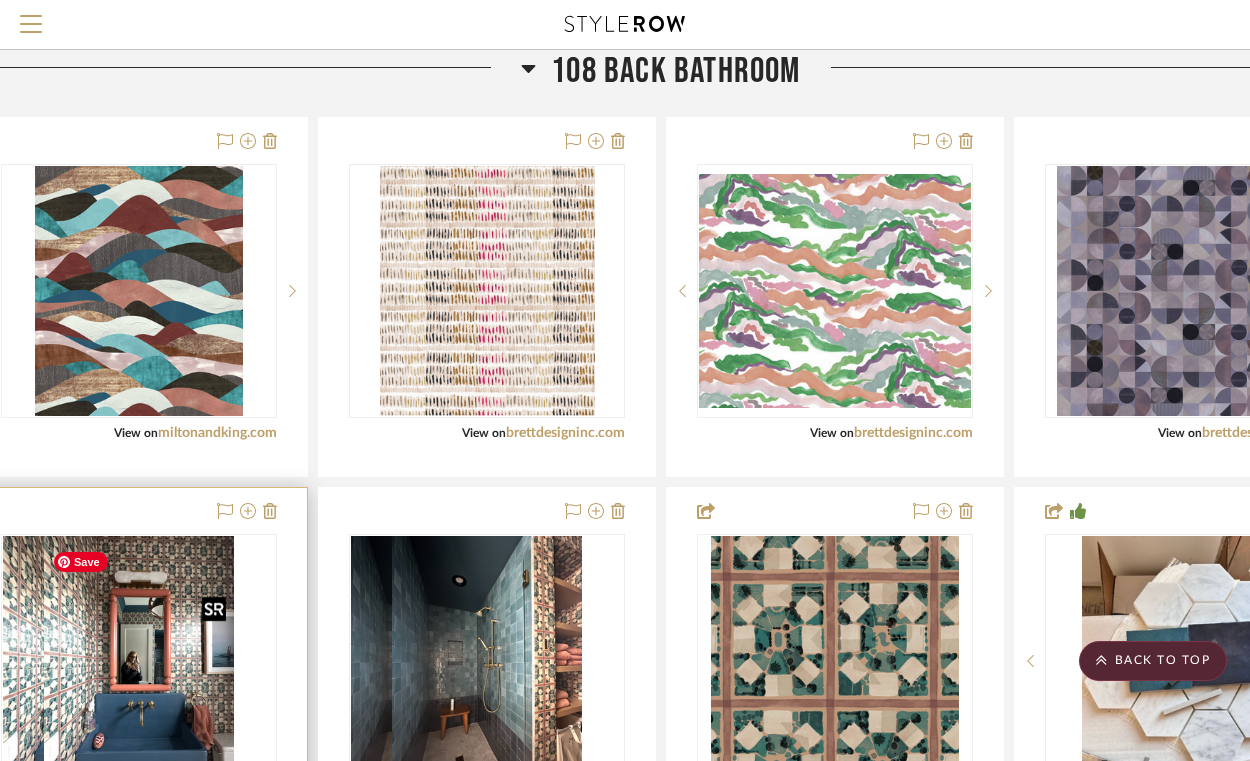 type 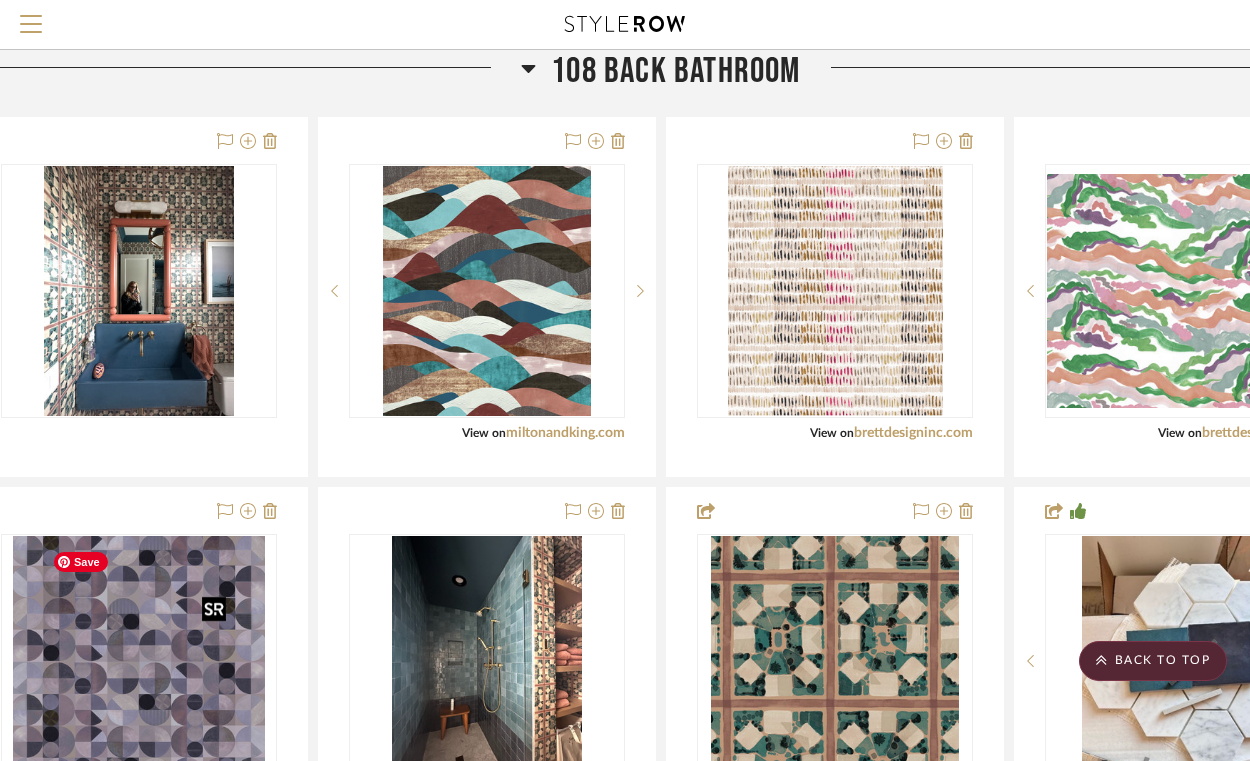 scroll, scrollTop: 1167, scrollLeft: 60, axis: both 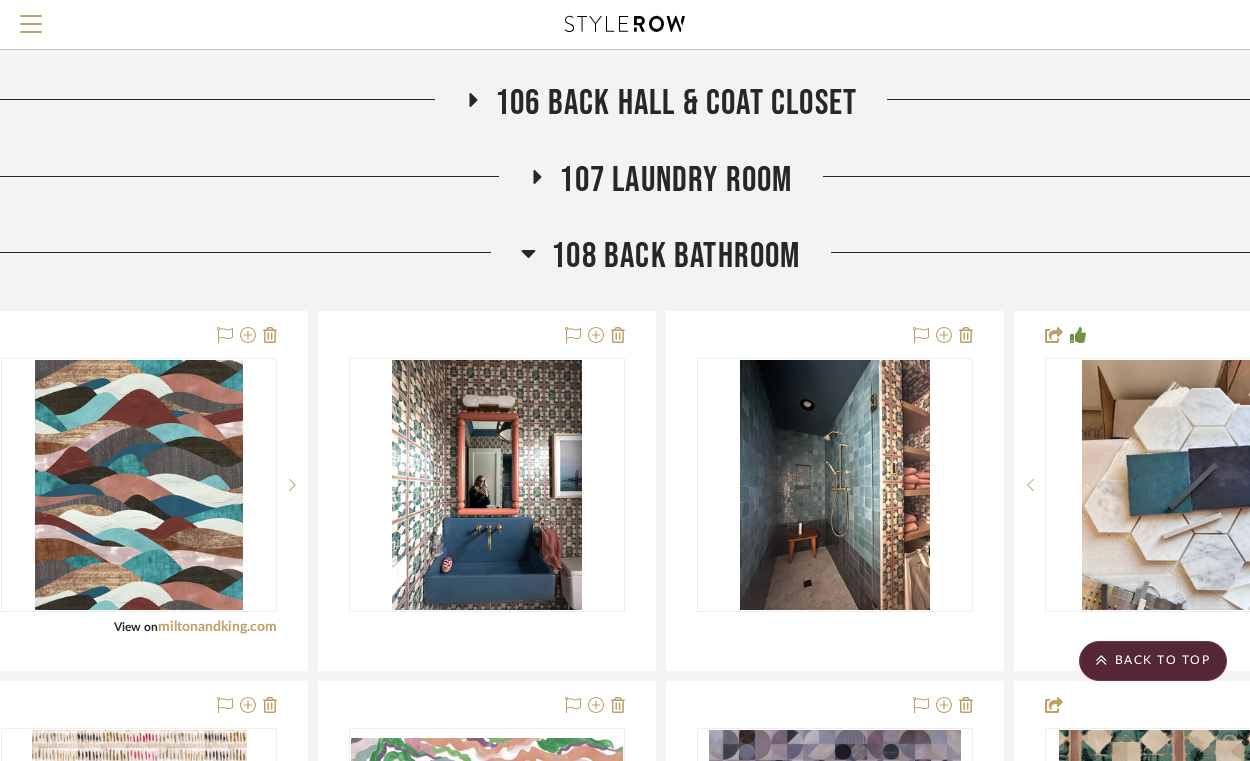 drag, startPoint x: 1182, startPoint y: 622, endPoint x: 710, endPoint y: 28, distance: 758.6962 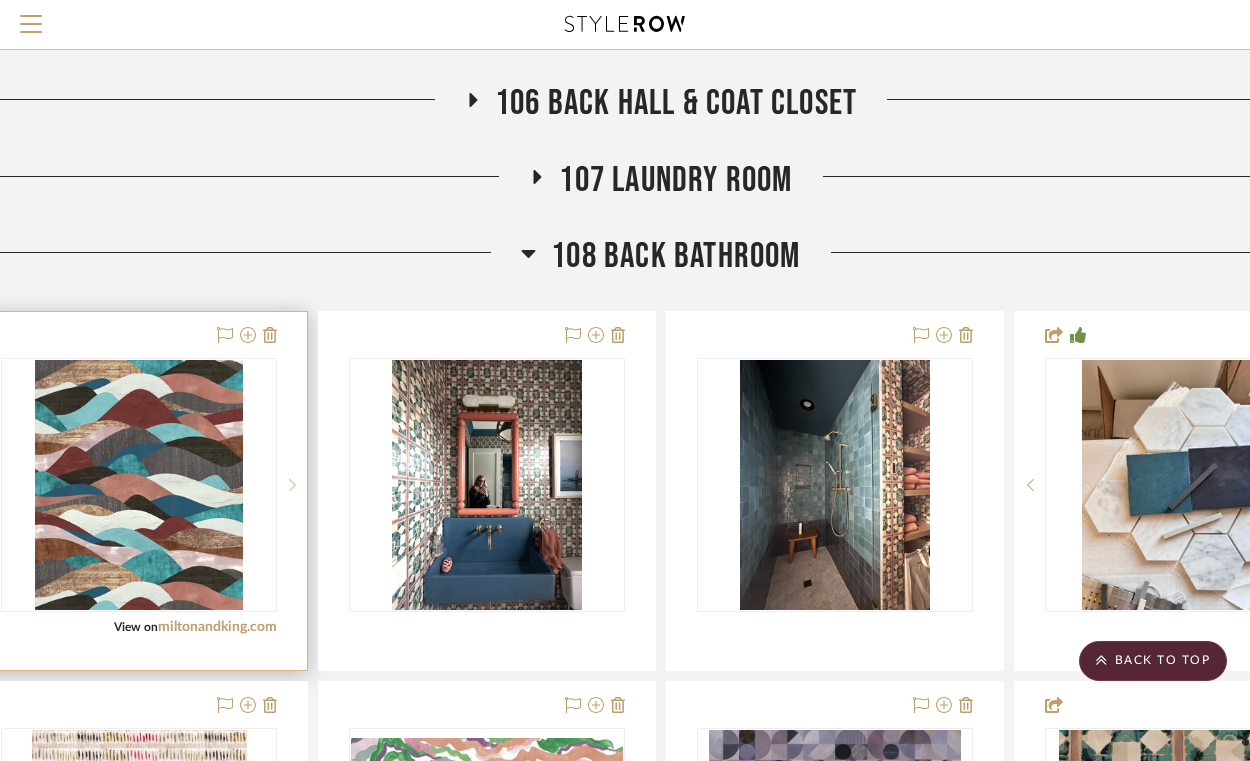 click 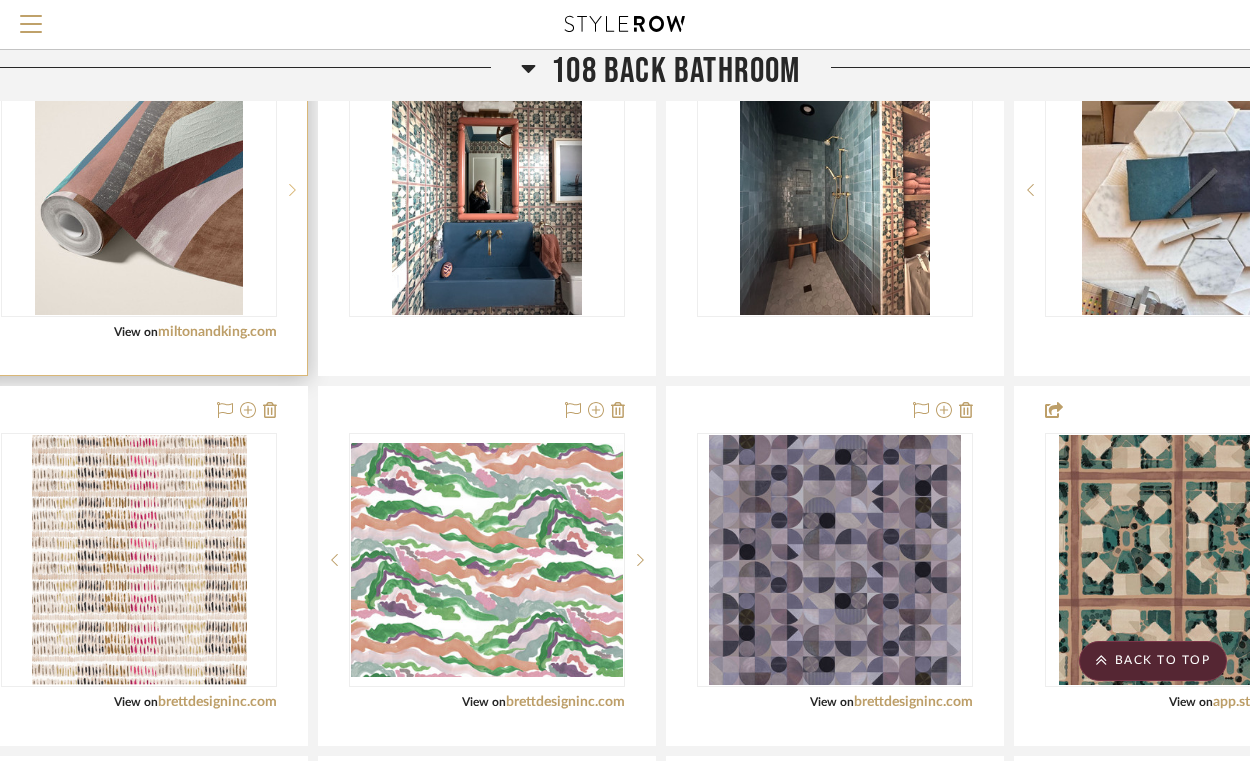 scroll, scrollTop: 1257, scrollLeft: 60, axis: both 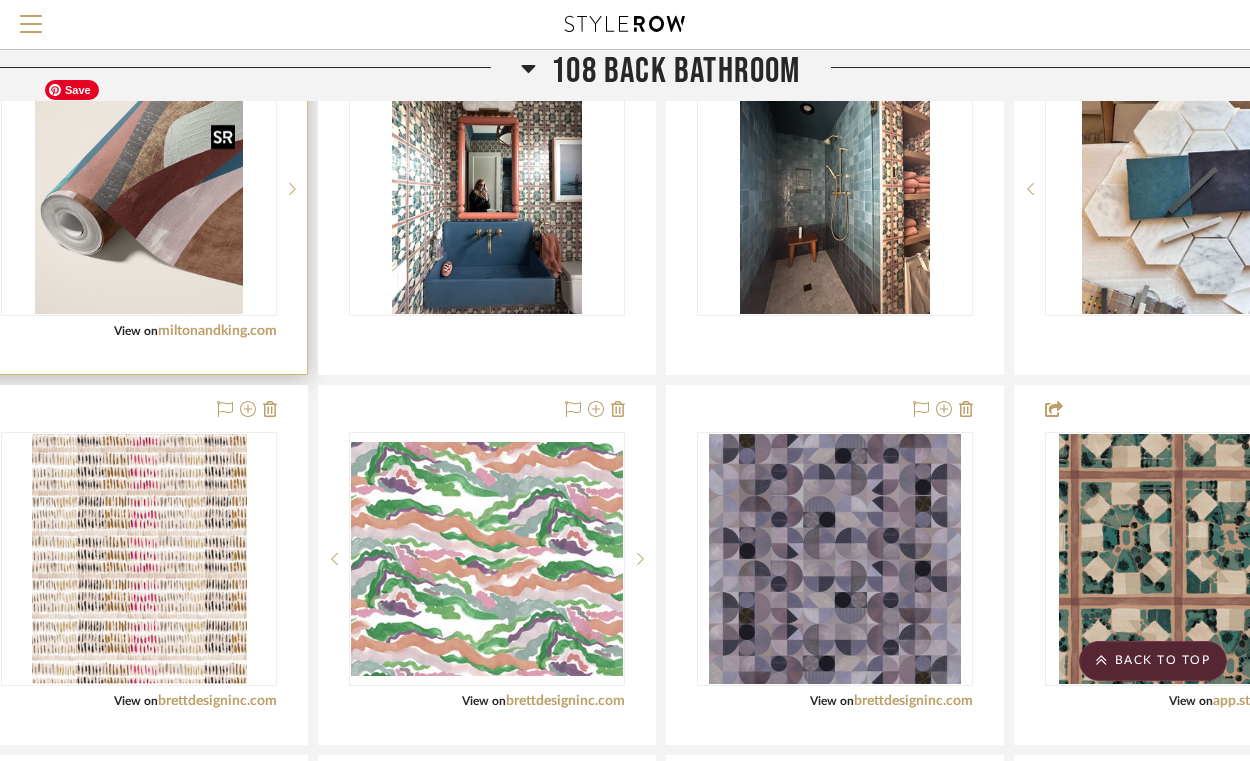 click at bounding box center [139, 189] 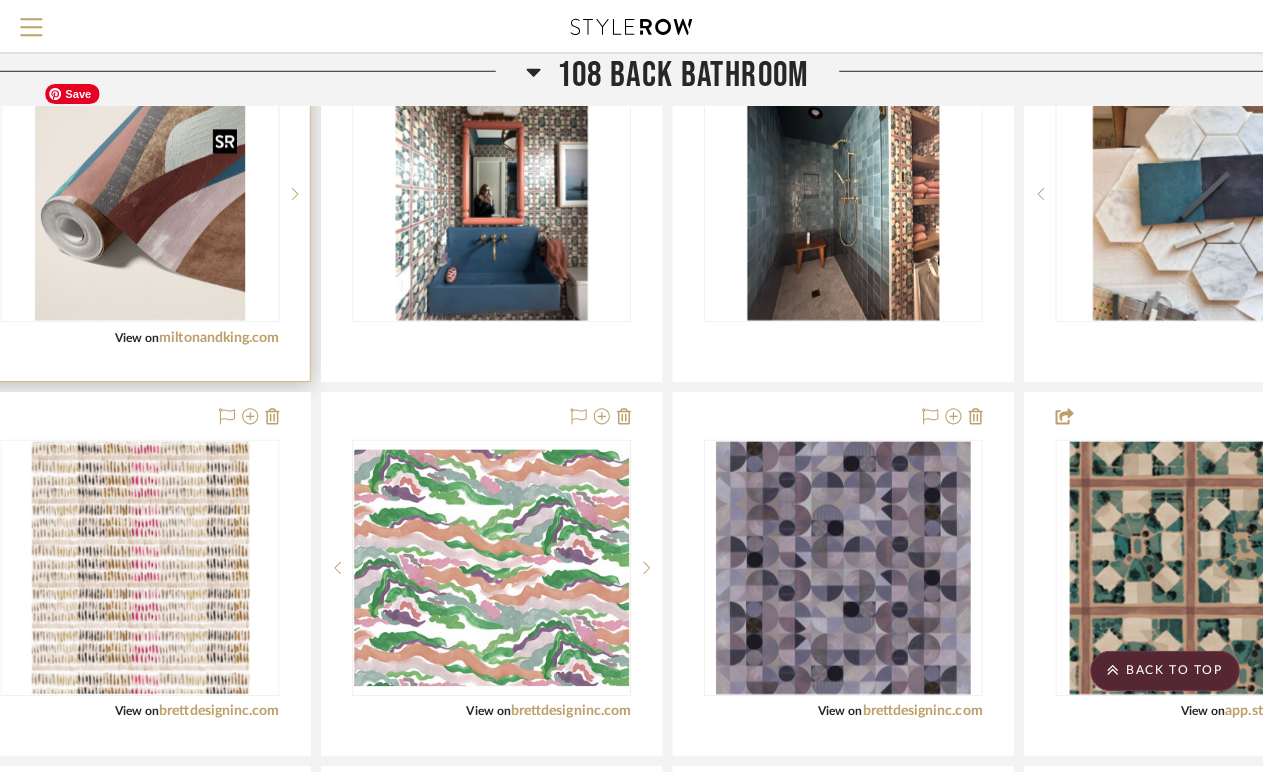 scroll, scrollTop: 0, scrollLeft: 0, axis: both 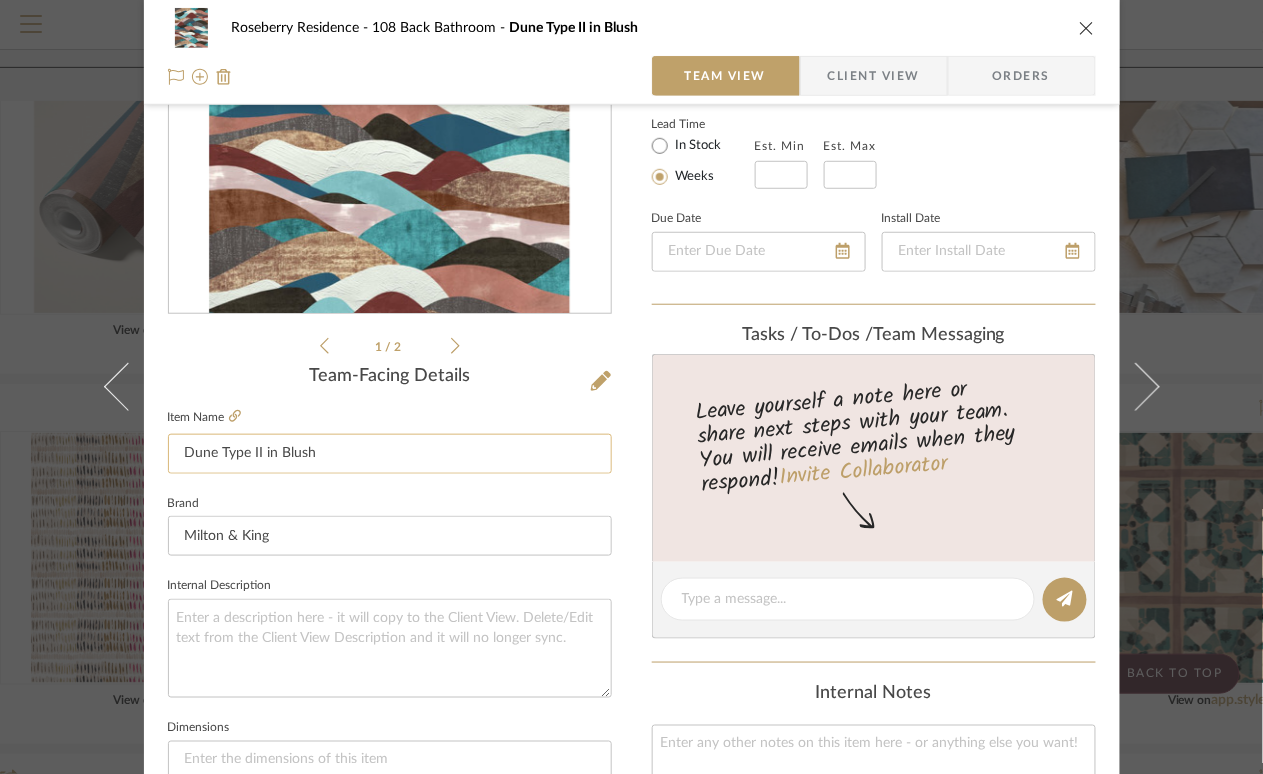 click on "Dune Type II in Blush" 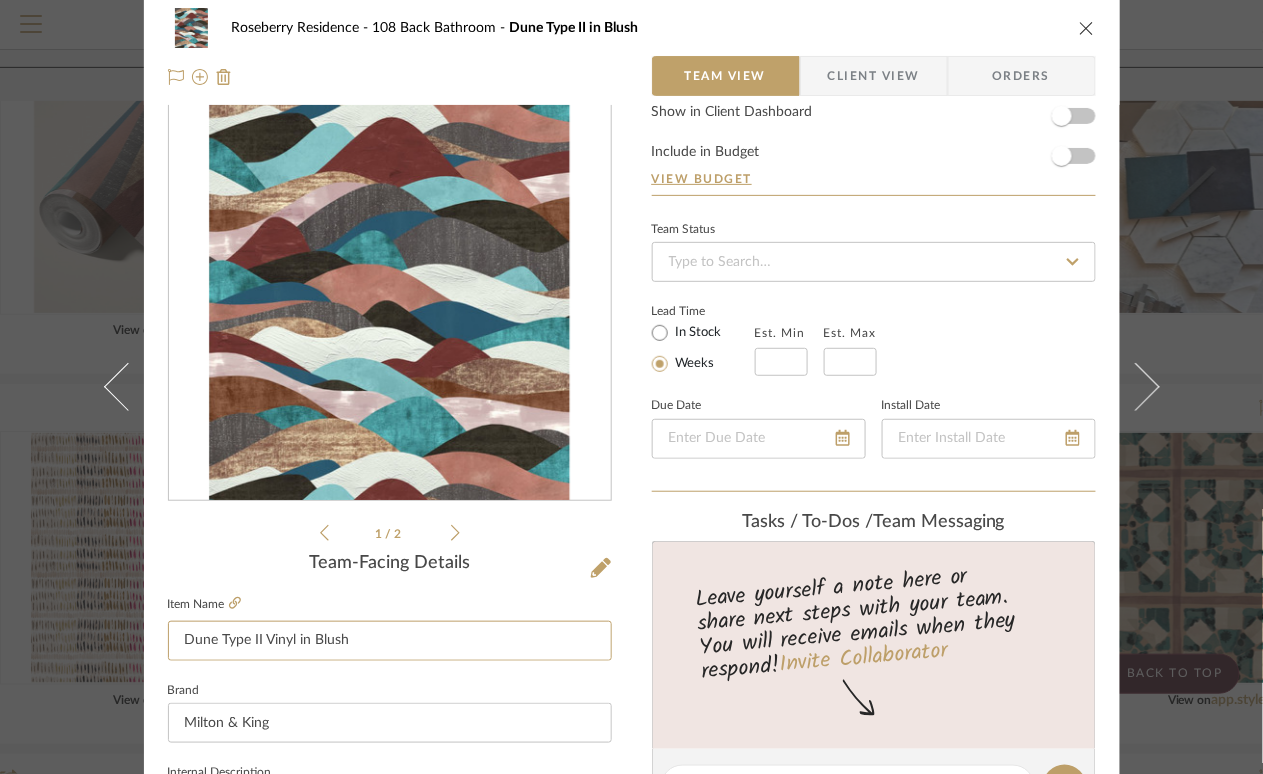 scroll, scrollTop: 0, scrollLeft: 0, axis: both 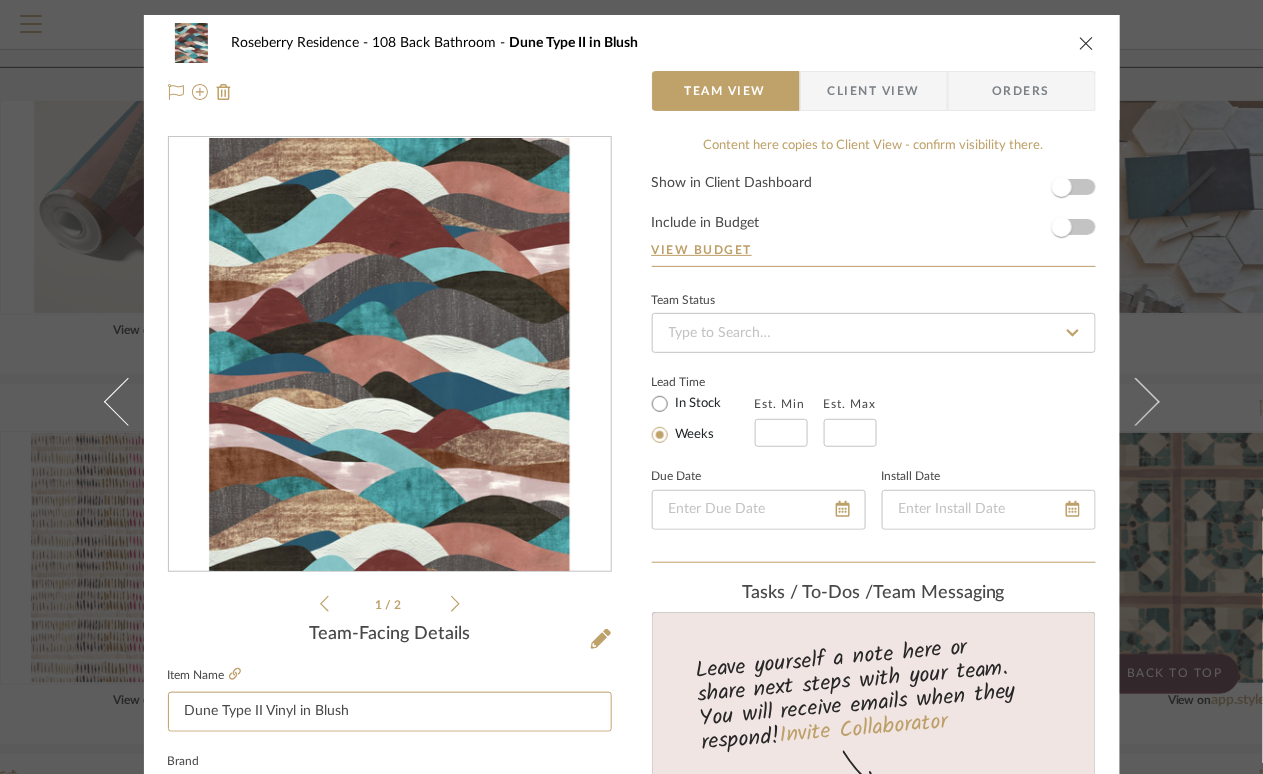 type on "Dune Type II Vinyl in Blush" 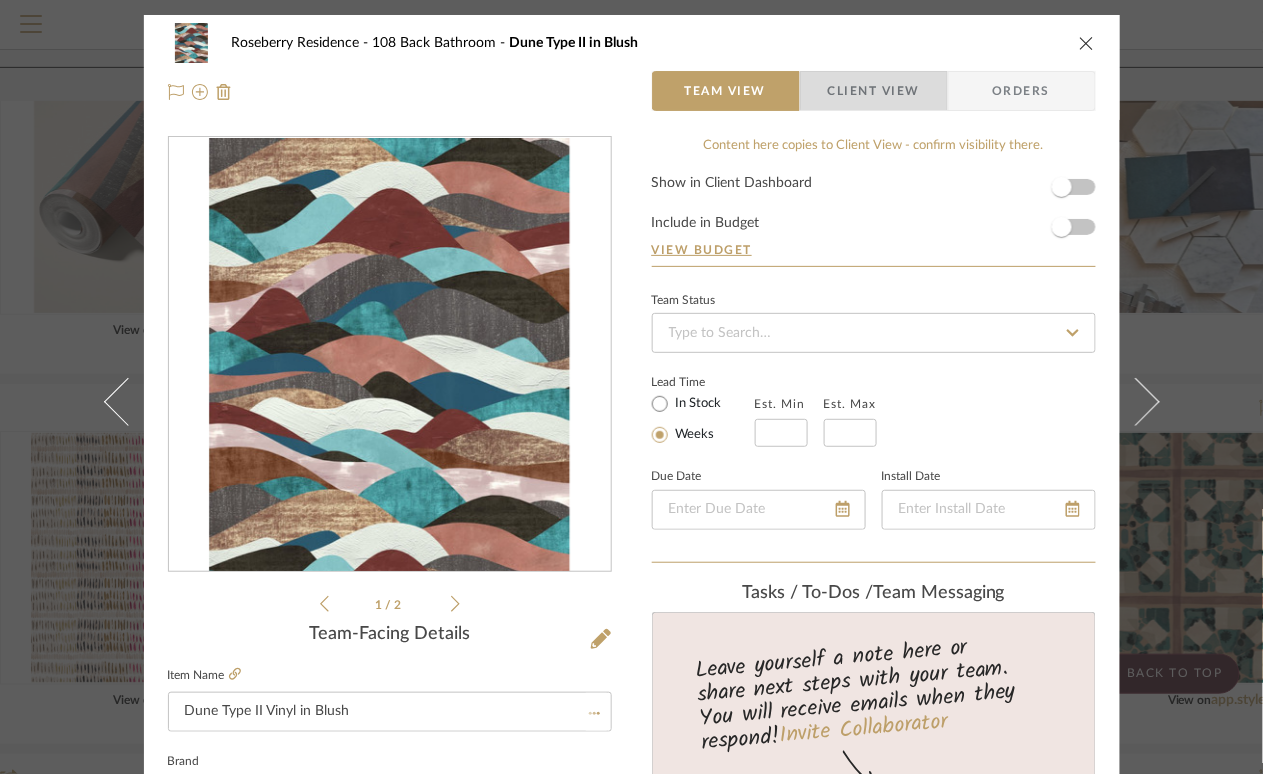 click on "Client View" at bounding box center [874, 91] 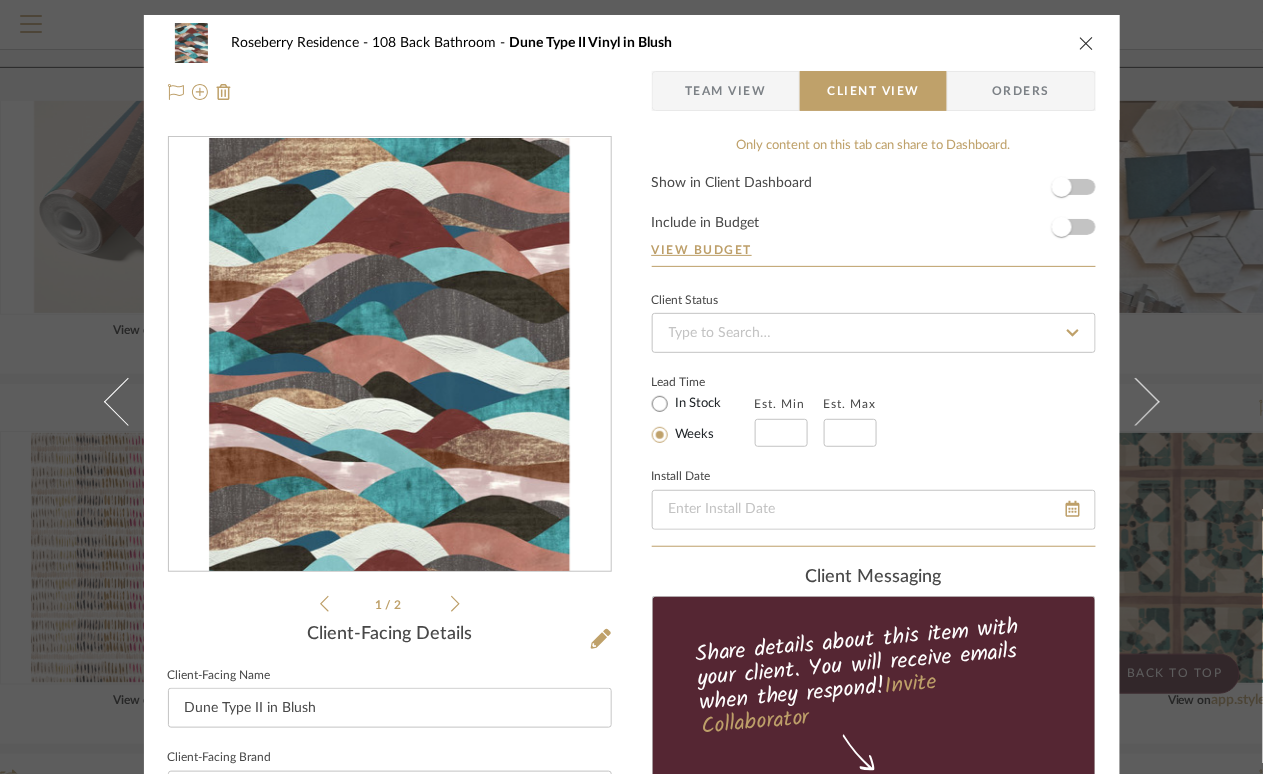 type on "Dune Type II Vinyl in Blush" 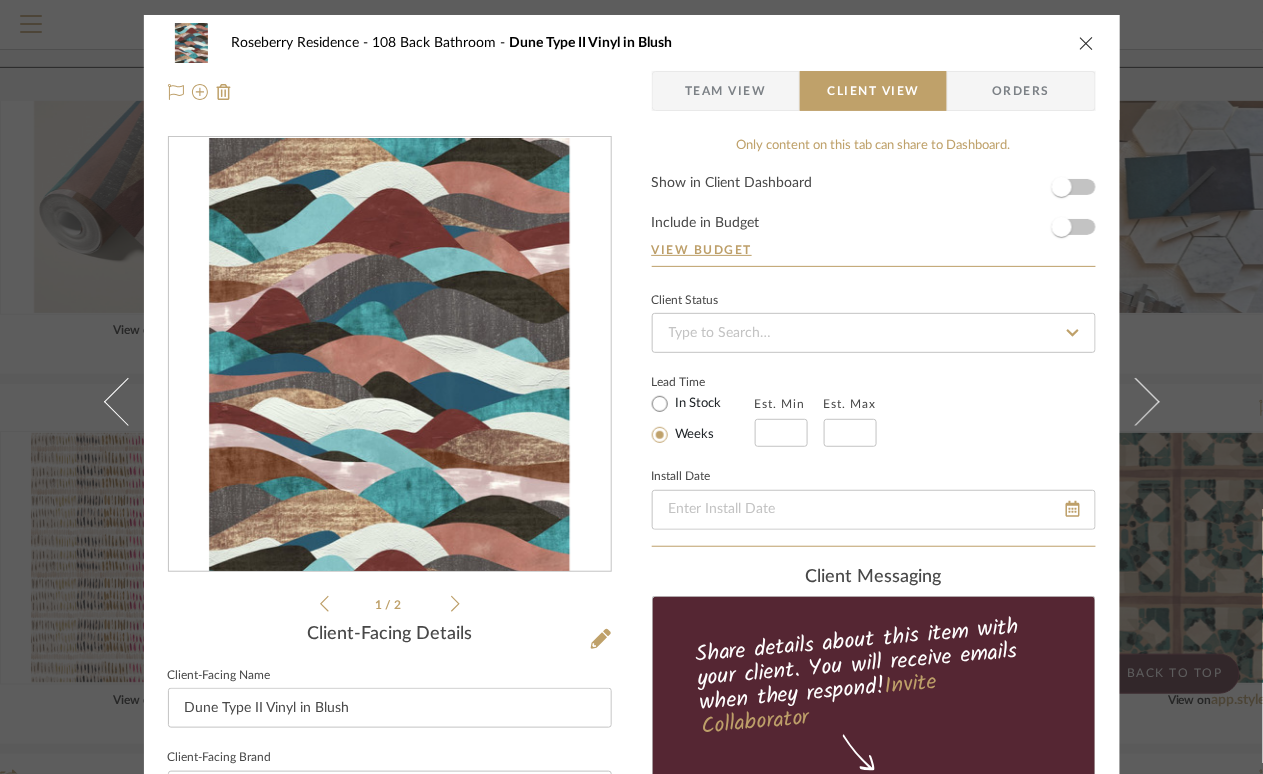 click on "Show in Client Dashboard   Include in Budget   View Budget" at bounding box center (874, 221) 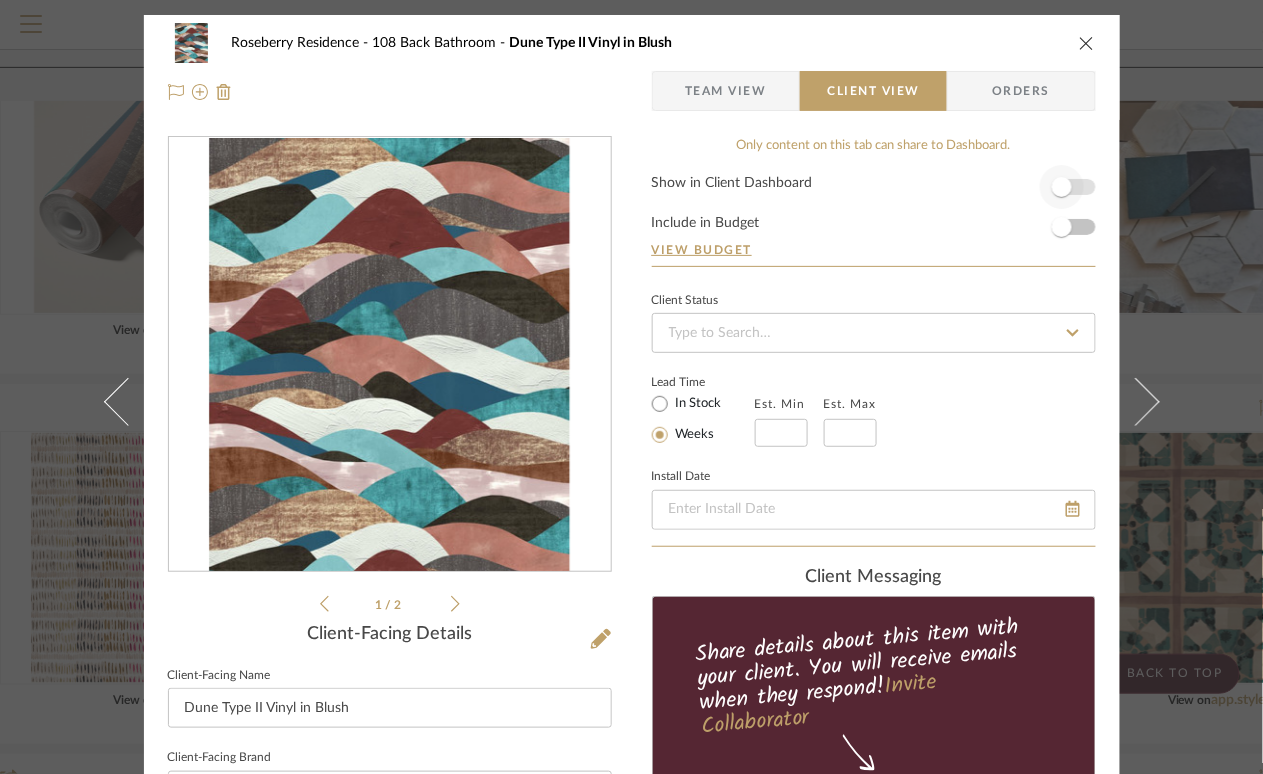 click on "Show in Client Dashboard   Include in Budget   View Budget" at bounding box center (874, 221) 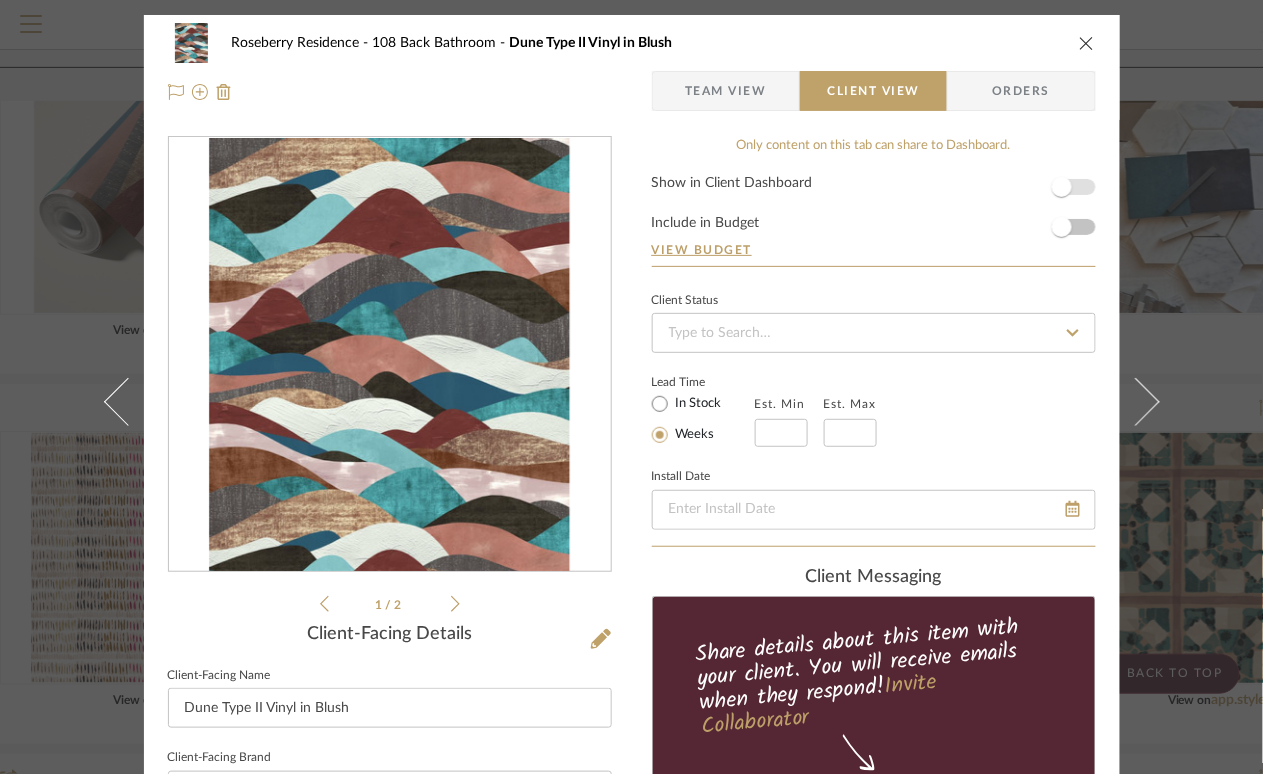 drag, startPoint x: 1061, startPoint y: 183, endPoint x: 1107, endPoint y: 194, distance: 47.296936 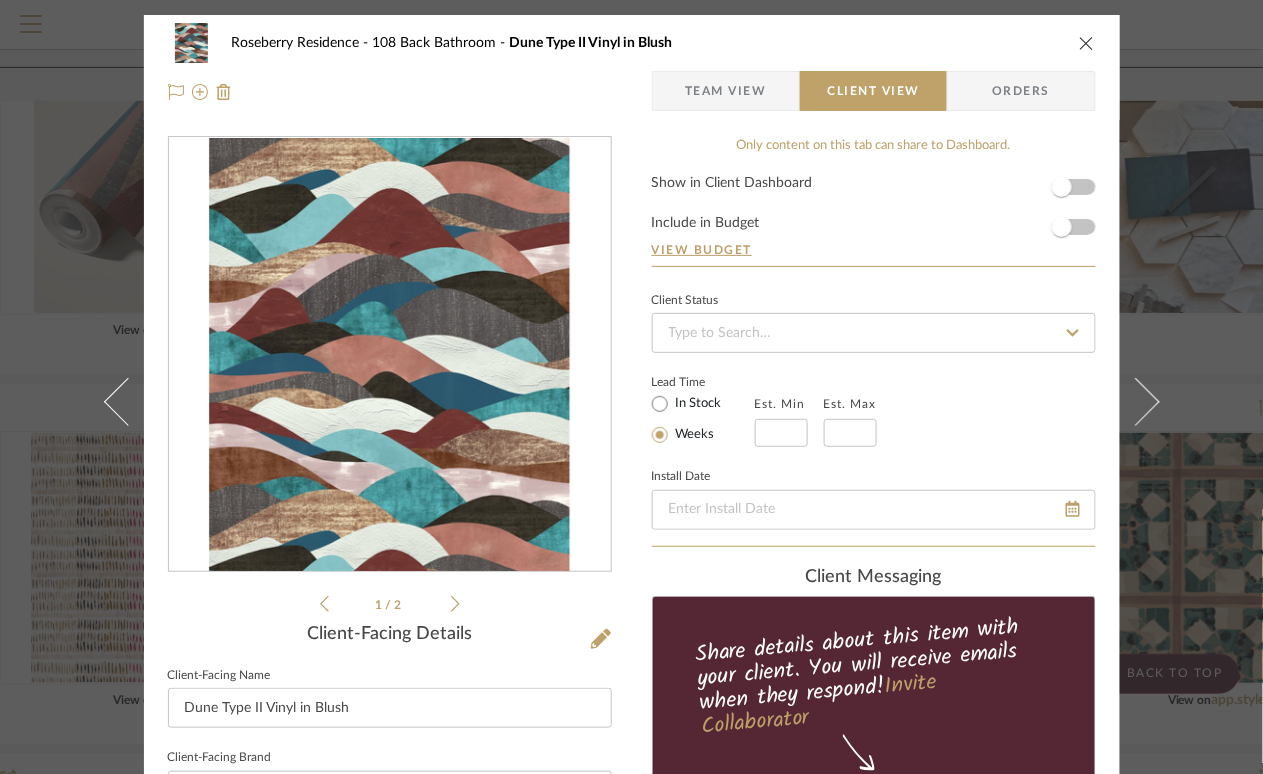 click on "Show in Client Dashboard   Include in Budget   View Budget" at bounding box center (874, 221) 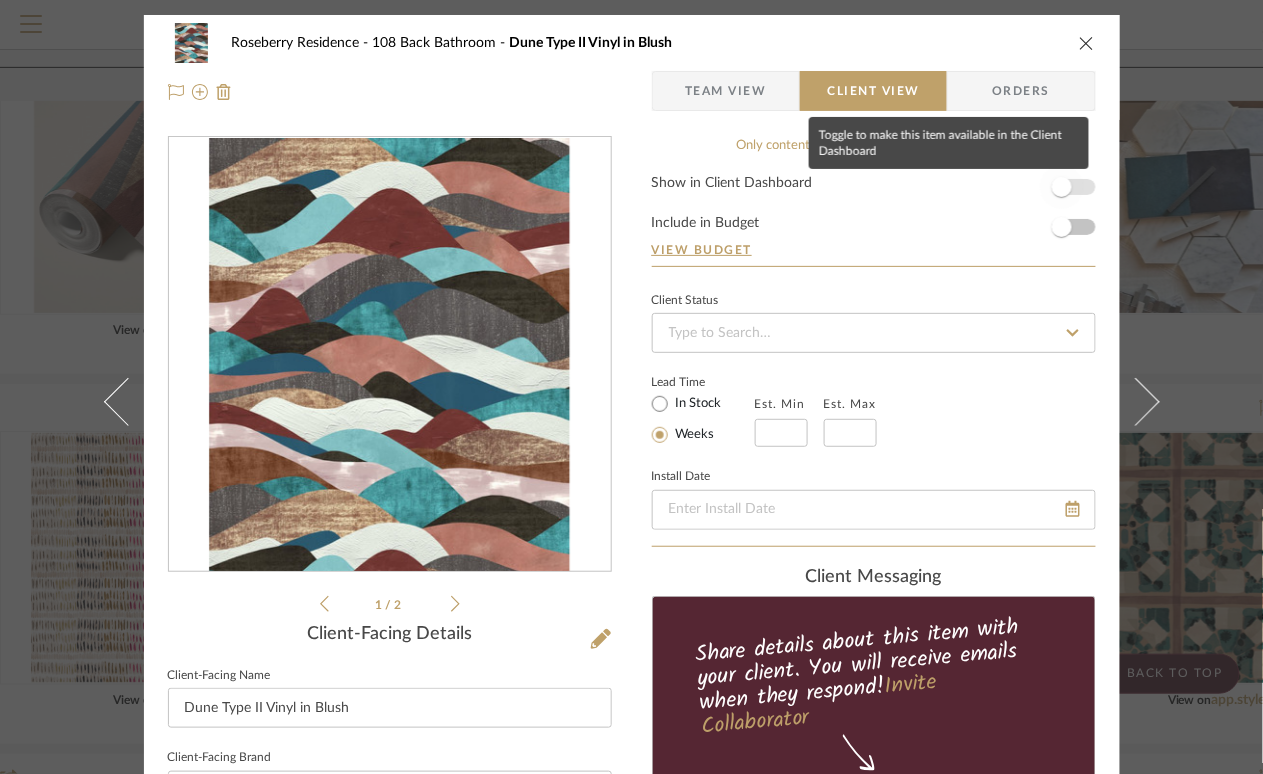 click at bounding box center (1062, 187) 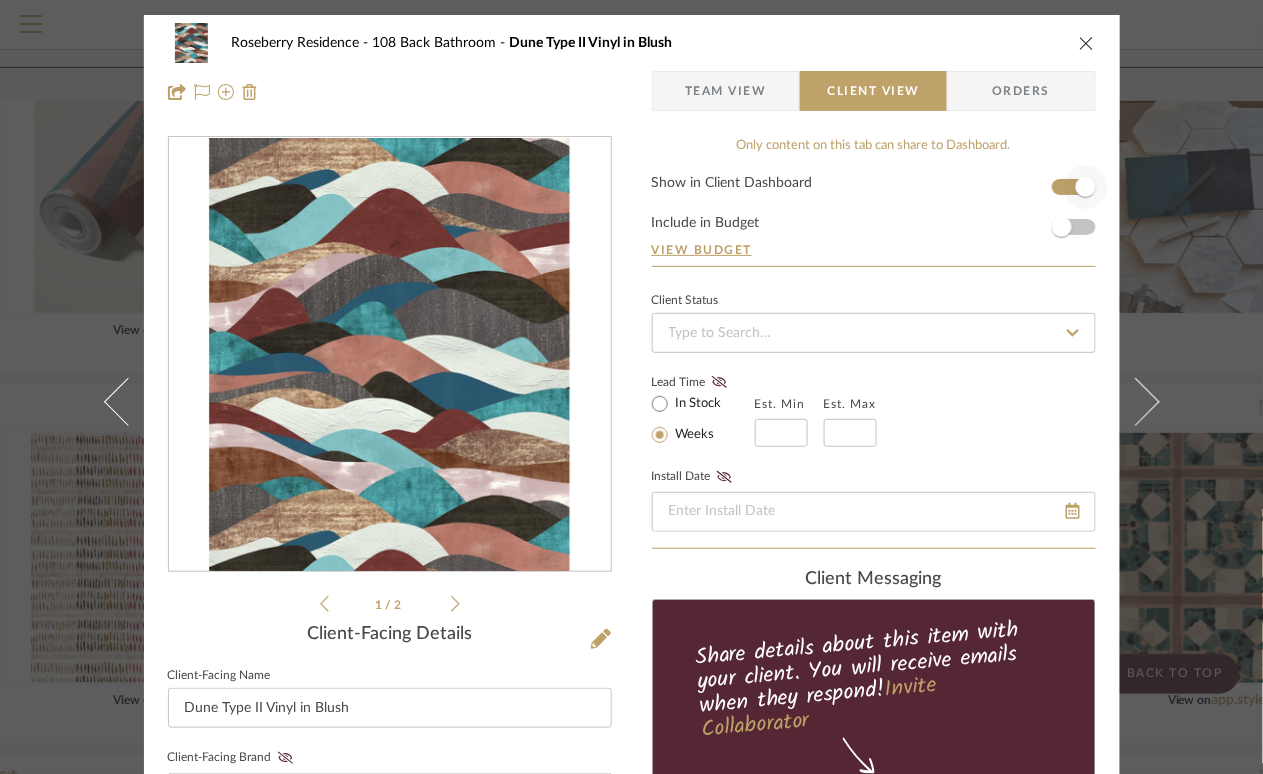 type 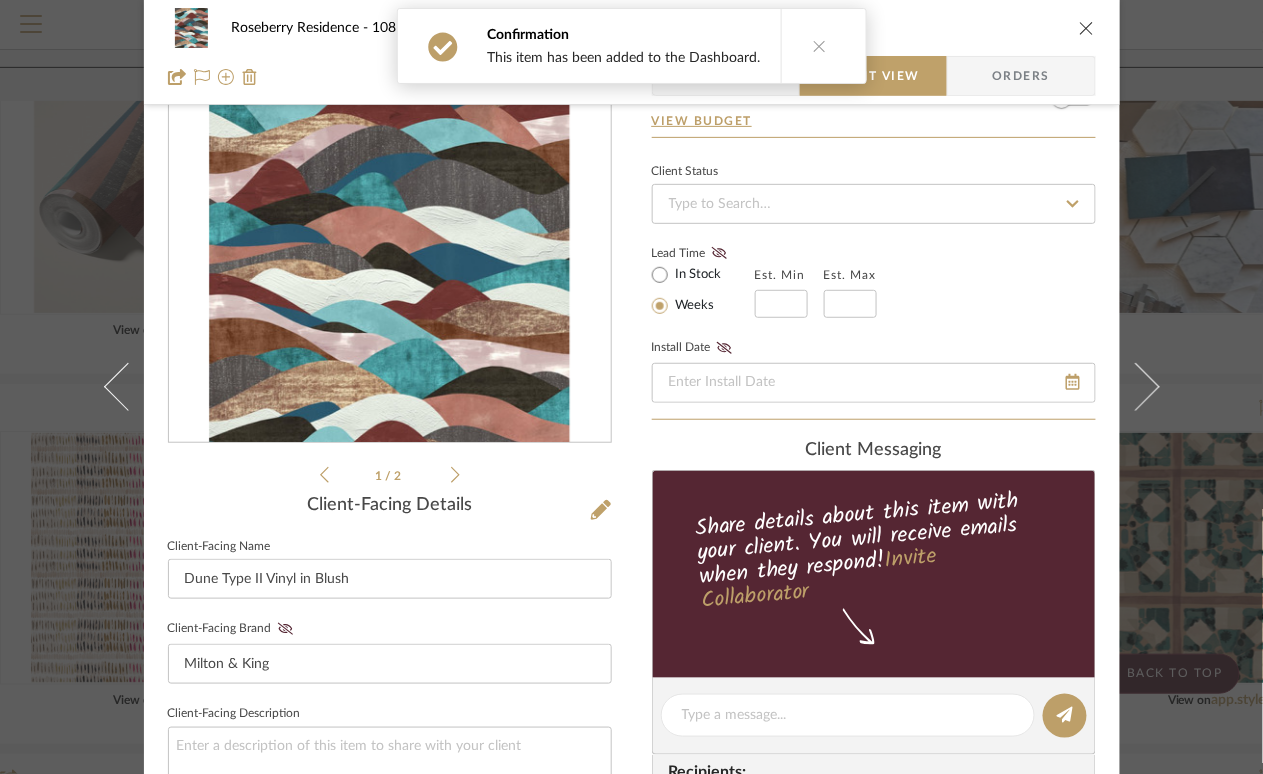 scroll, scrollTop: 139, scrollLeft: 0, axis: vertical 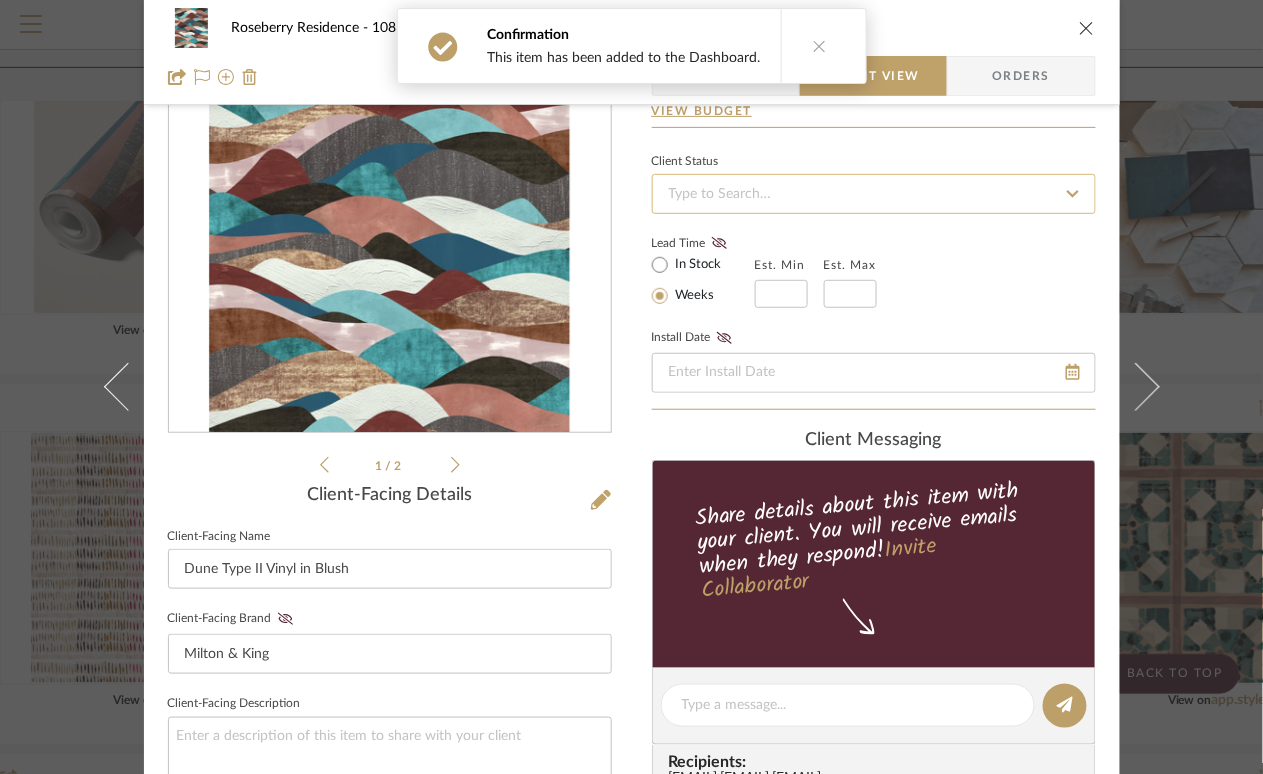 click 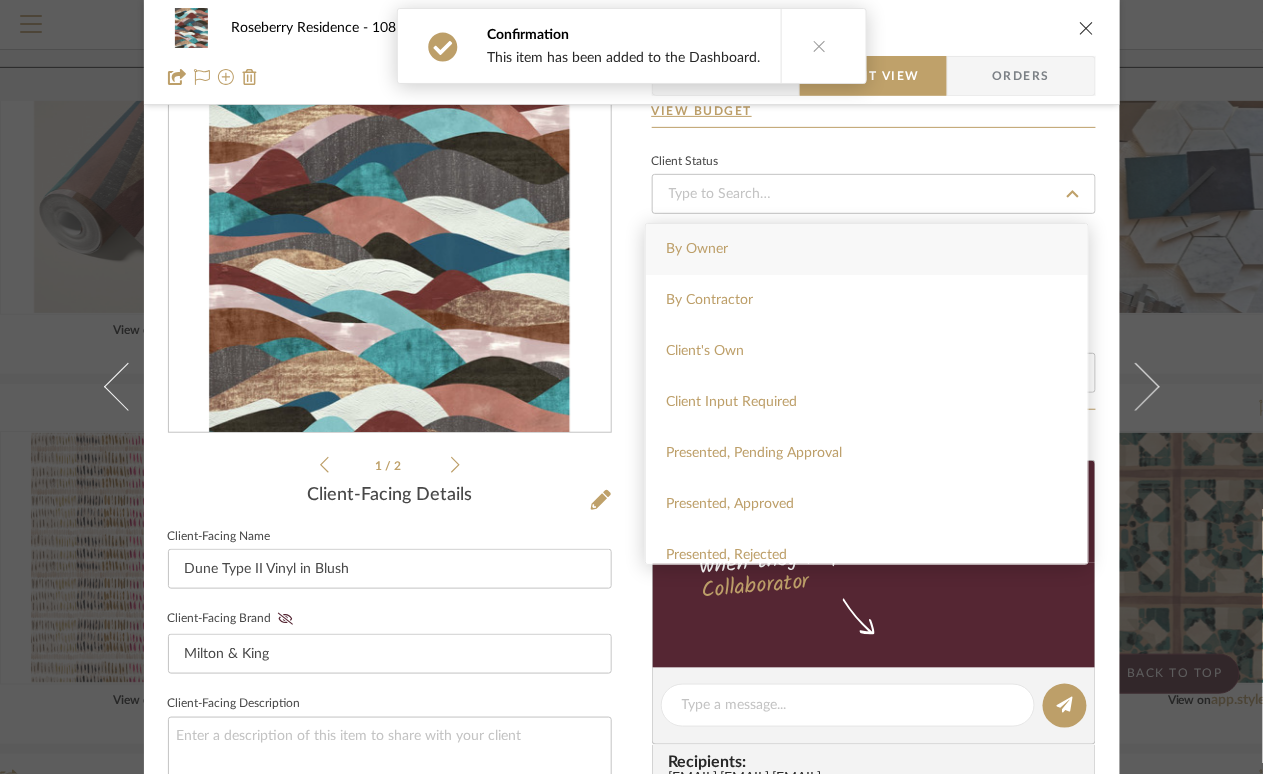 click on "Client Status" at bounding box center (874, 162) 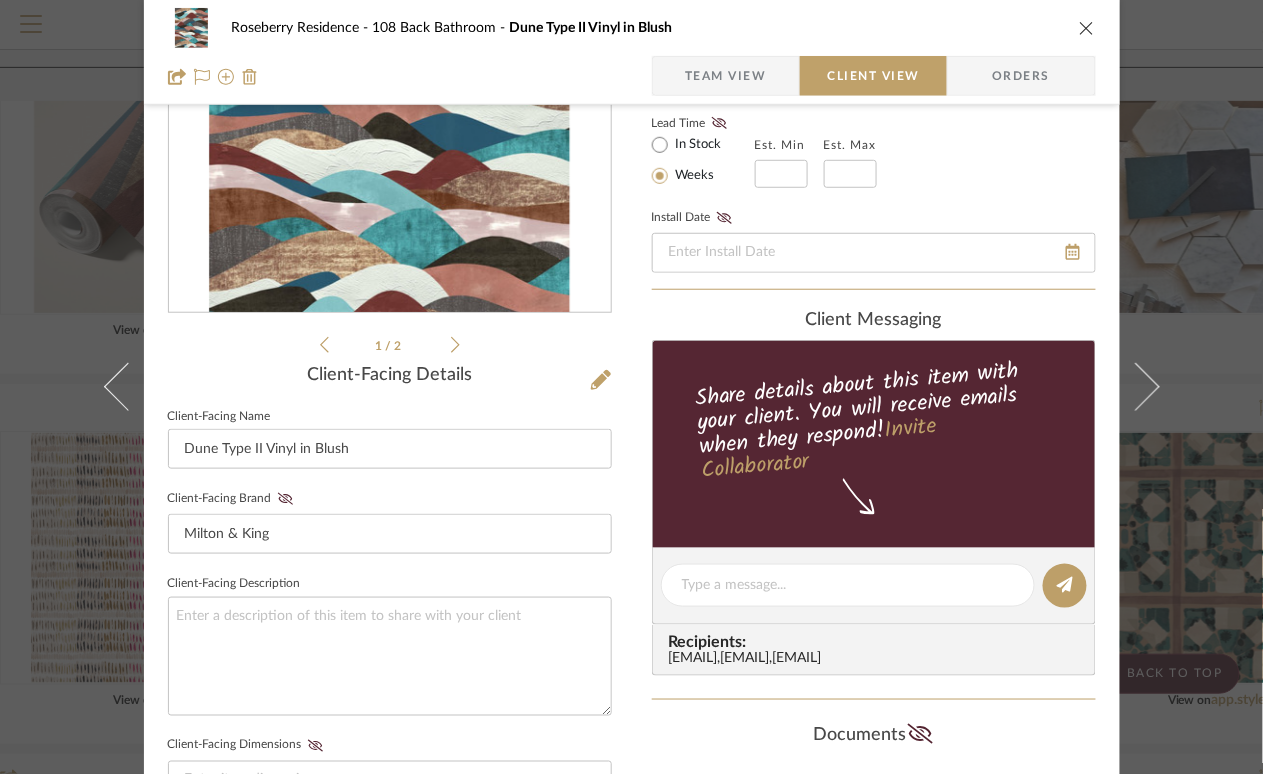 scroll, scrollTop: 368, scrollLeft: 0, axis: vertical 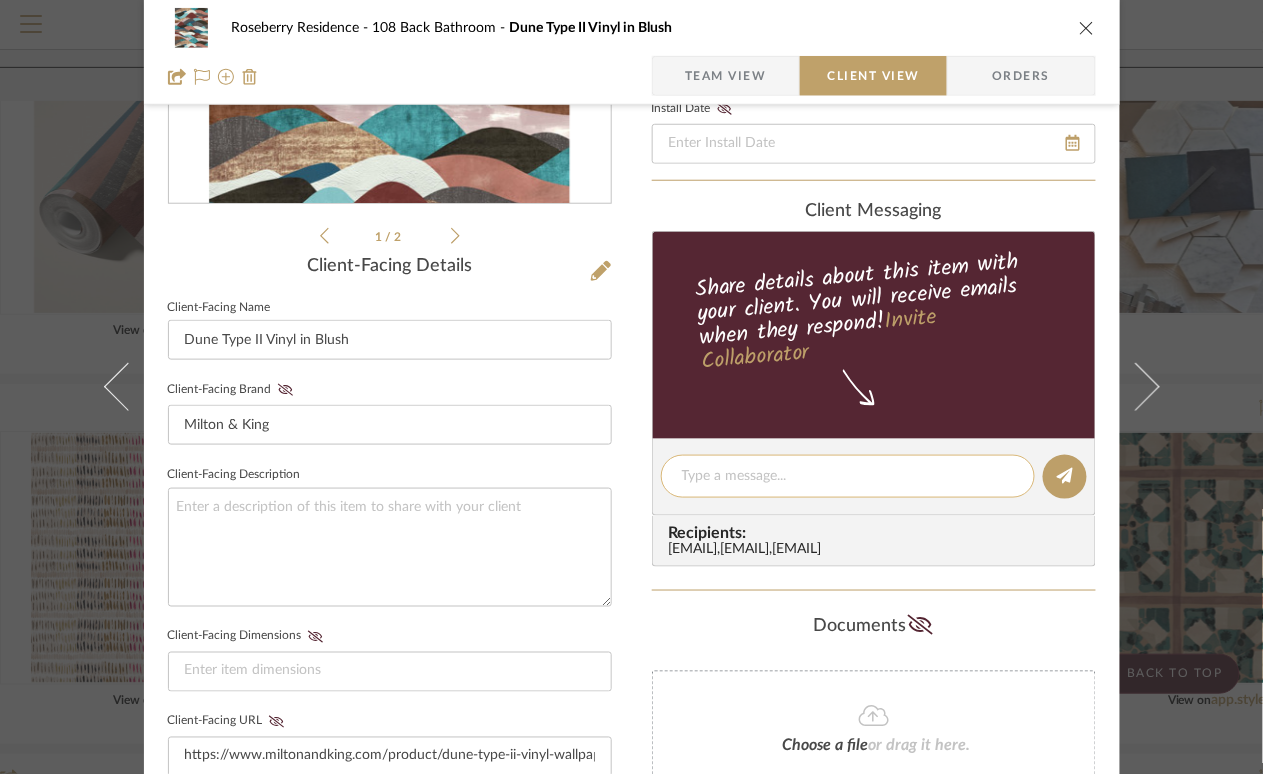 click 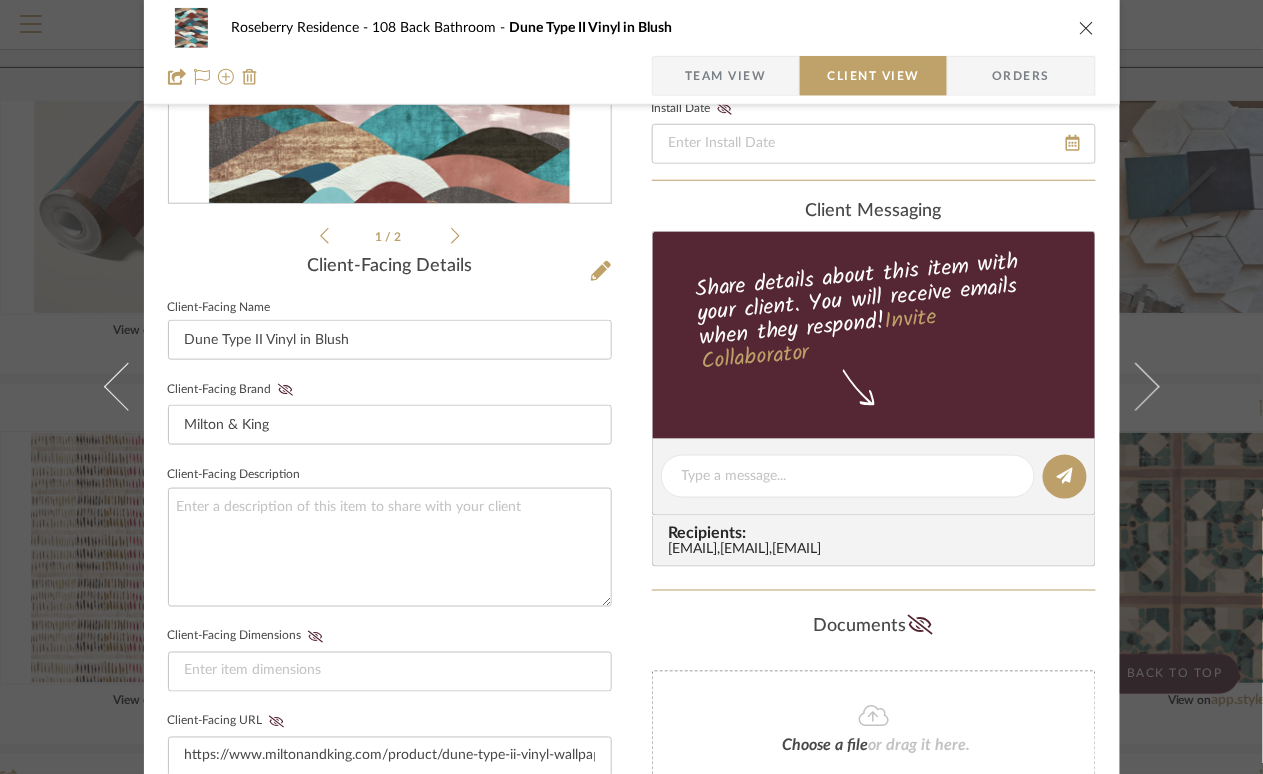 click at bounding box center (1087, 28) 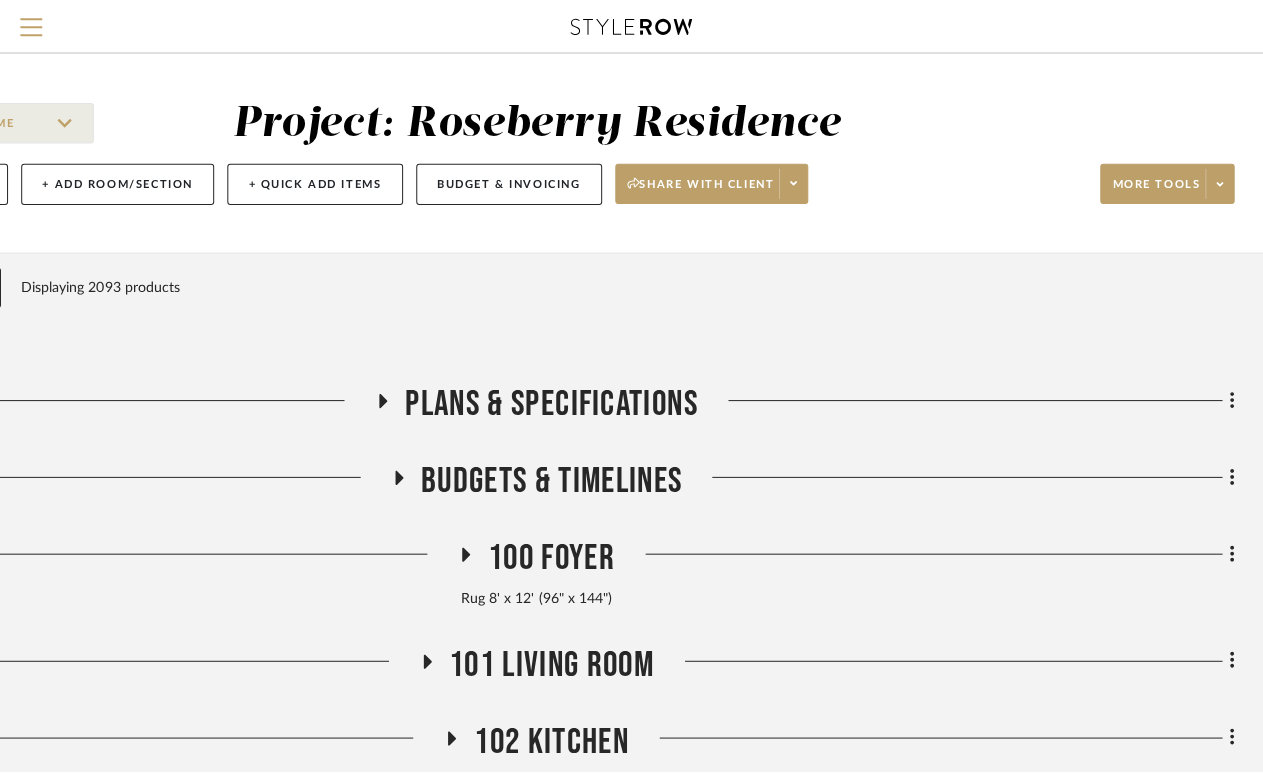 scroll, scrollTop: 0, scrollLeft: 0, axis: both 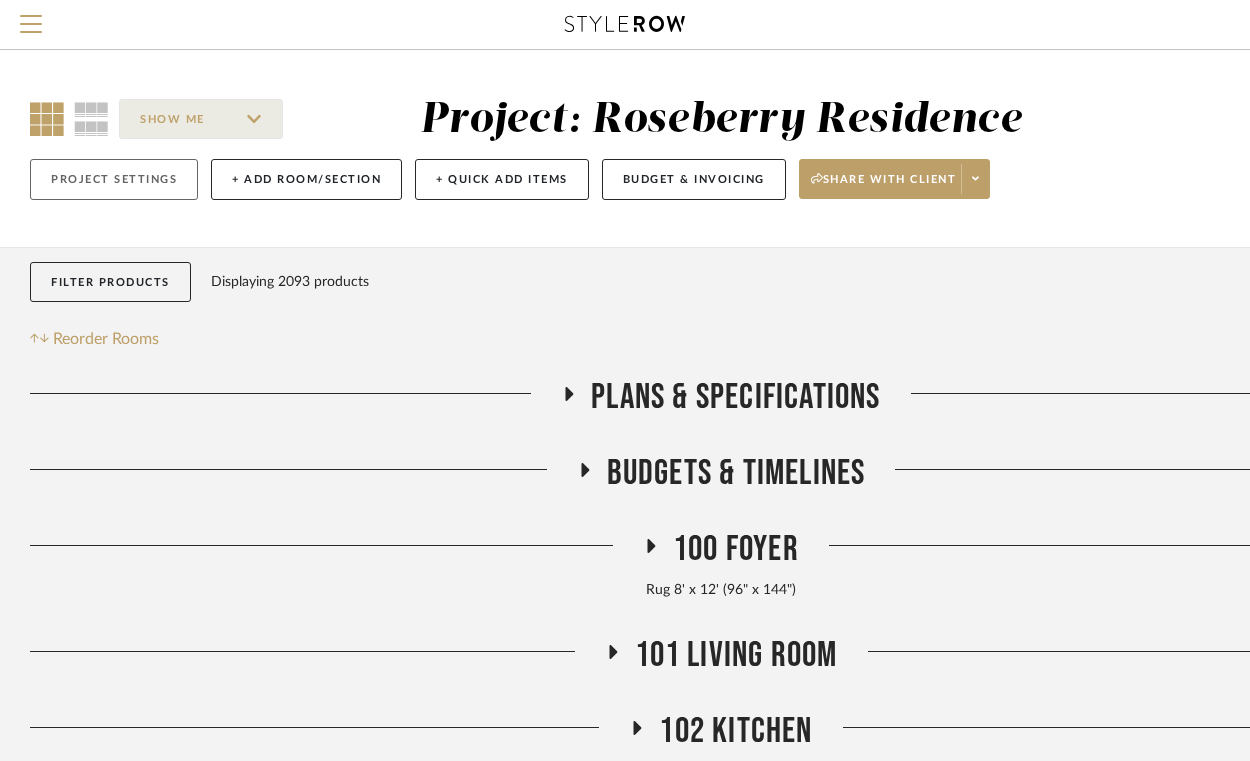 click on "Project Settings" 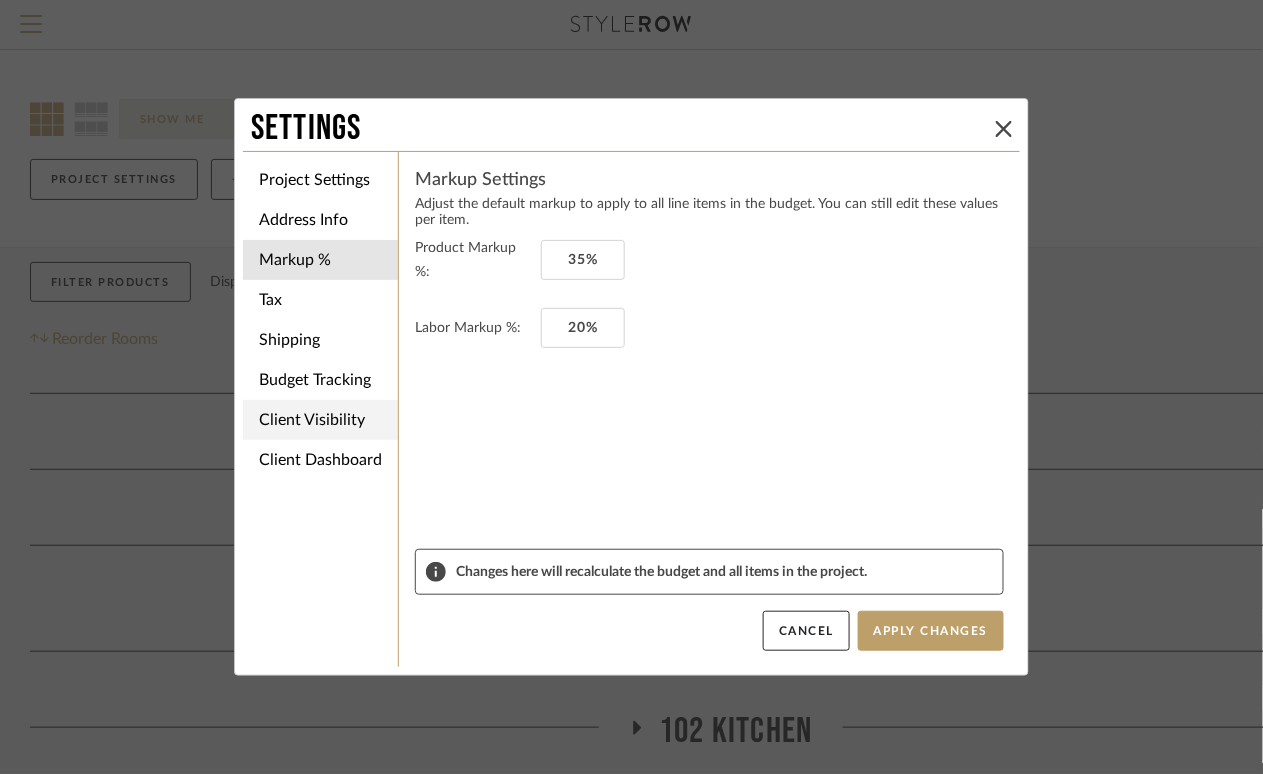 click on "Client Visibility" at bounding box center (320, 420) 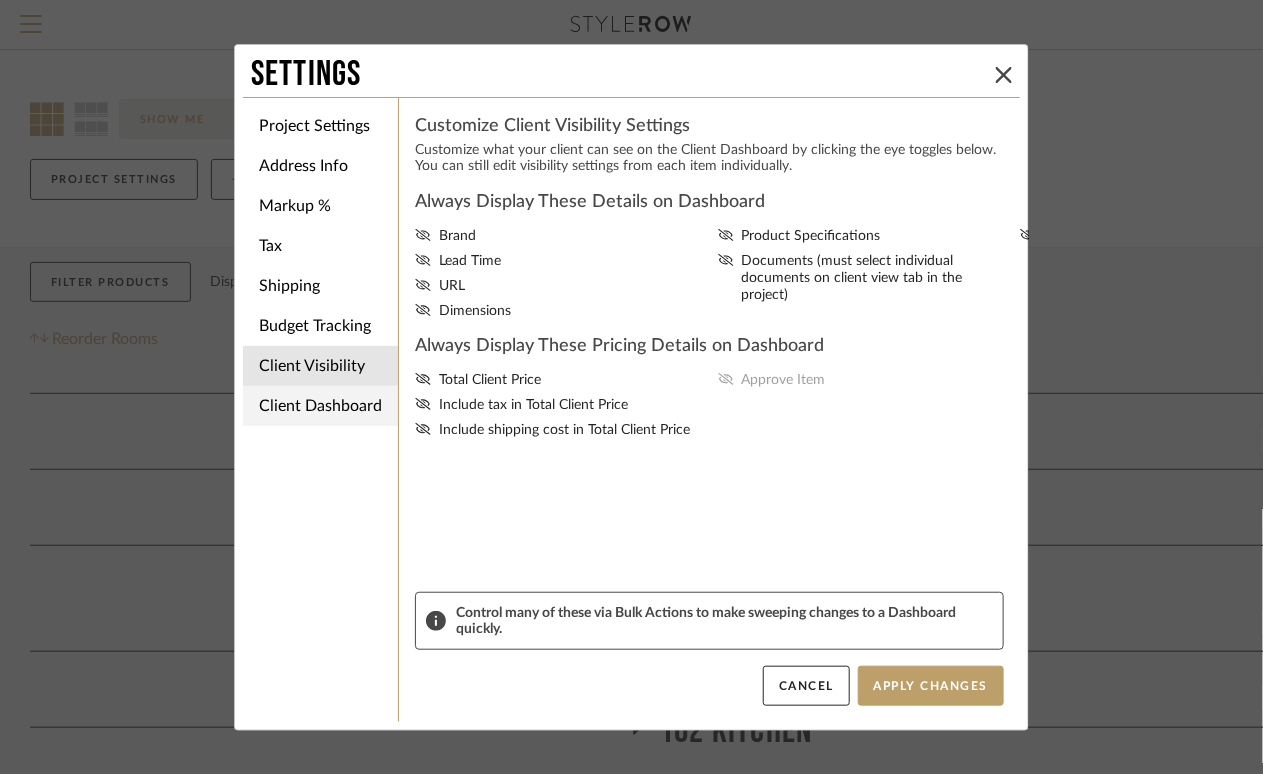click on "Client Dashboard" at bounding box center (320, 406) 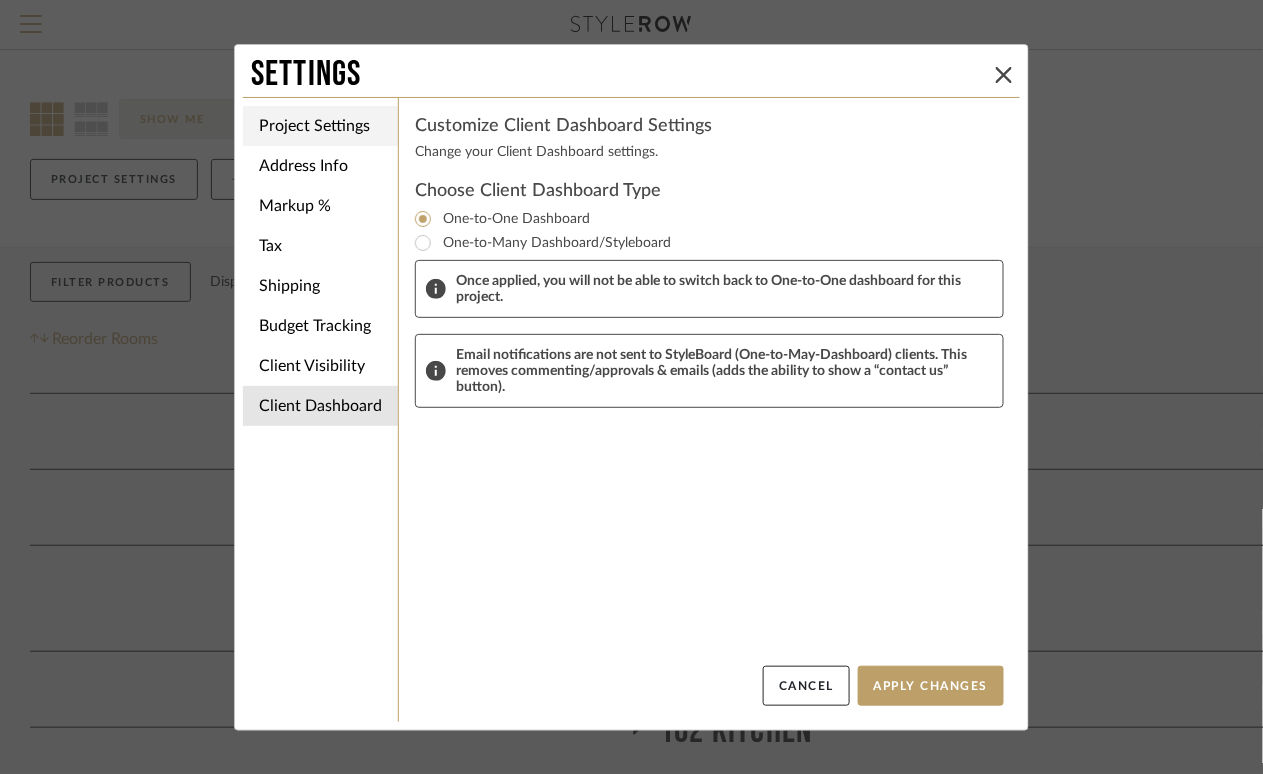 click on "Project Settings" at bounding box center (320, 126) 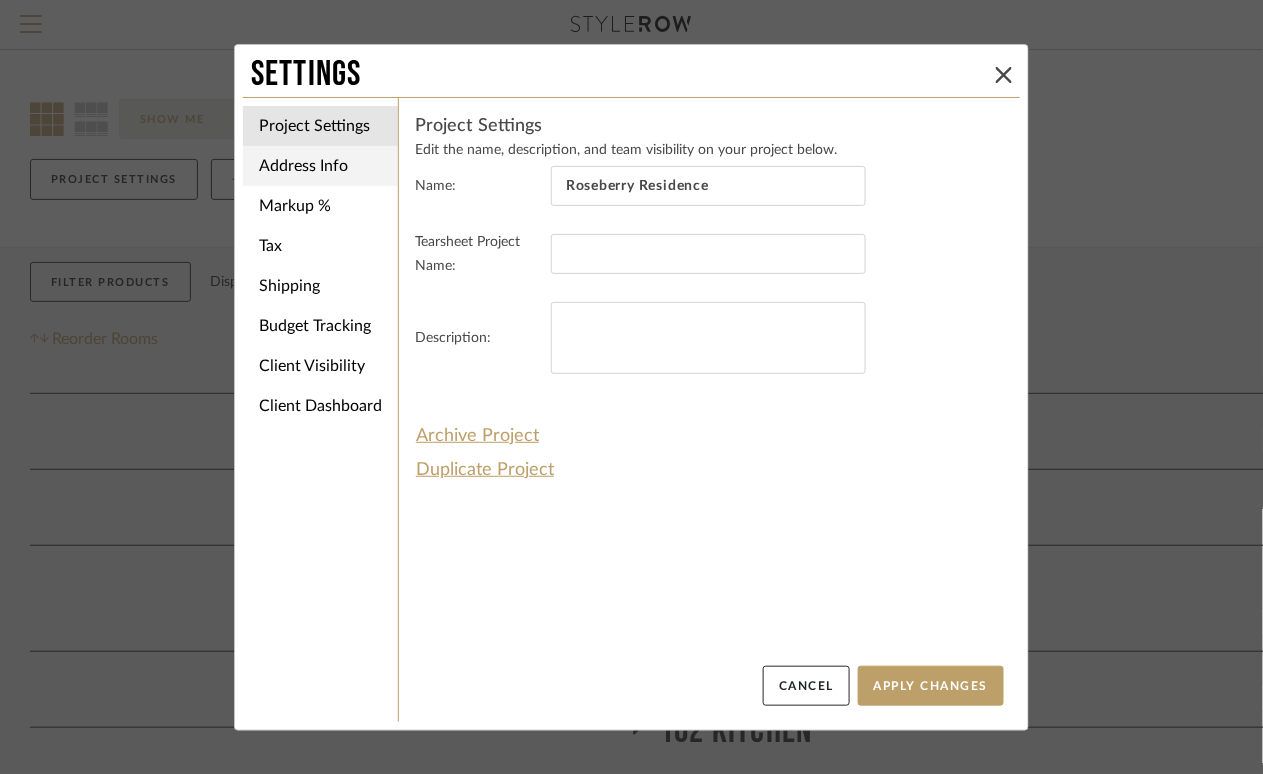 click on "Address Info" at bounding box center [320, 166] 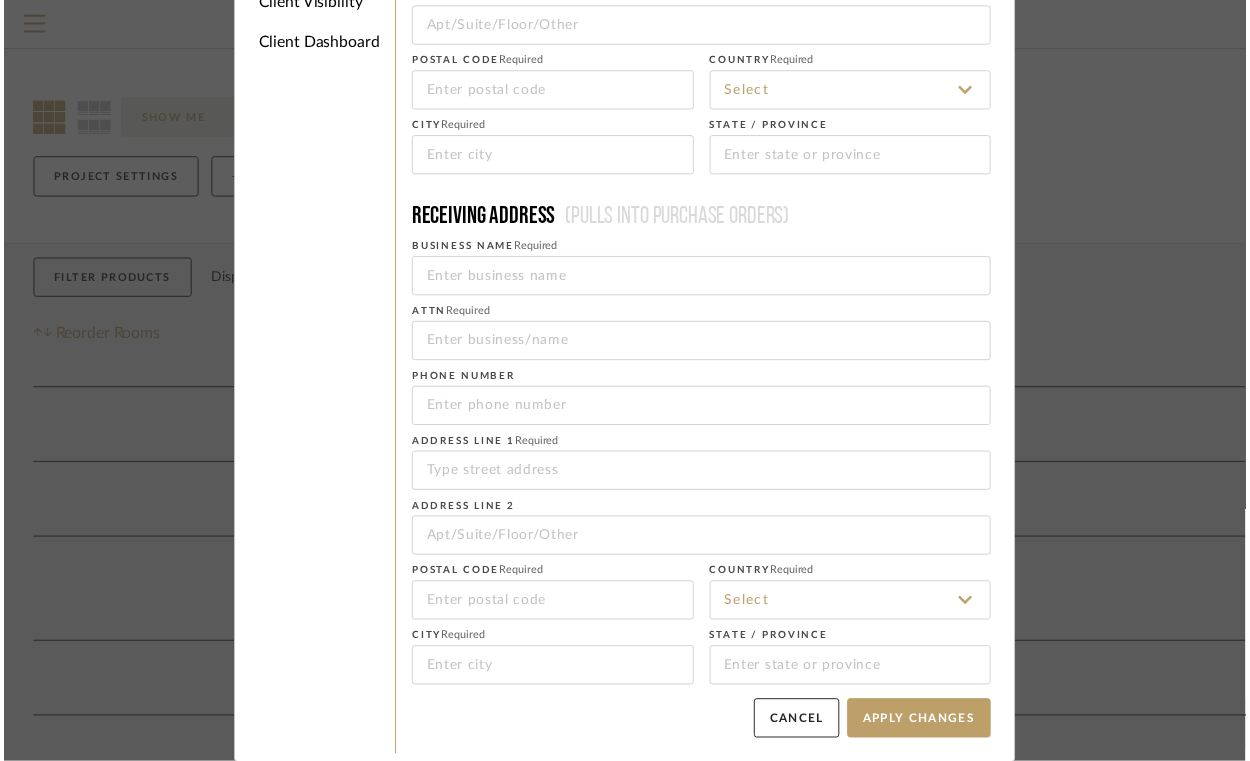scroll, scrollTop: 0, scrollLeft: 0, axis: both 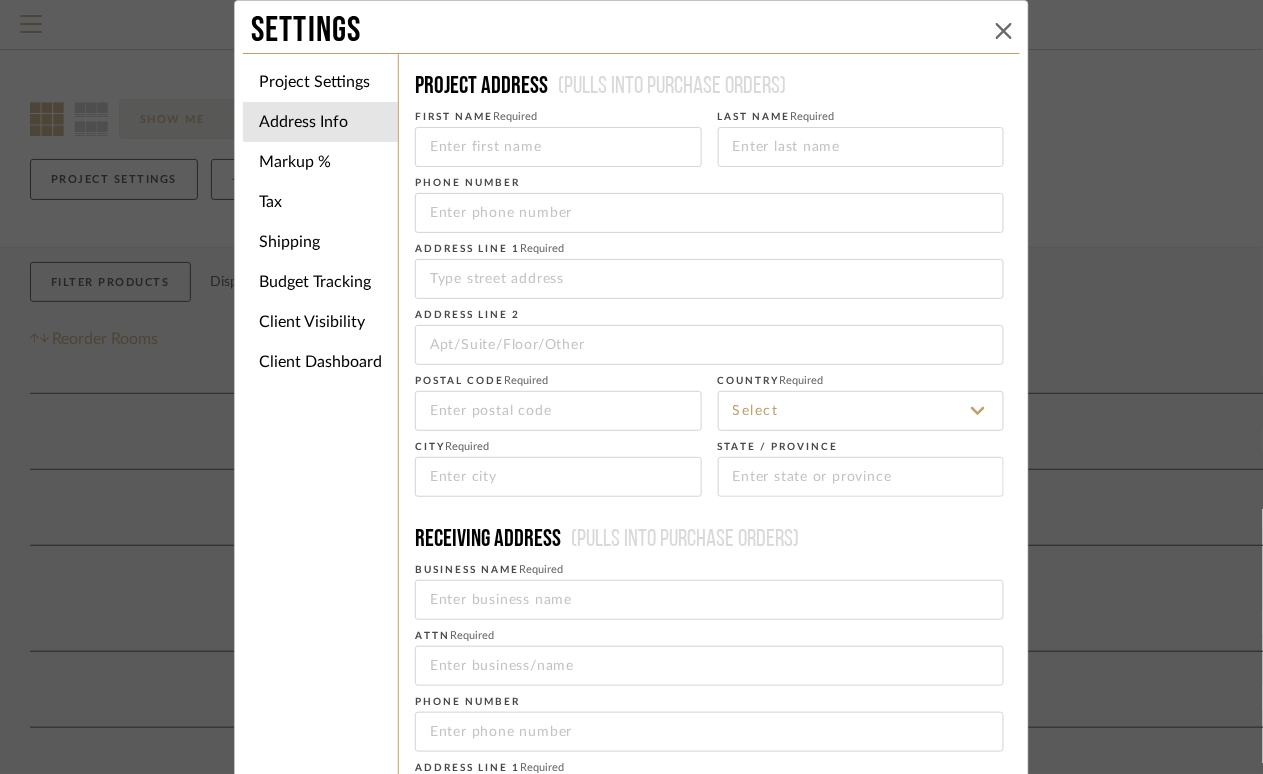 click 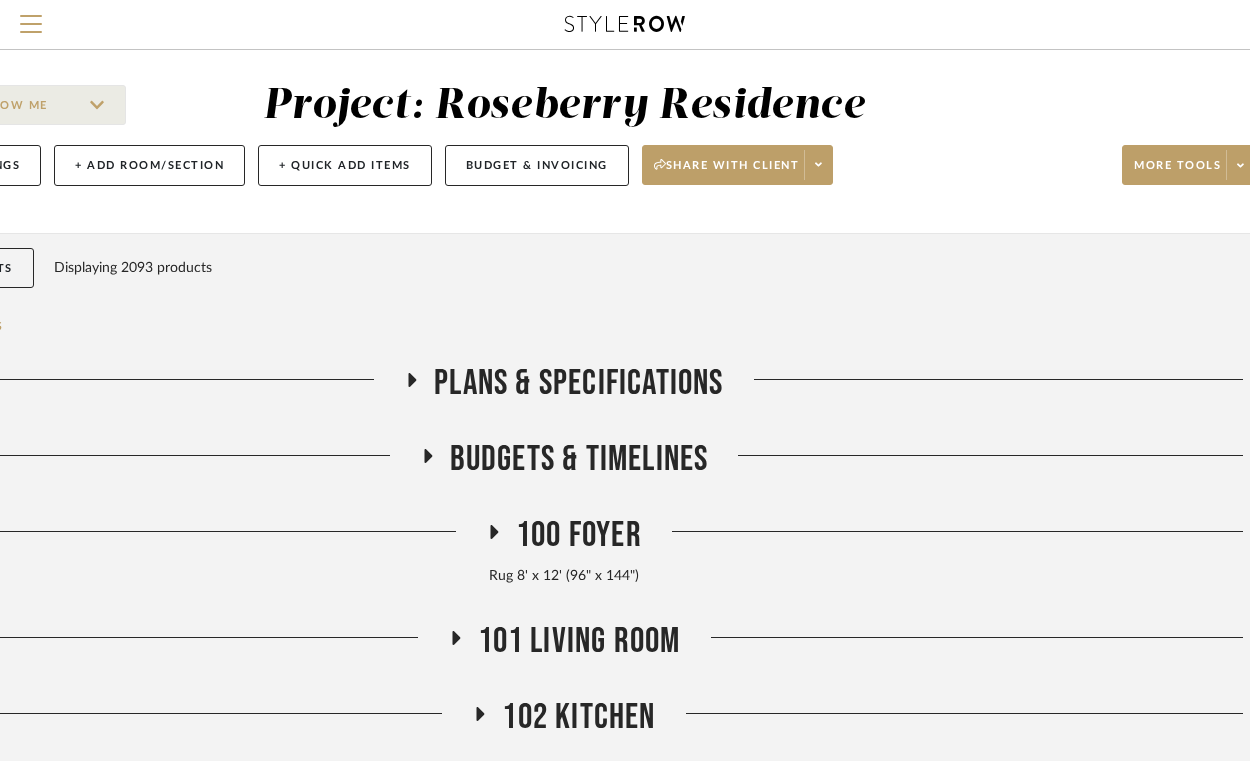 scroll, scrollTop: 14, scrollLeft: 190, axis: both 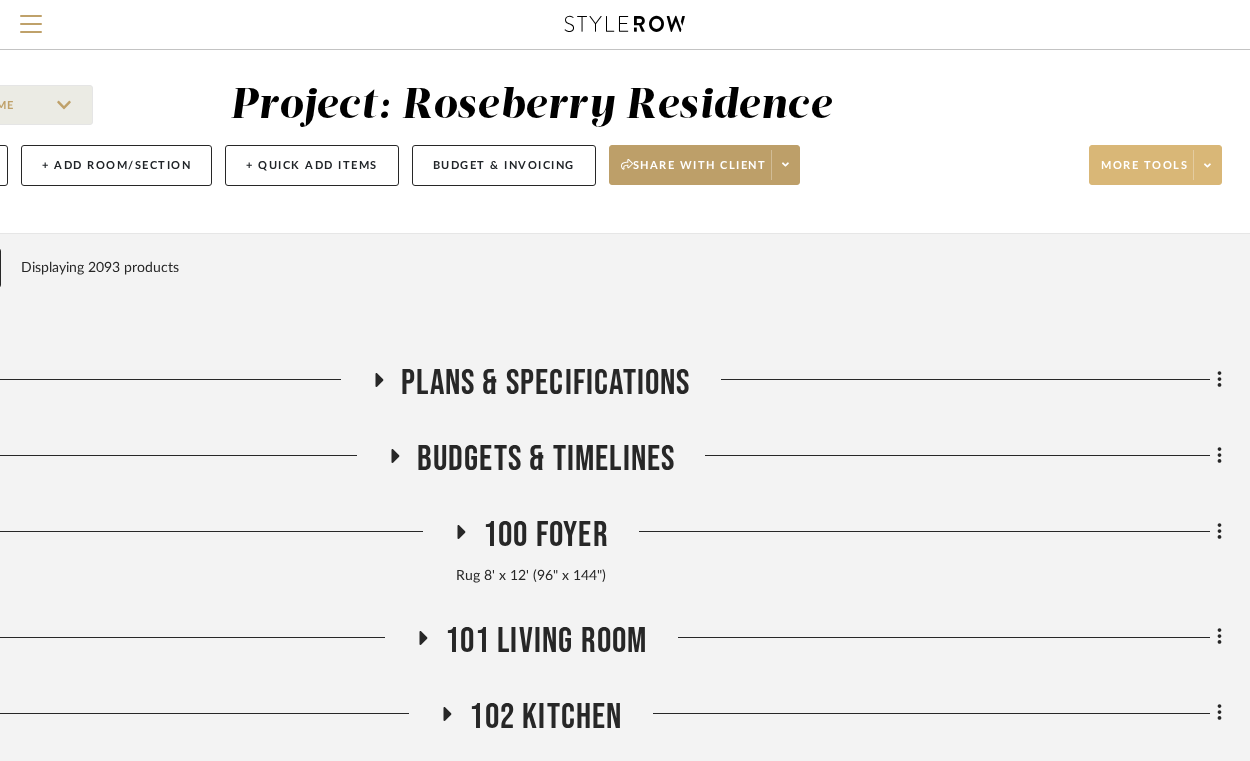 click 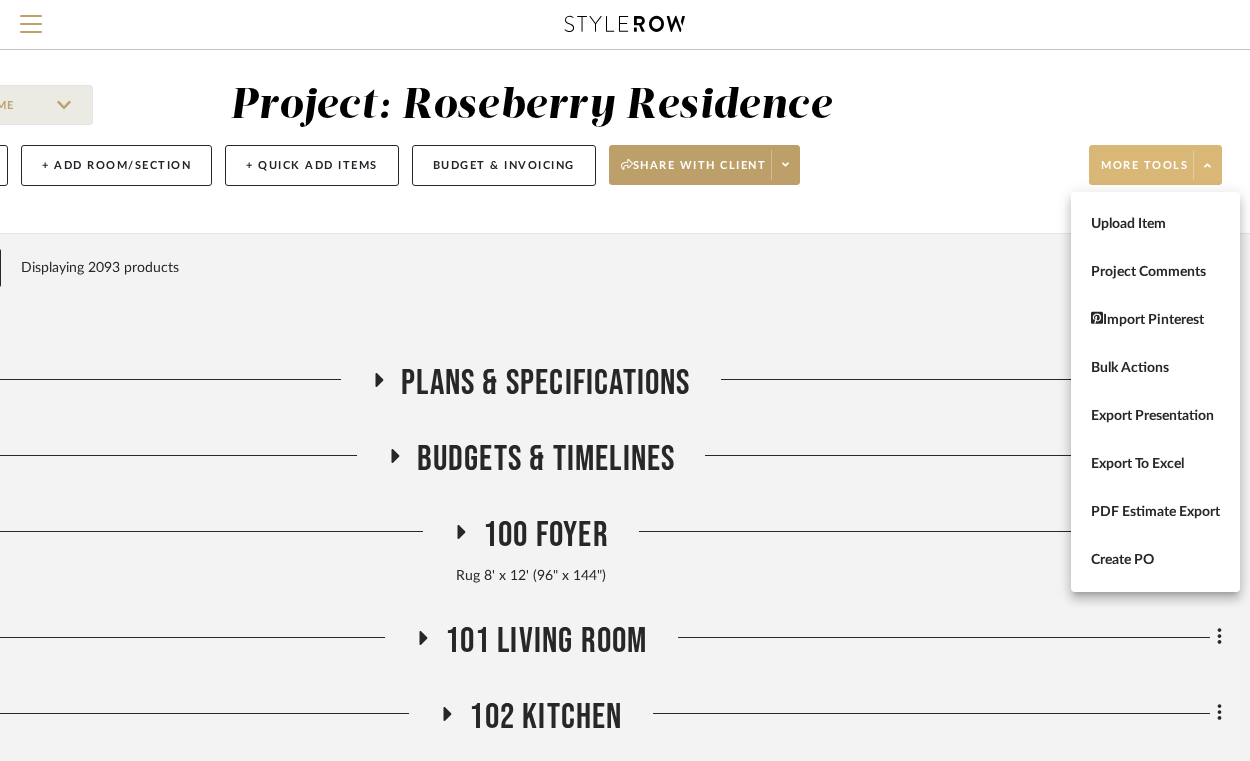 click at bounding box center (625, 380) 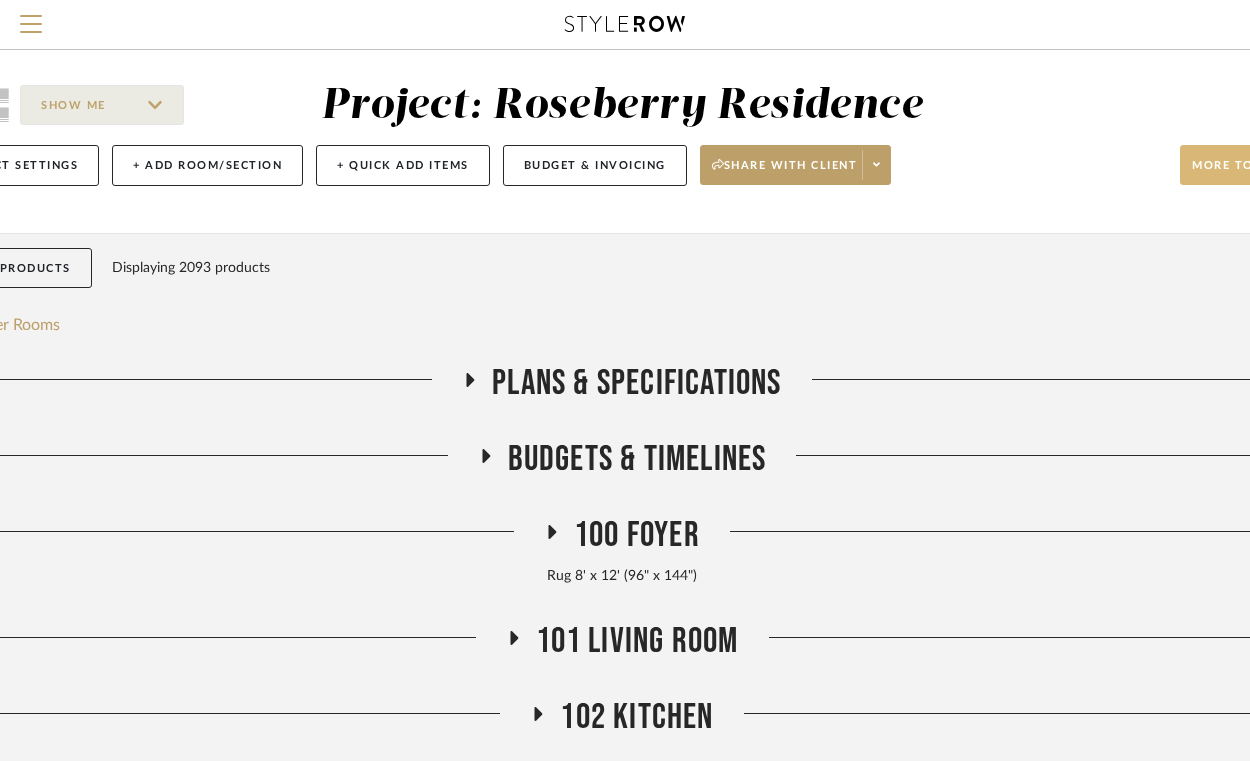 scroll, scrollTop: 14, scrollLeft: 0, axis: vertical 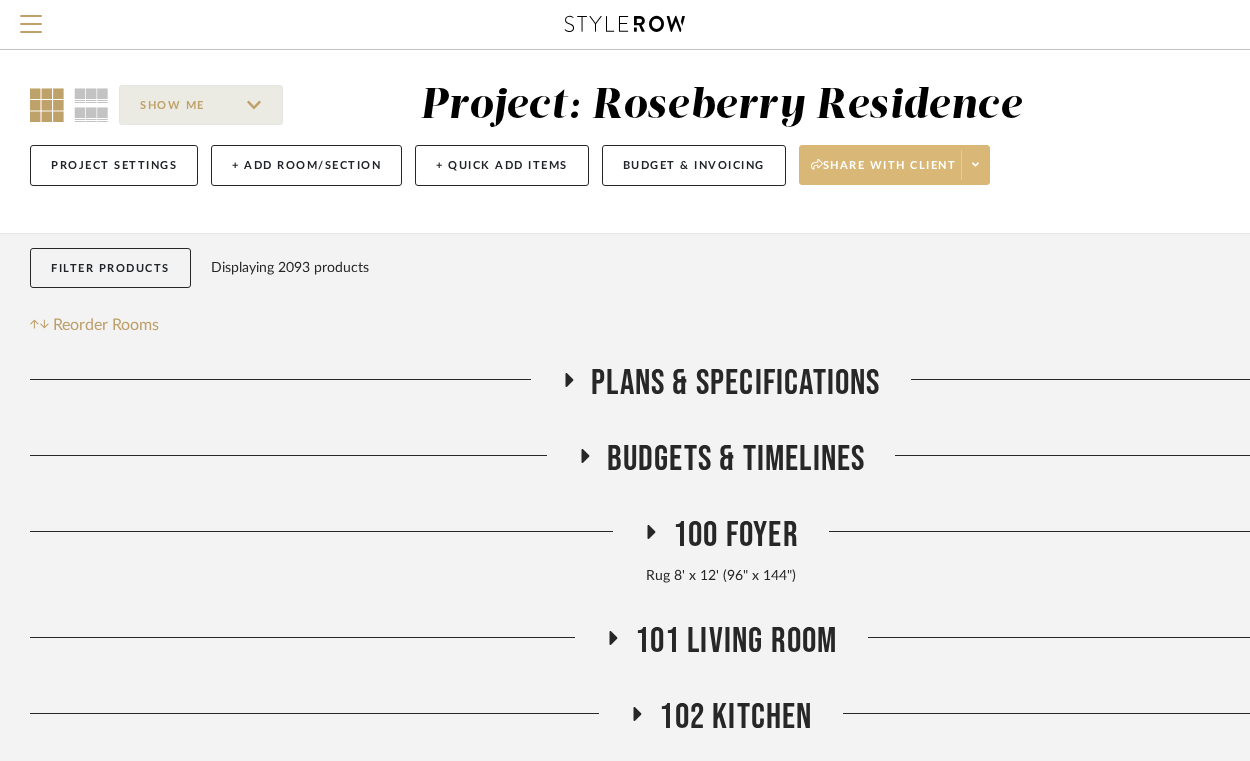 click 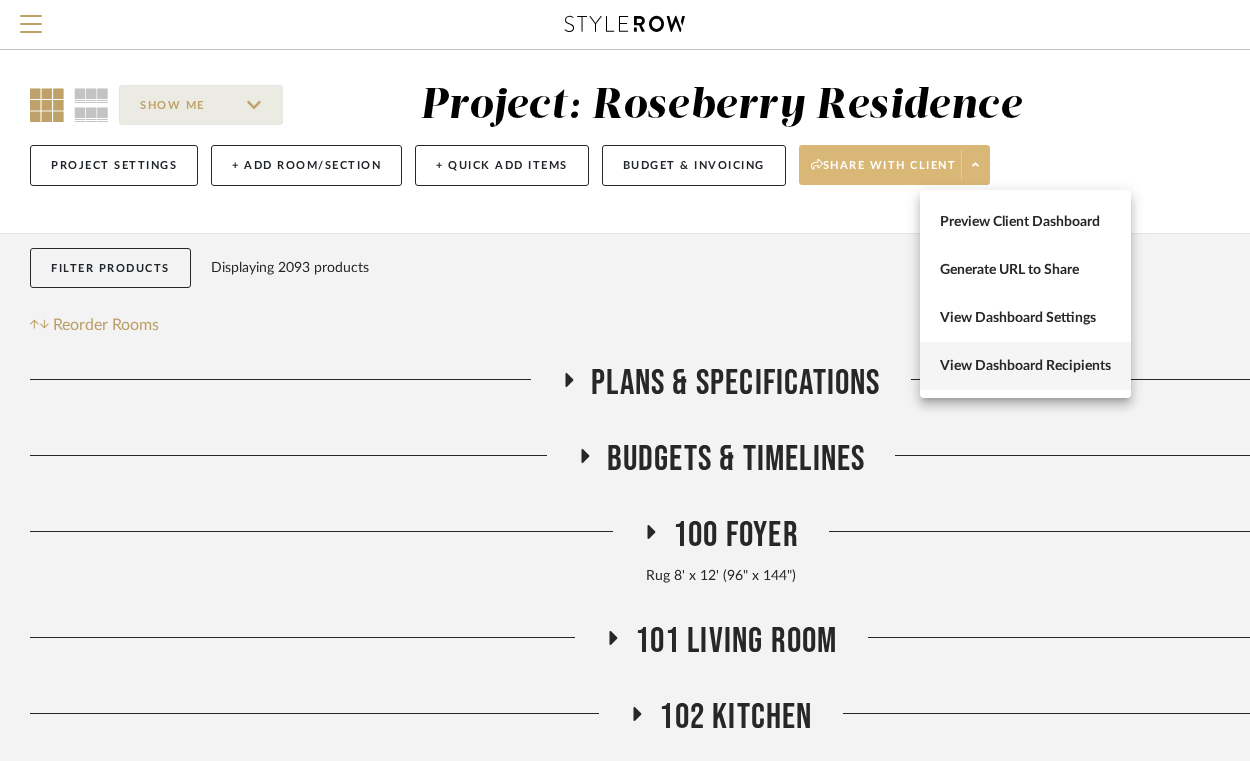 click on "View Dashboard Recipients" at bounding box center (1025, 365) 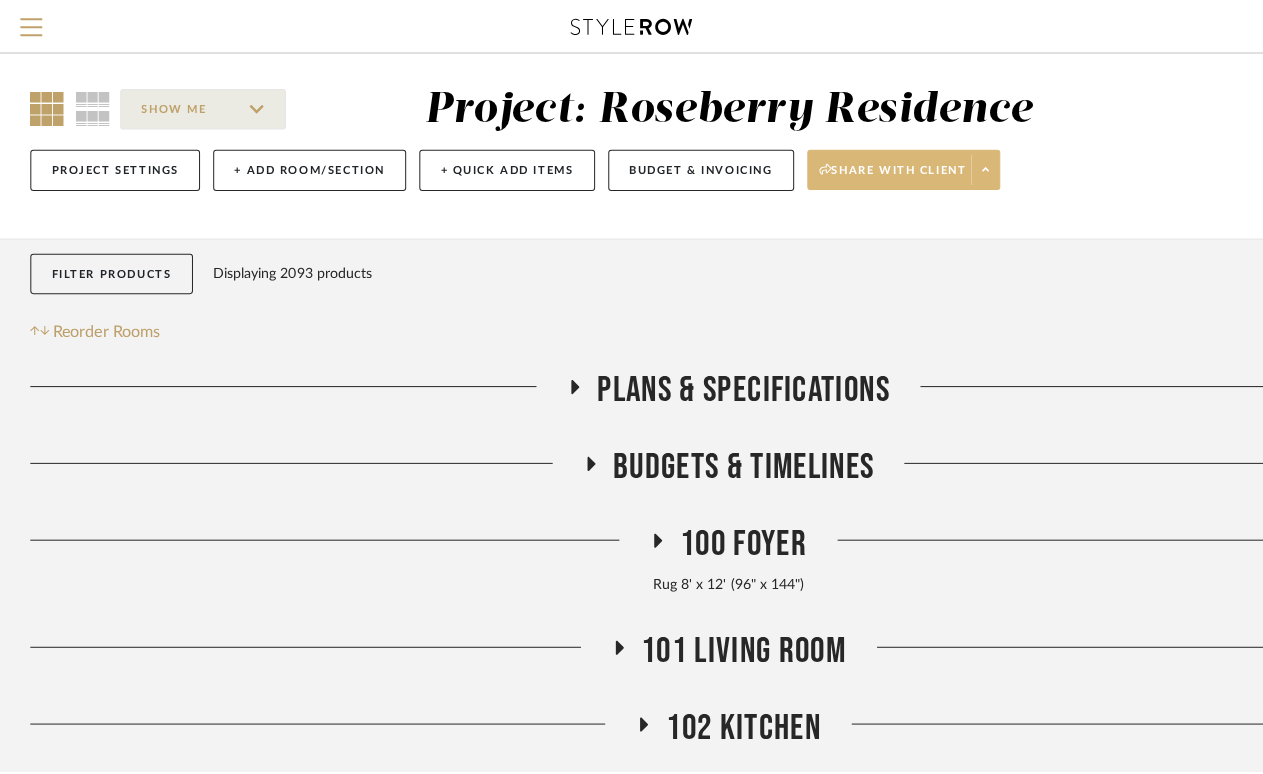 scroll, scrollTop: 0, scrollLeft: 0, axis: both 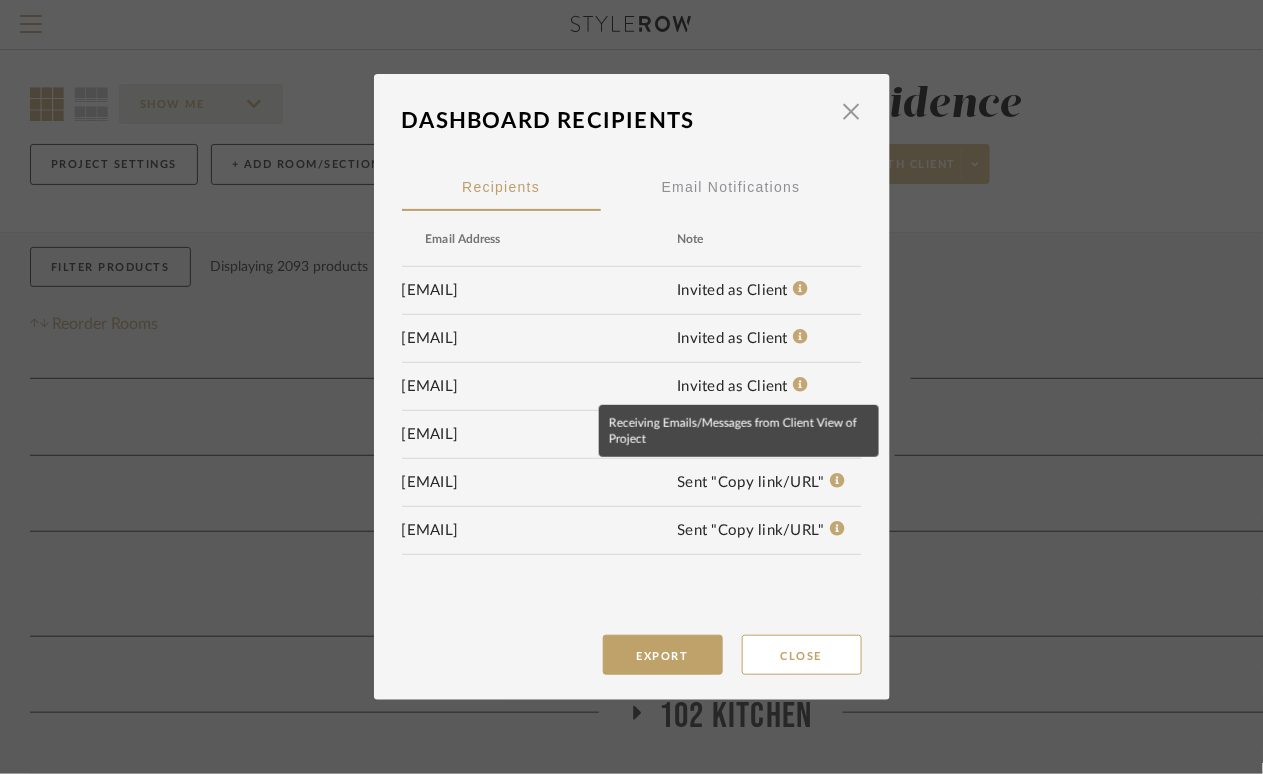 click 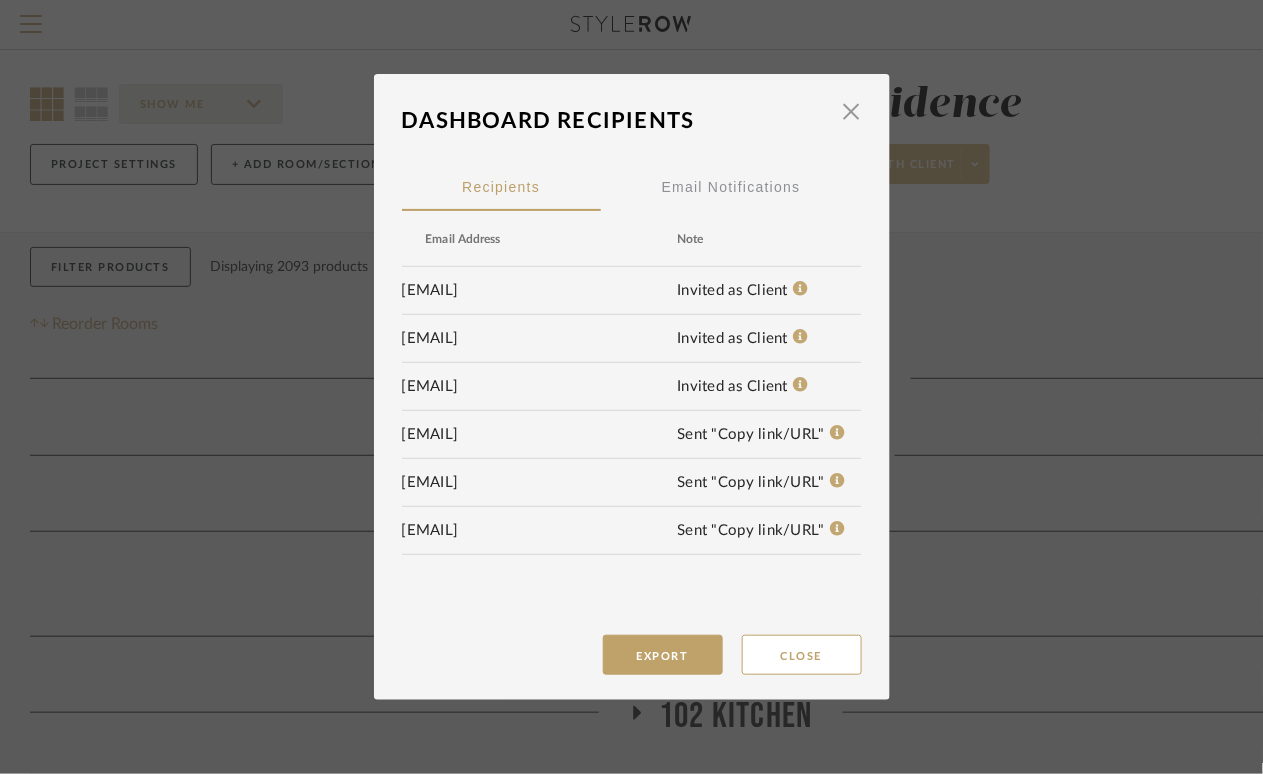 click on "Invited as Client" 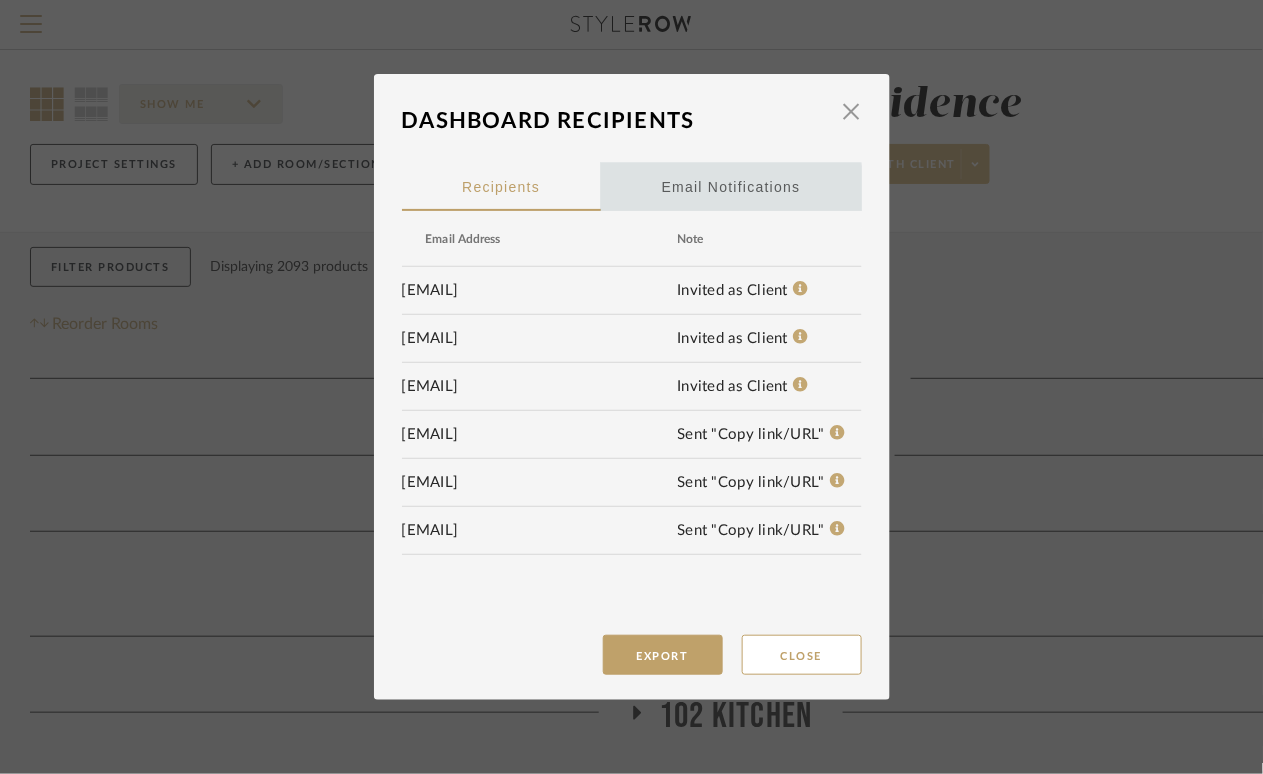 click on "Email Notifications" at bounding box center [731, 187] 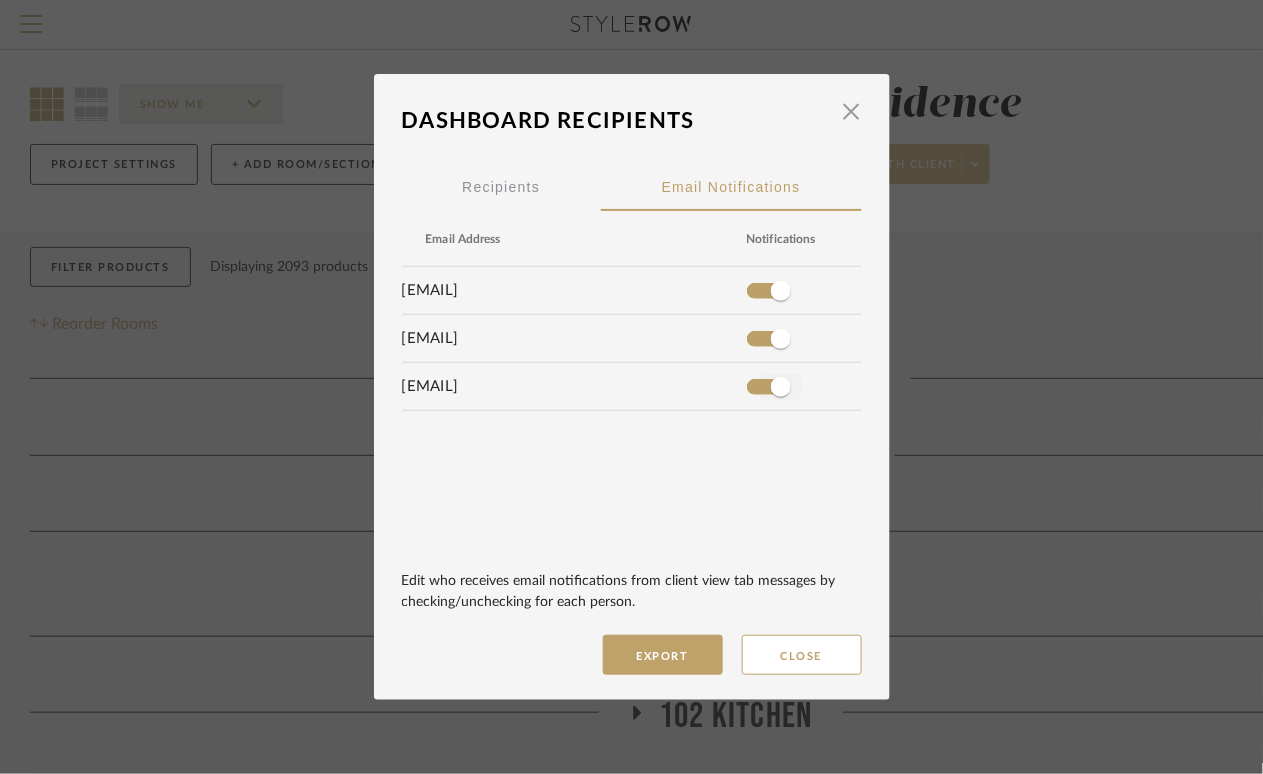 click at bounding box center (769, 387) 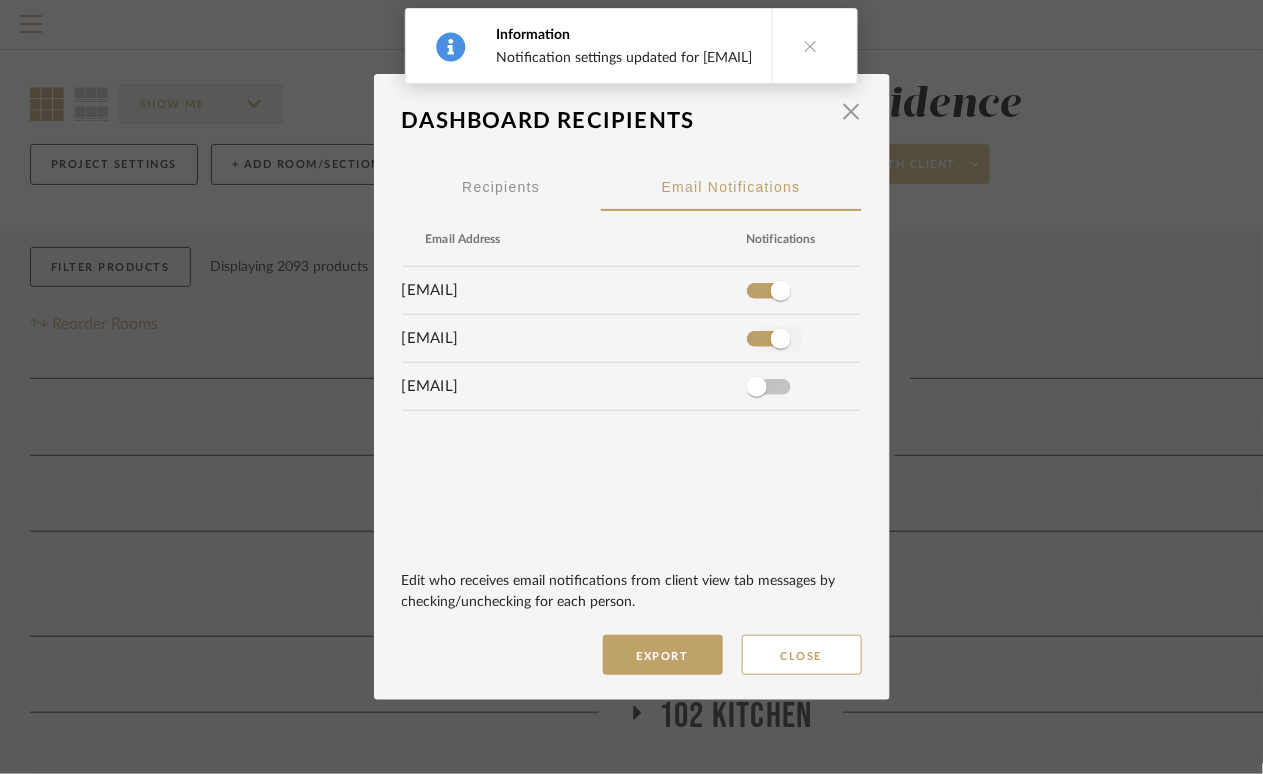 click at bounding box center [769, 339] 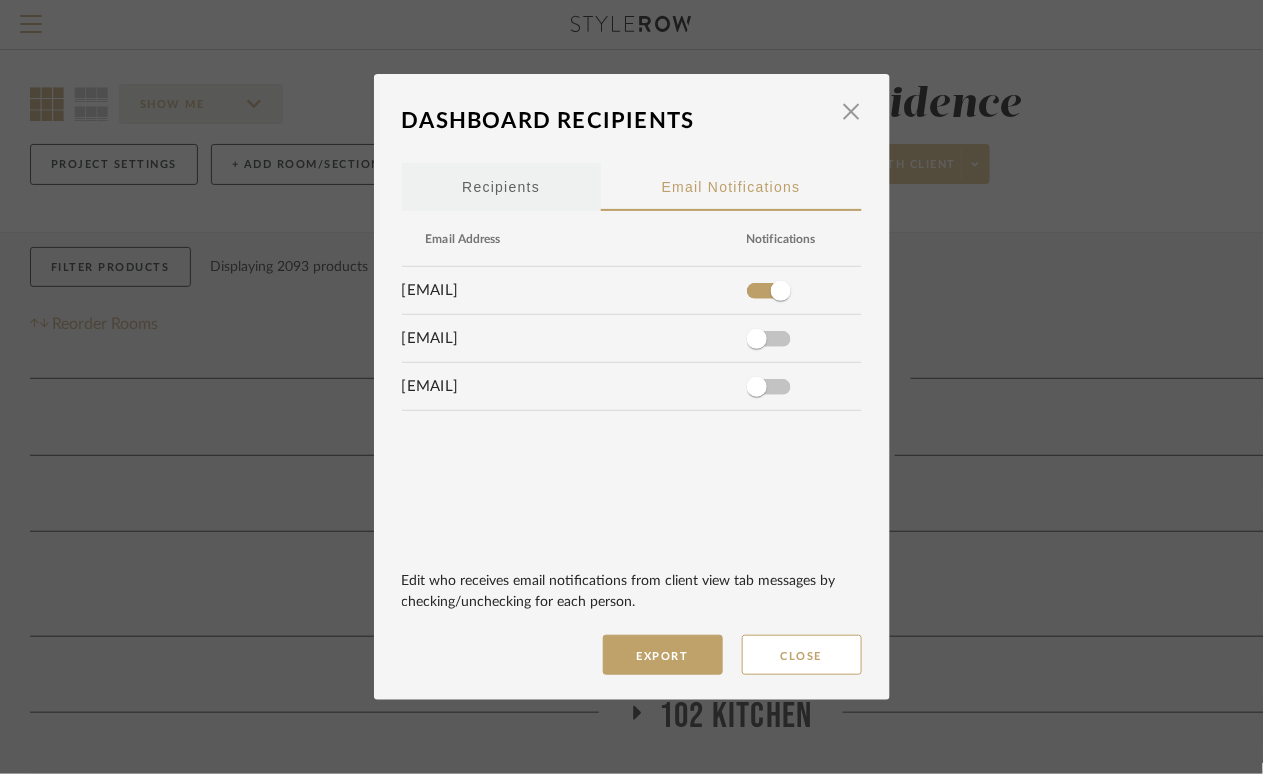 click on "Recipients" at bounding box center [501, 187] 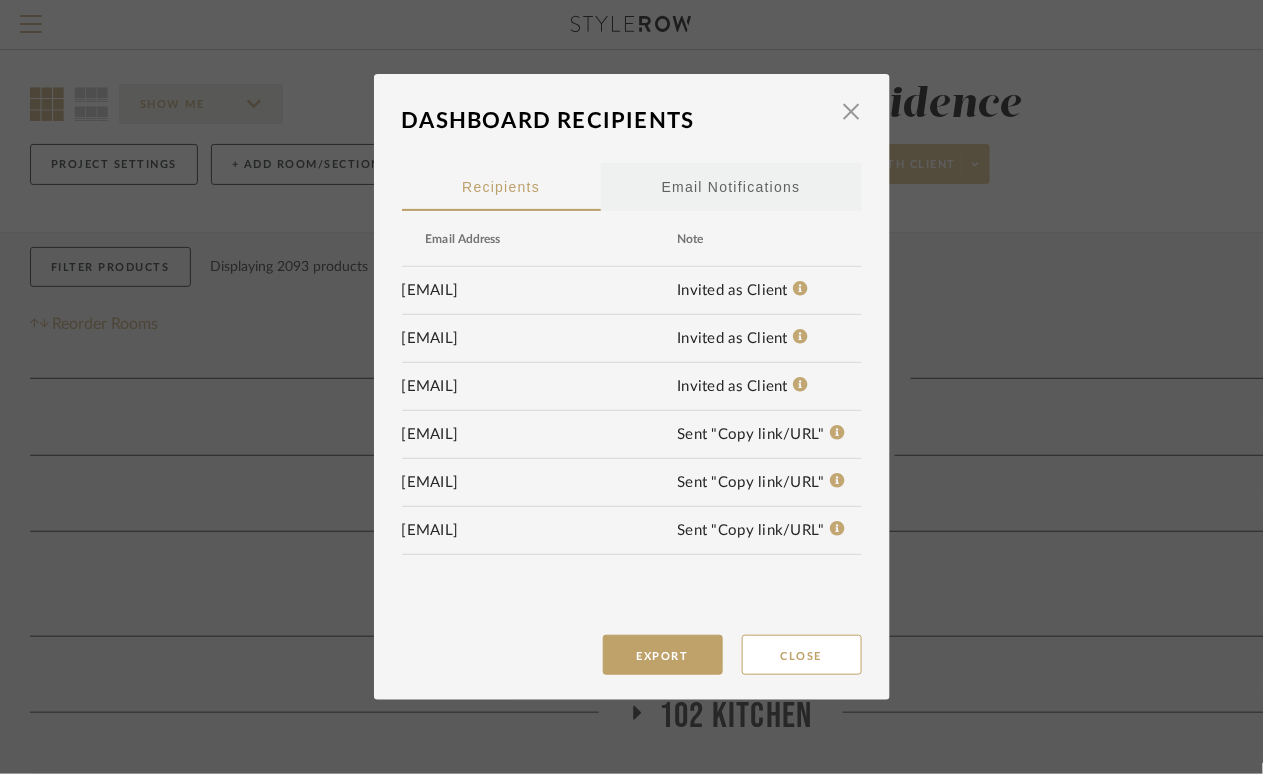 click on "Email Notifications" at bounding box center (731, 187) 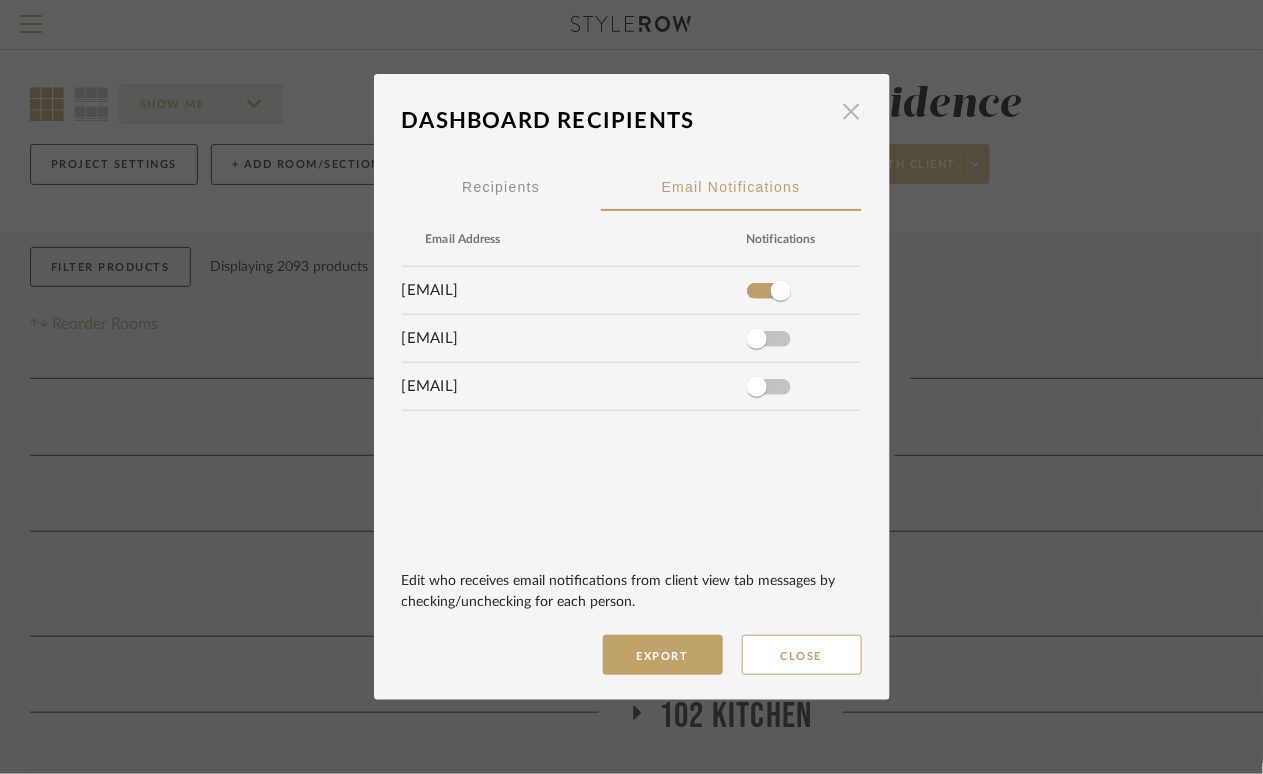 click at bounding box center [852, 111] 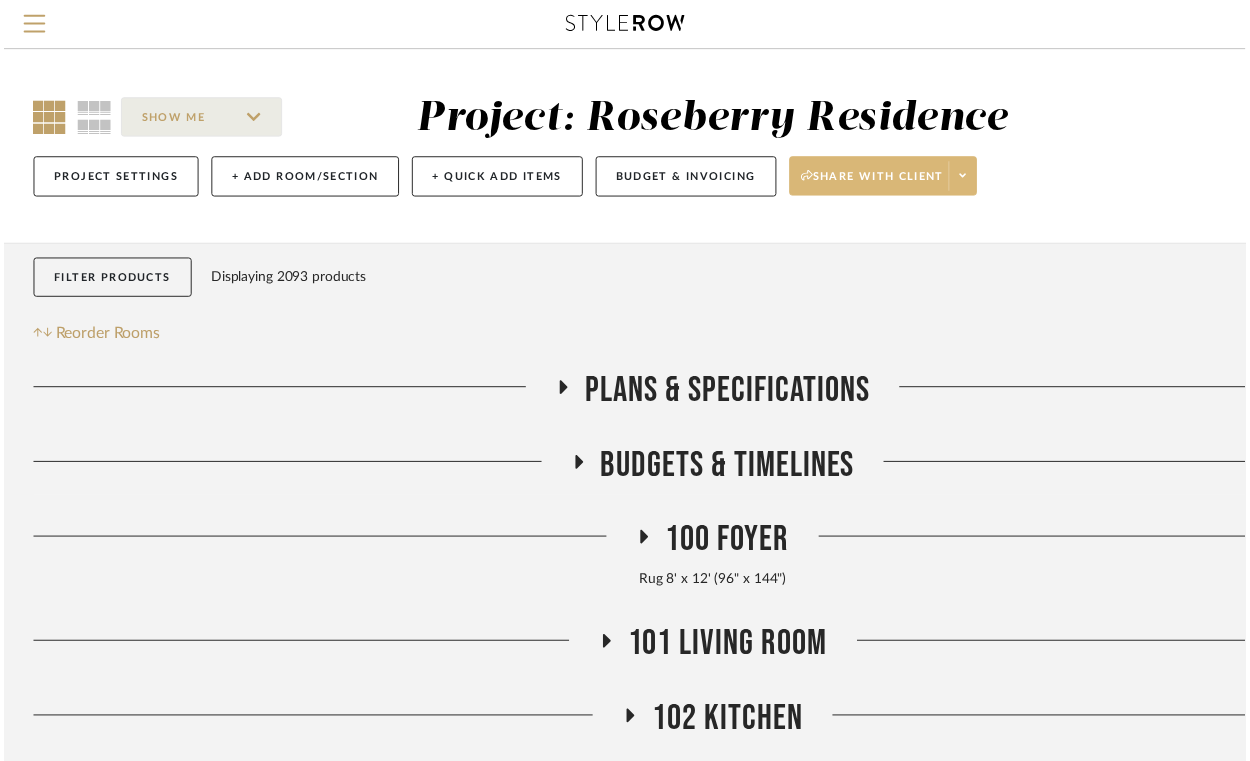 scroll, scrollTop: 14, scrollLeft: 0, axis: vertical 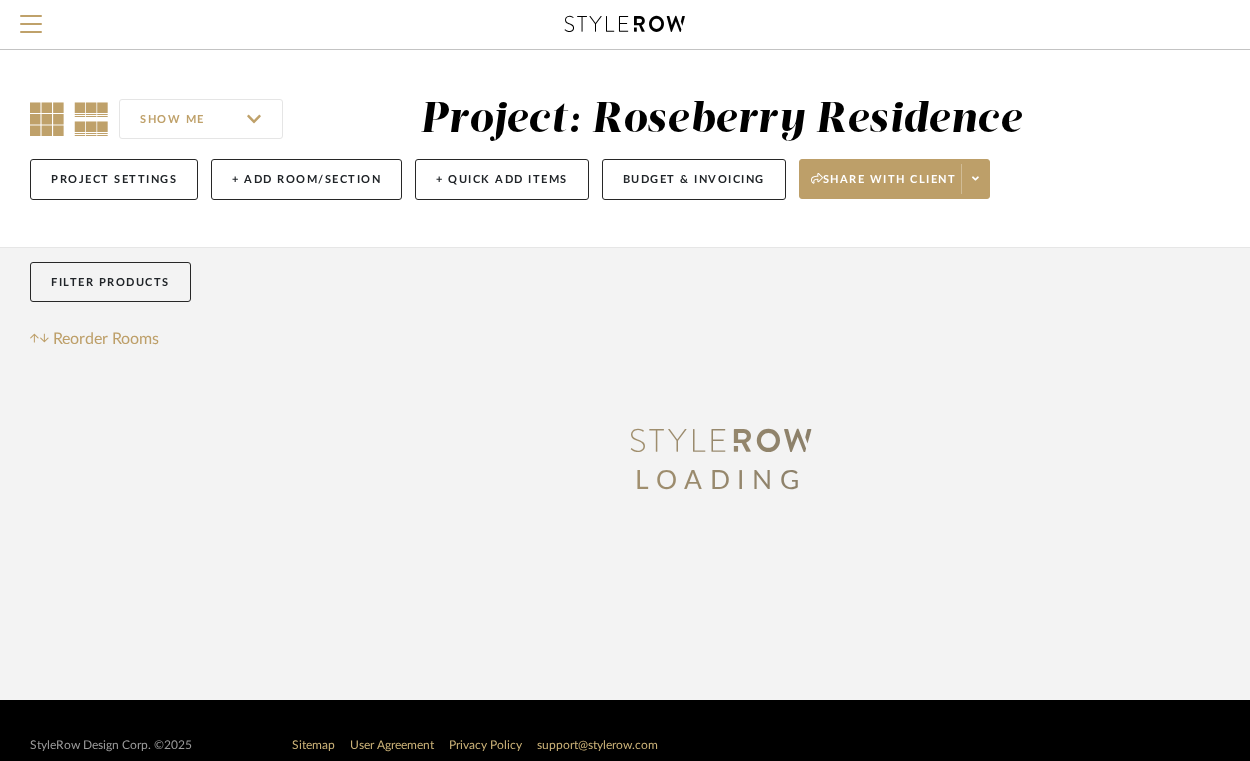 click 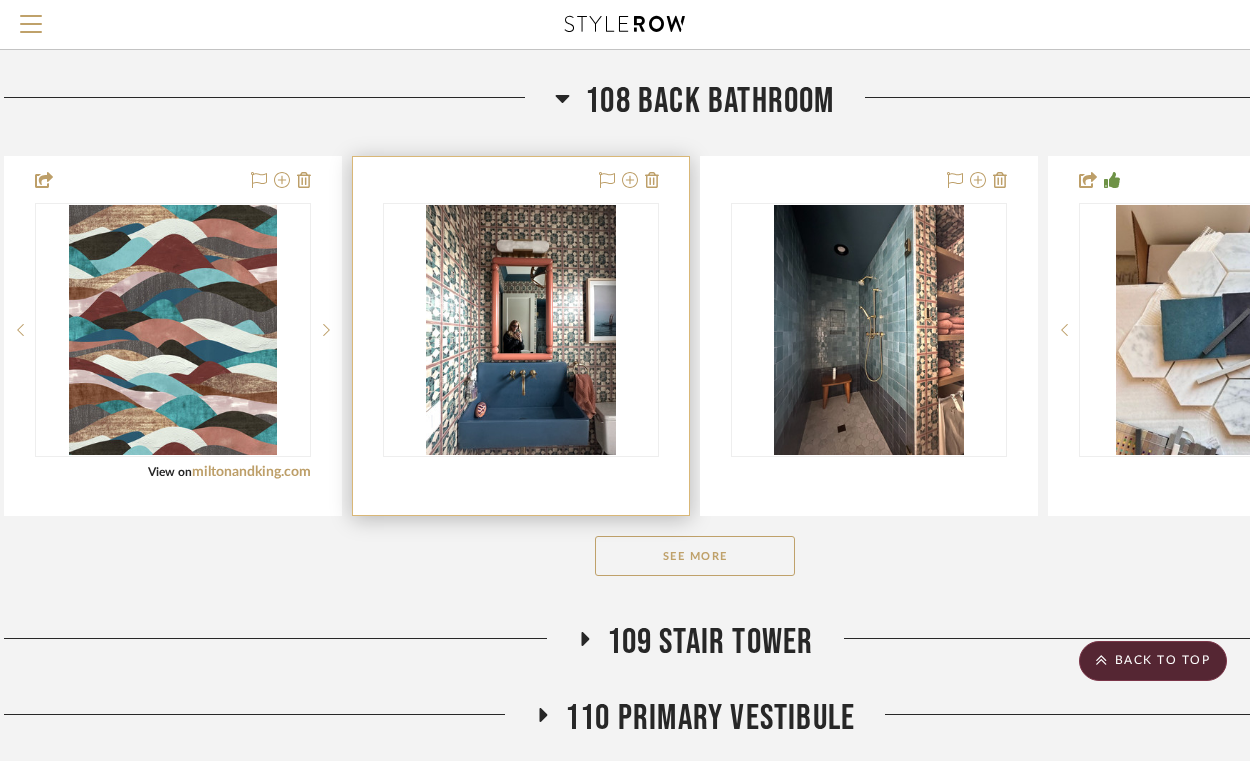 scroll, scrollTop: 1116, scrollLeft: 0, axis: vertical 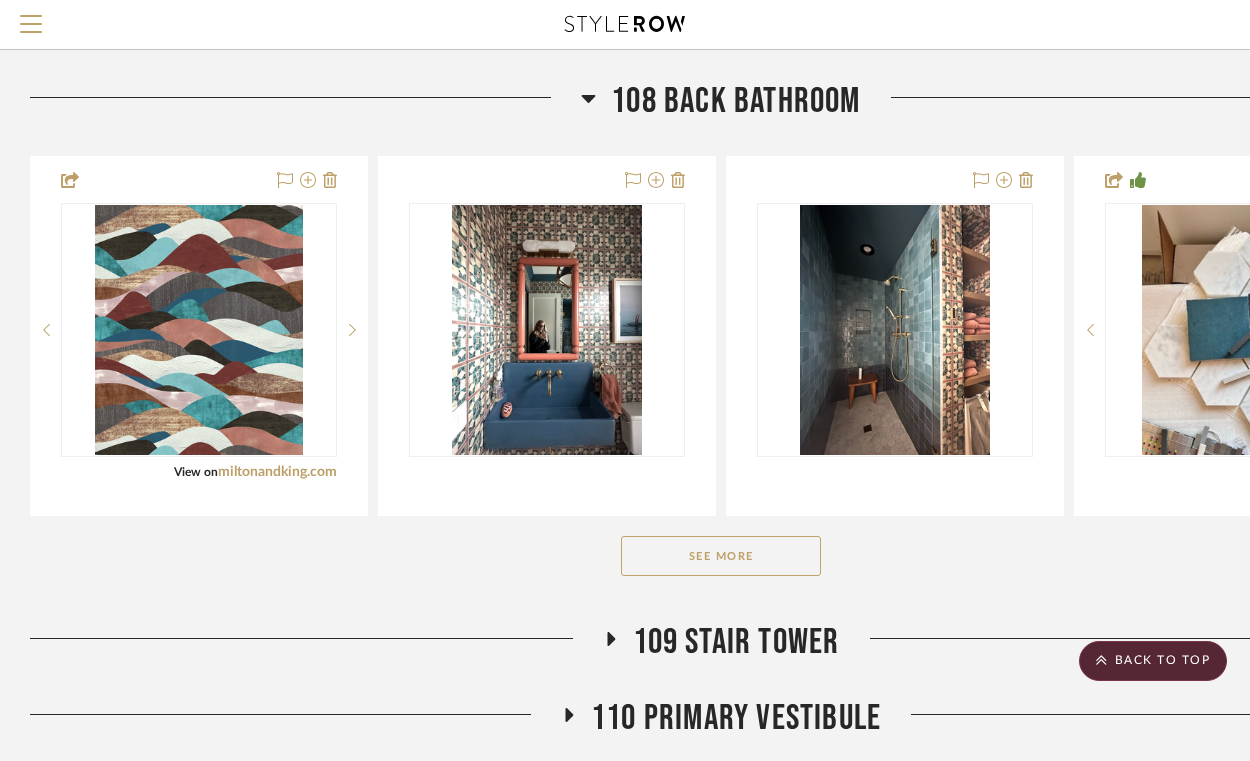 click on "See More" 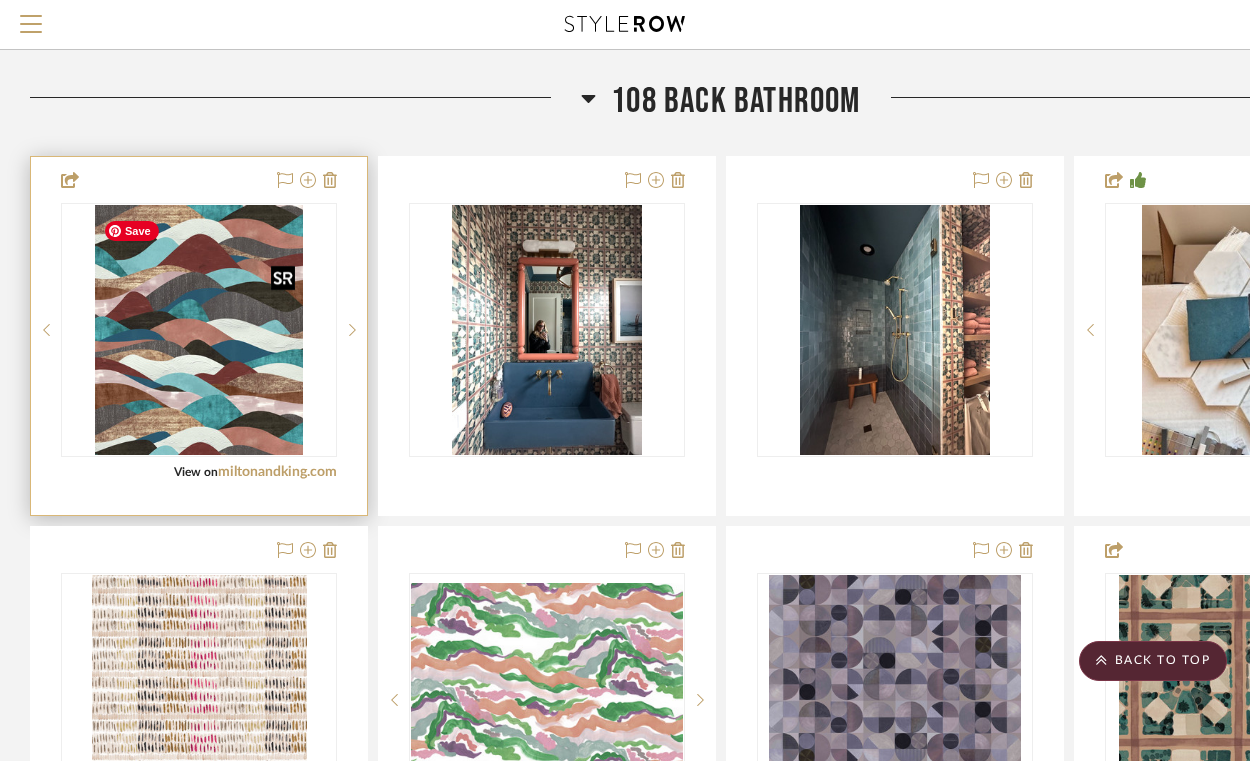 click at bounding box center [0, 0] 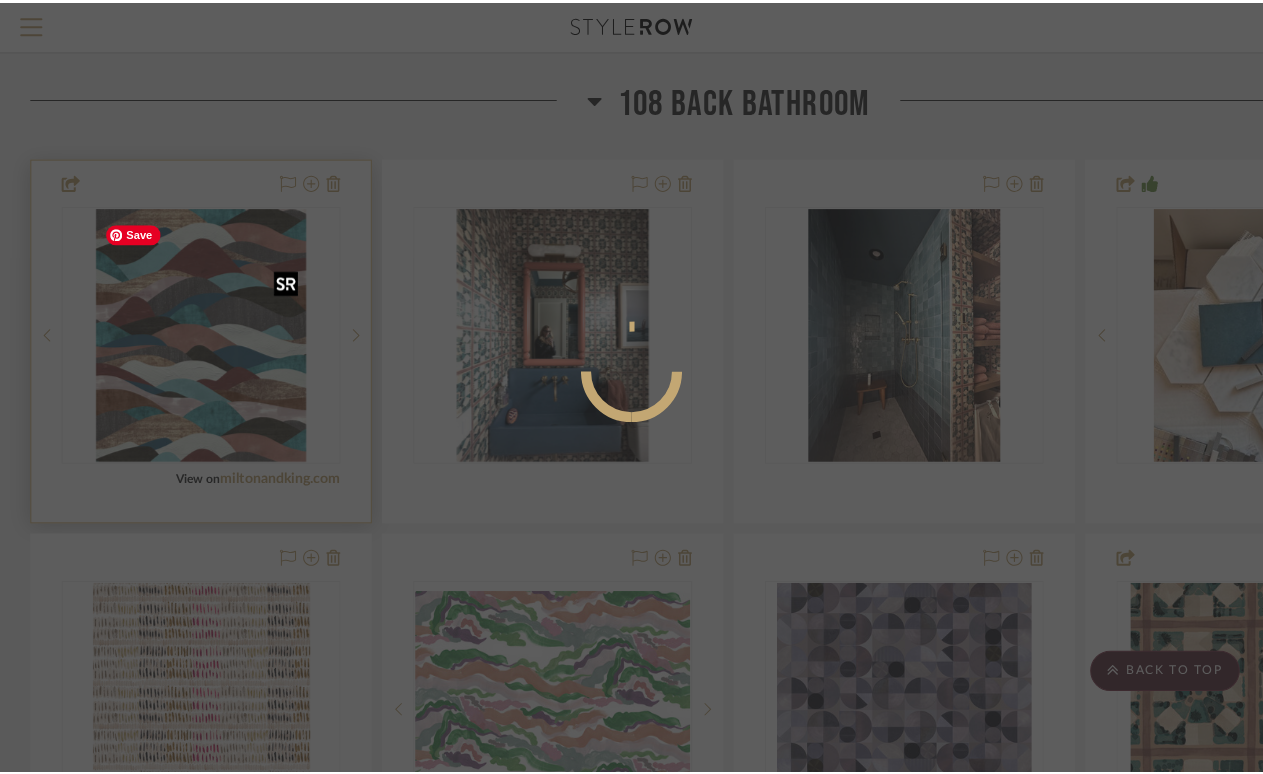scroll, scrollTop: 0, scrollLeft: 0, axis: both 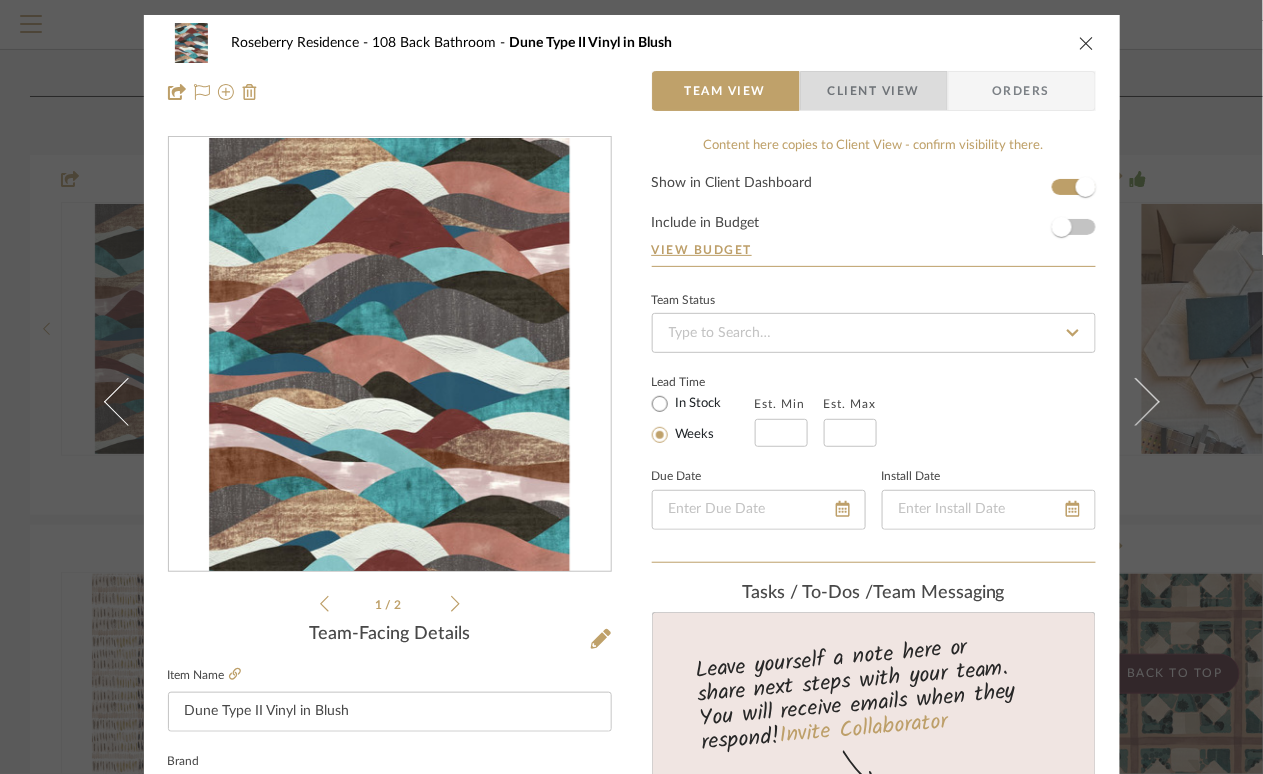click on "Client View" at bounding box center (874, 91) 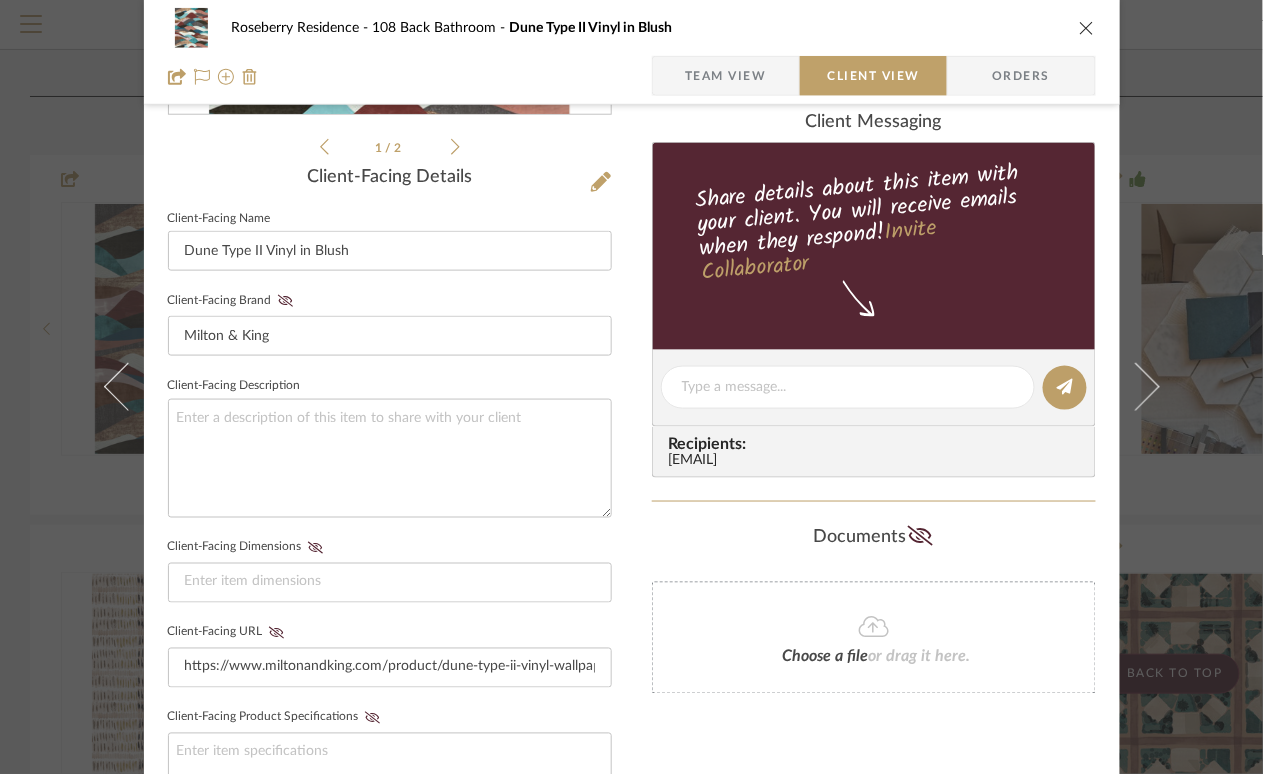 scroll, scrollTop: 494, scrollLeft: 0, axis: vertical 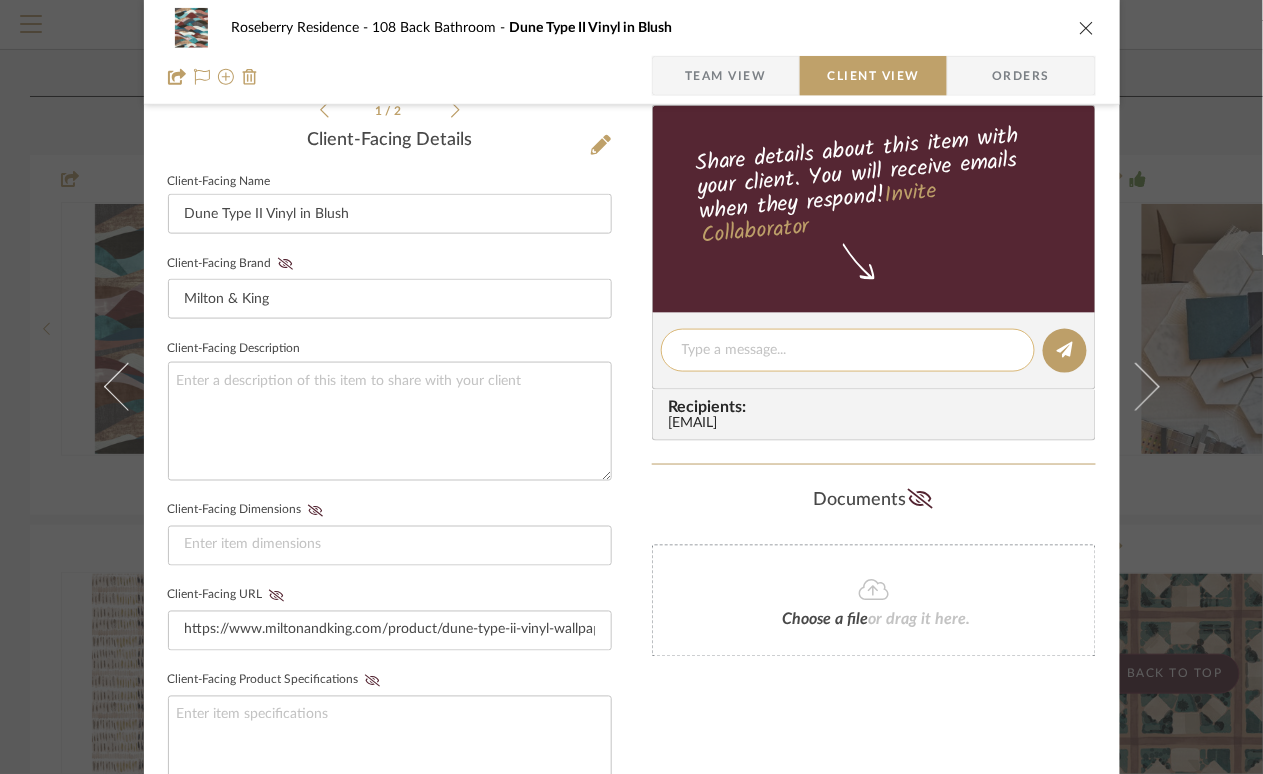 click 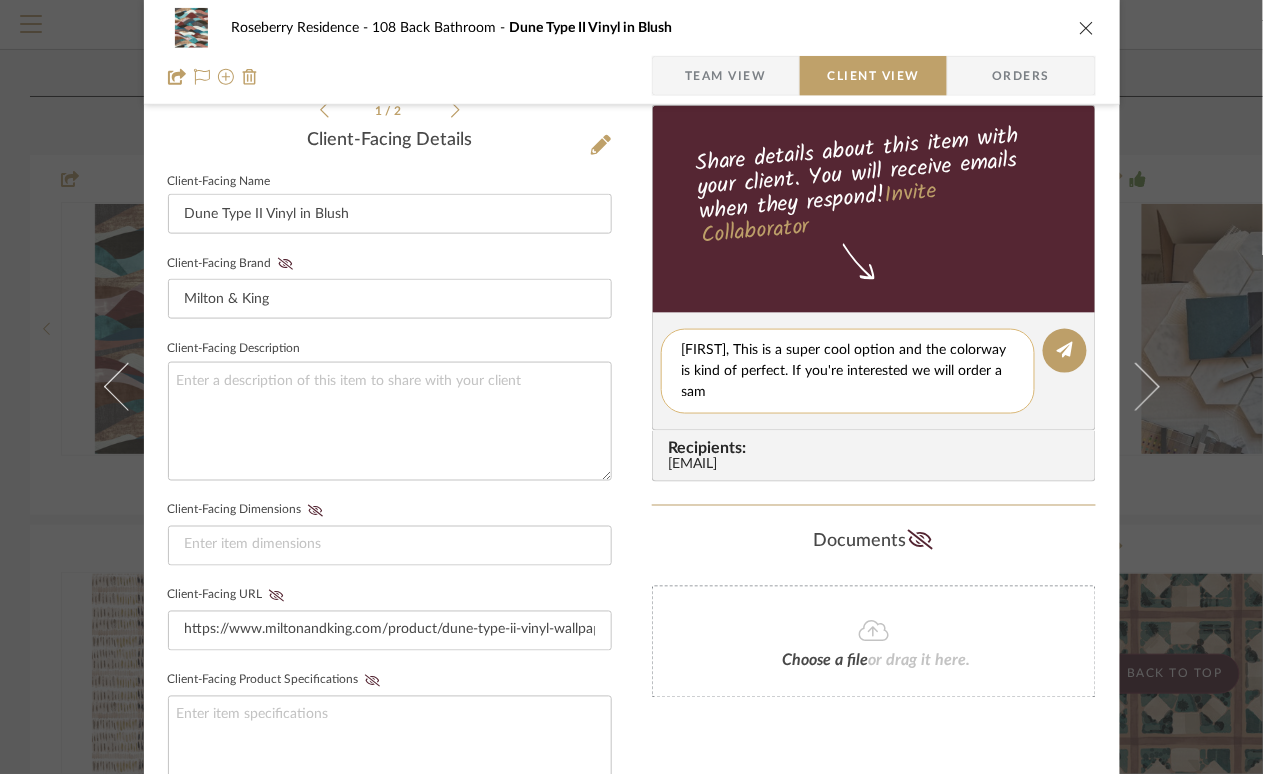 scroll, scrollTop: 0, scrollLeft: 0, axis: both 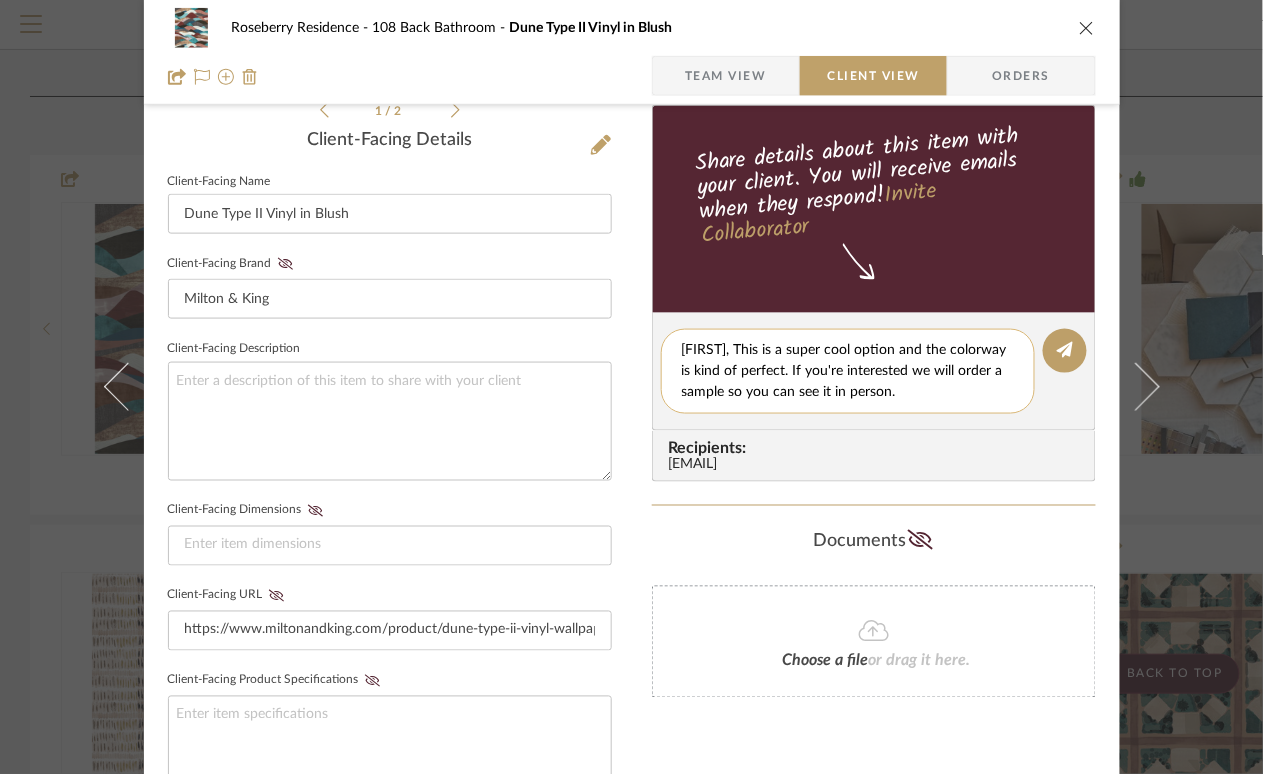click on "[FIRST], This is a super cool option and the colorway is kind of perfect. If you're interested we will order a sample so you can see it in person." 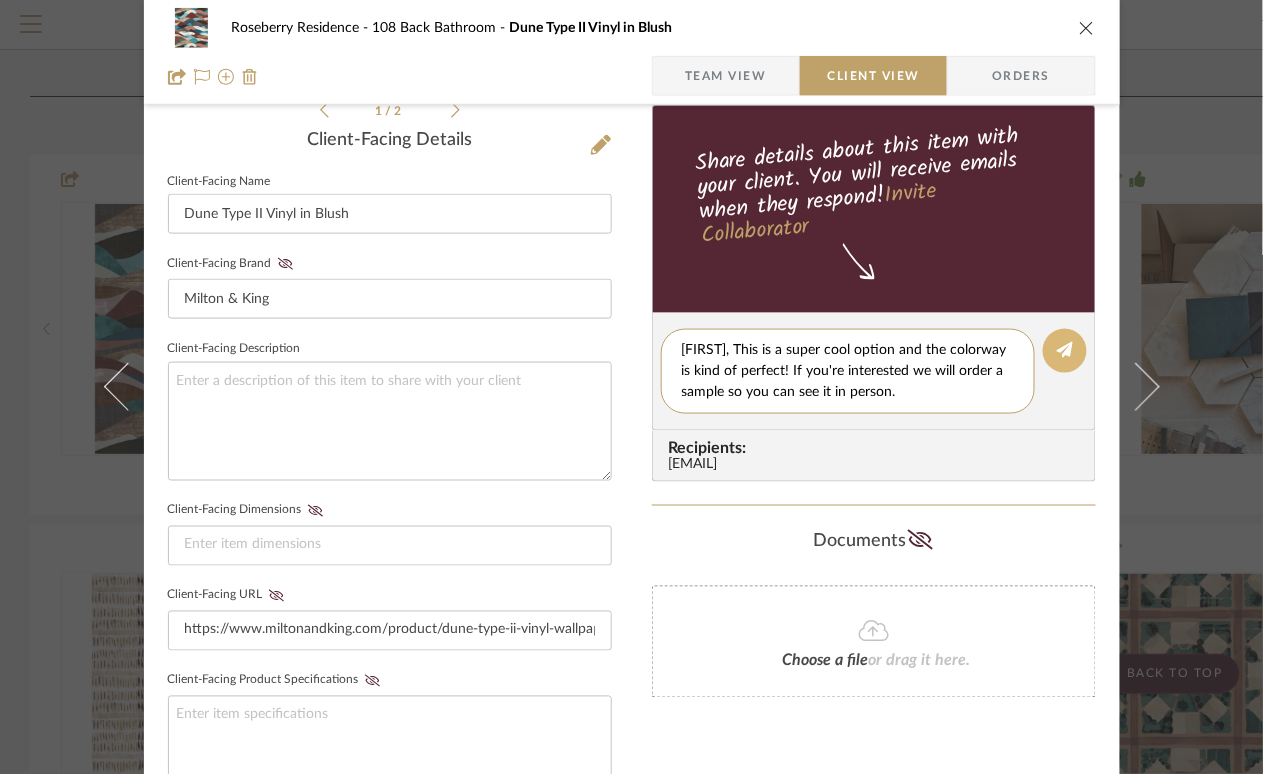 type on "[FIRST], This is a super cool option and the colorway is kind of perfect! If you're interested we will order a sample so you can see it in person." 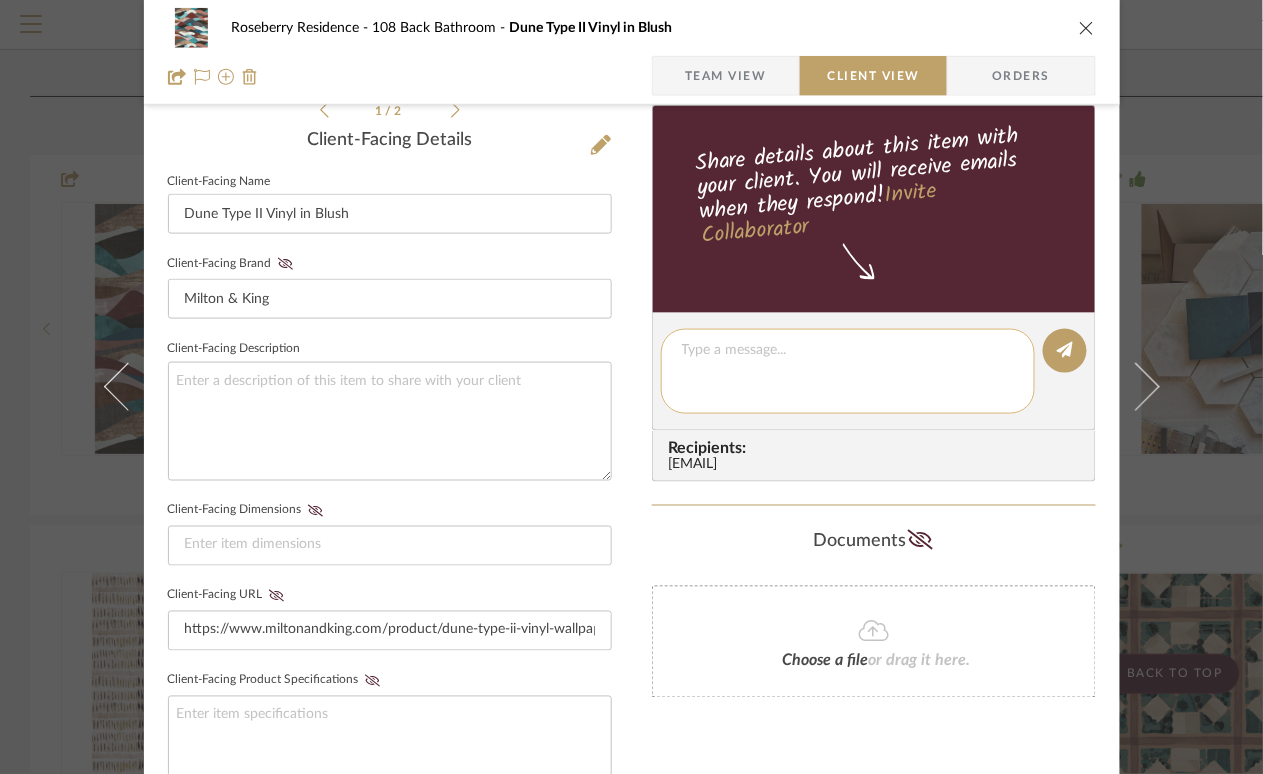 type 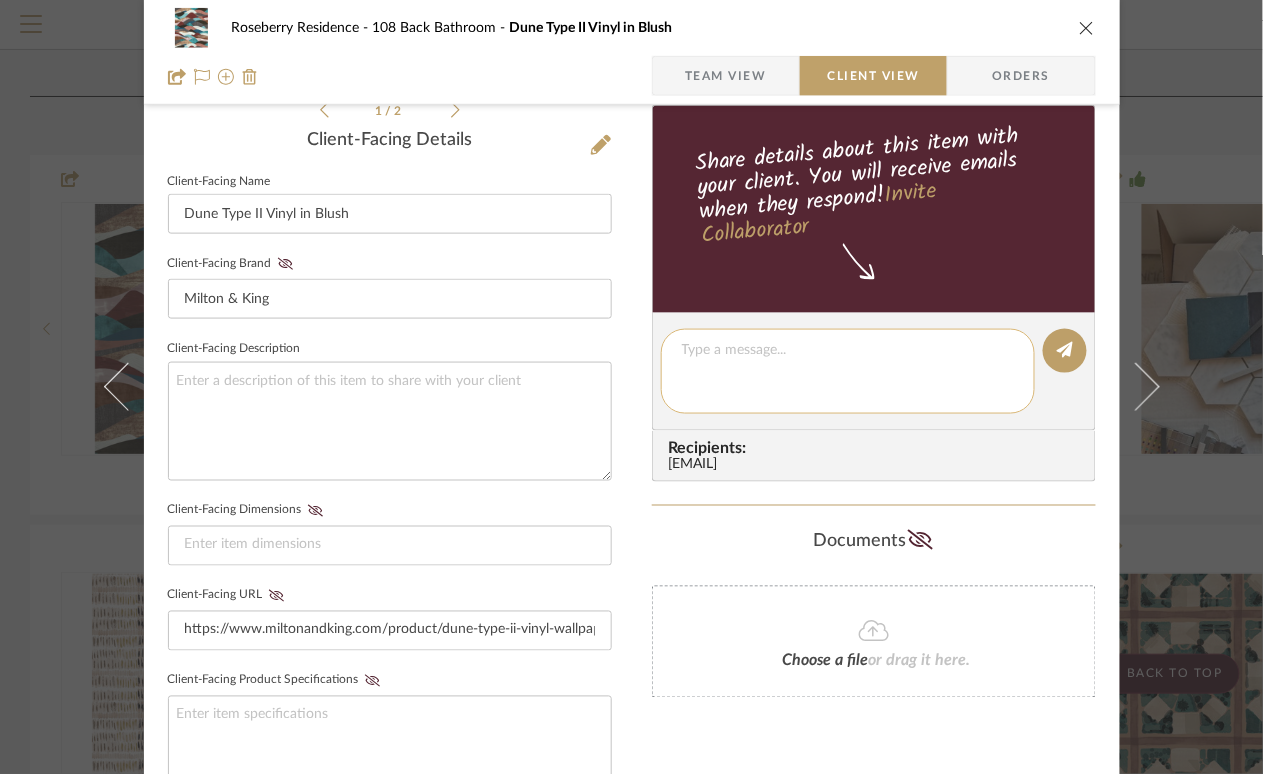 type 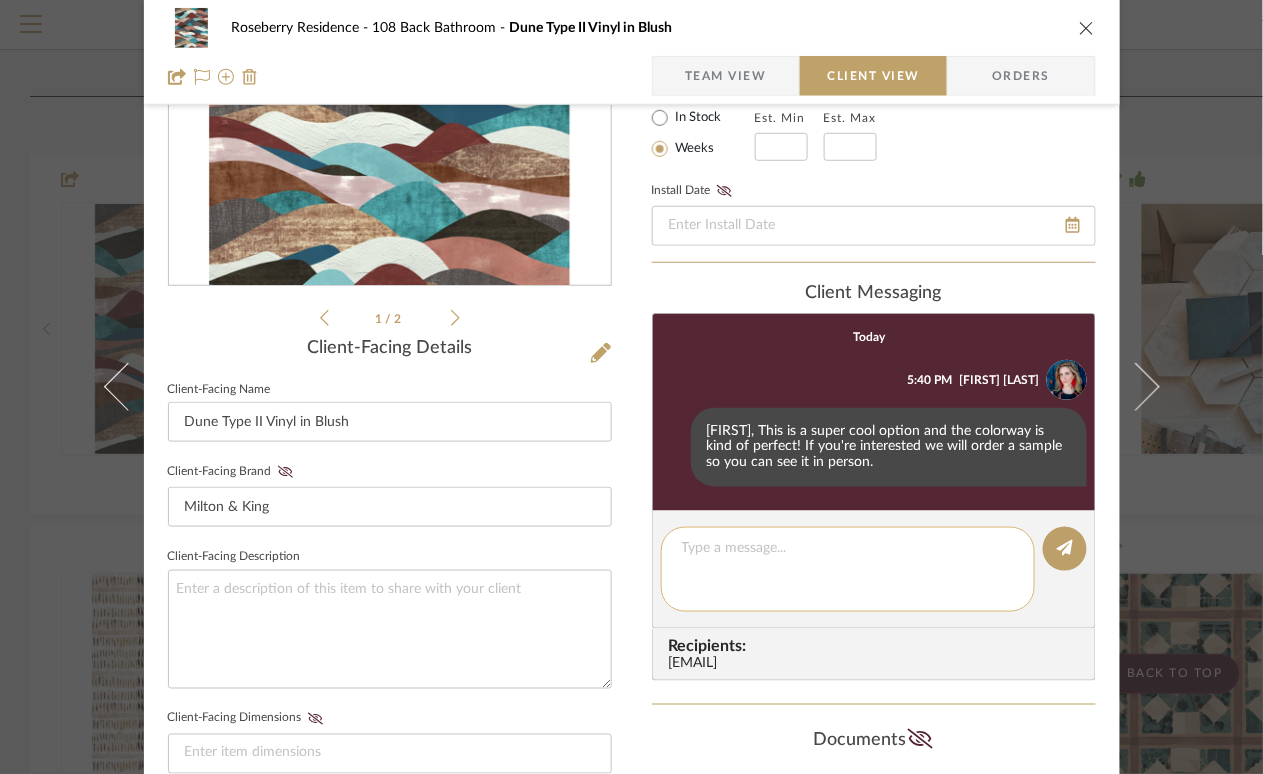 scroll, scrollTop: 0, scrollLeft: 0, axis: both 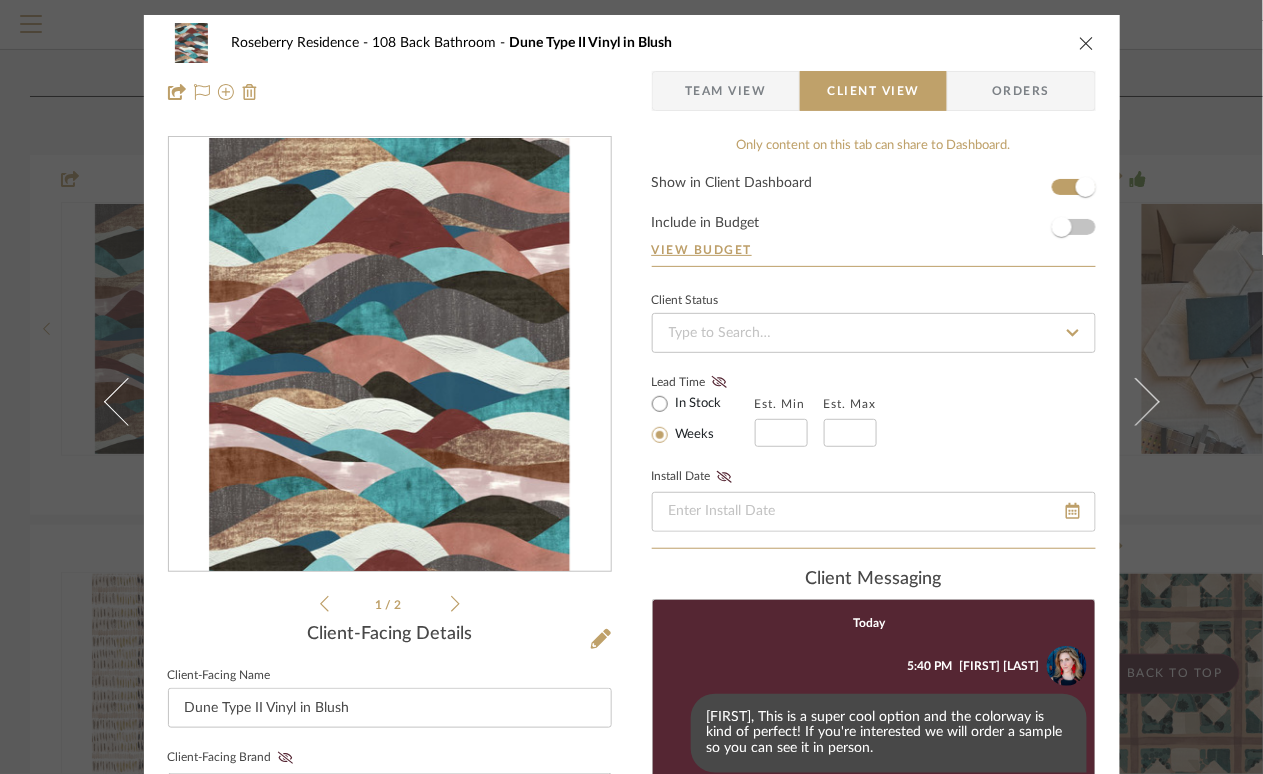 click at bounding box center (1087, 43) 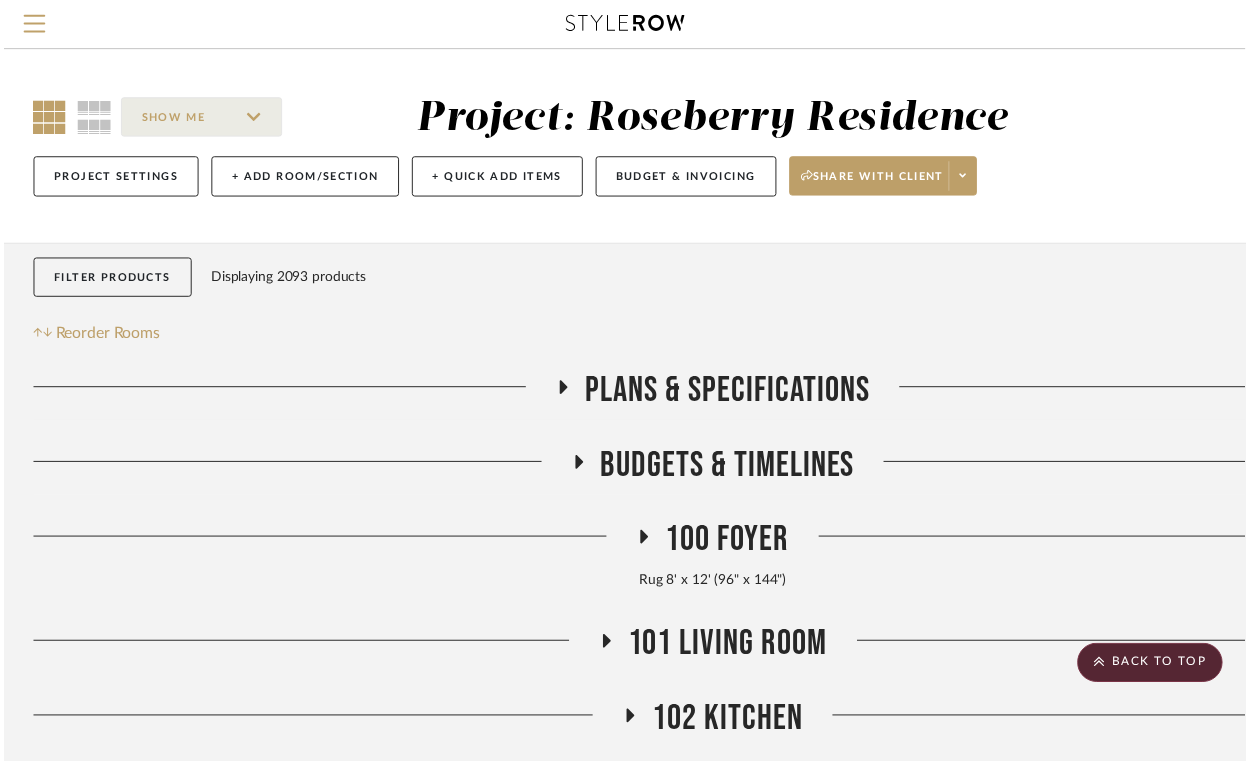 scroll, scrollTop: 1116, scrollLeft: 0, axis: vertical 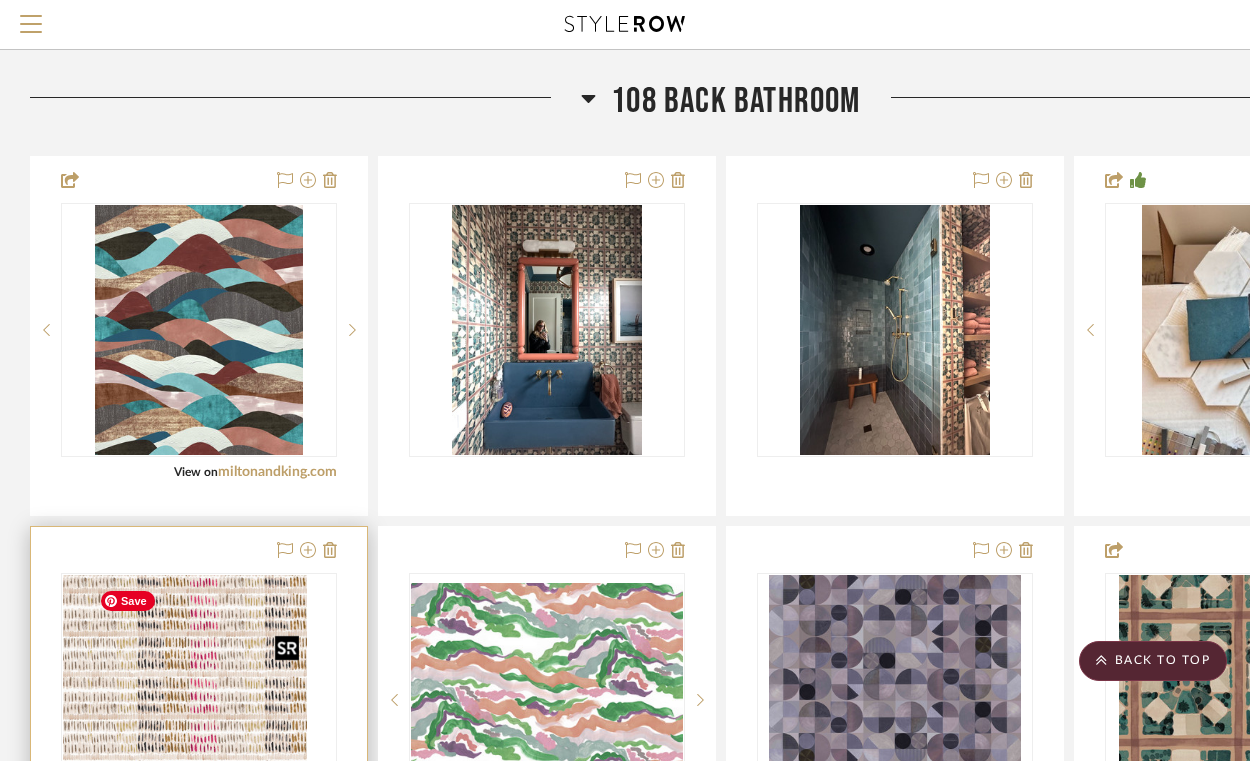 click at bounding box center (199, 700) 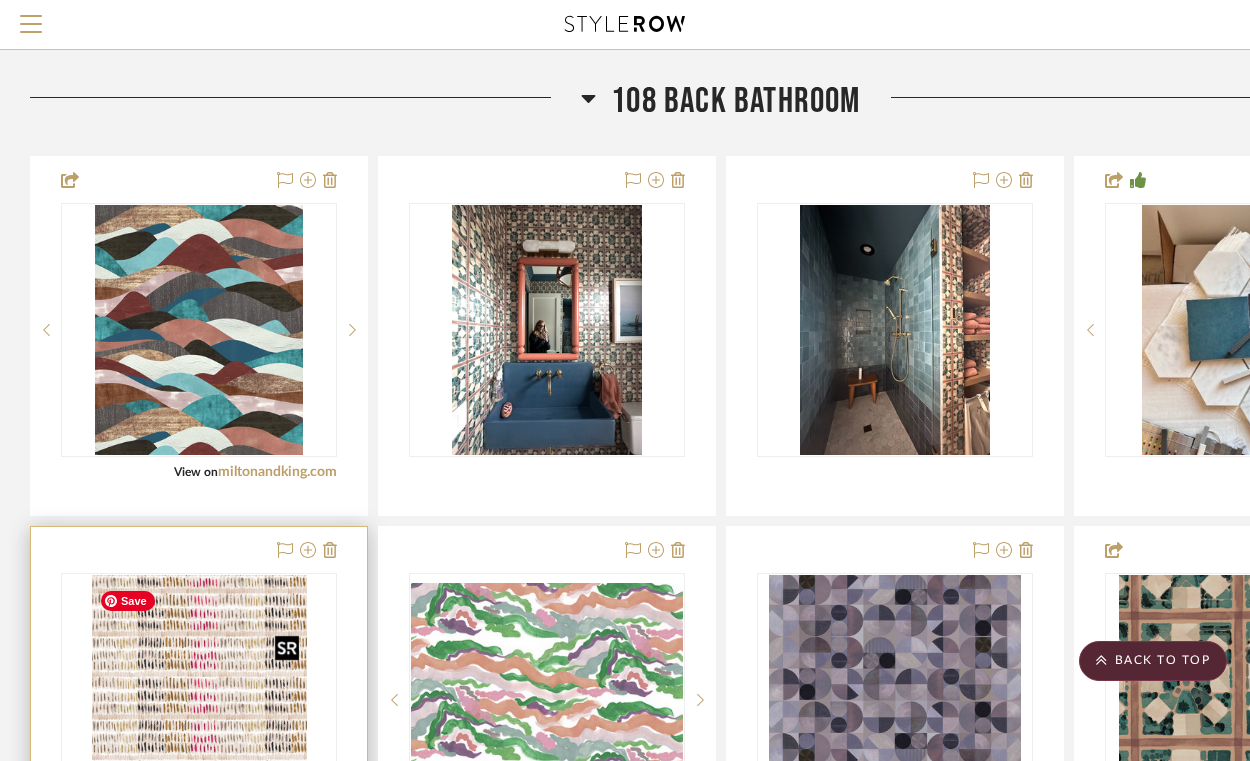 click at bounding box center [199, 700] 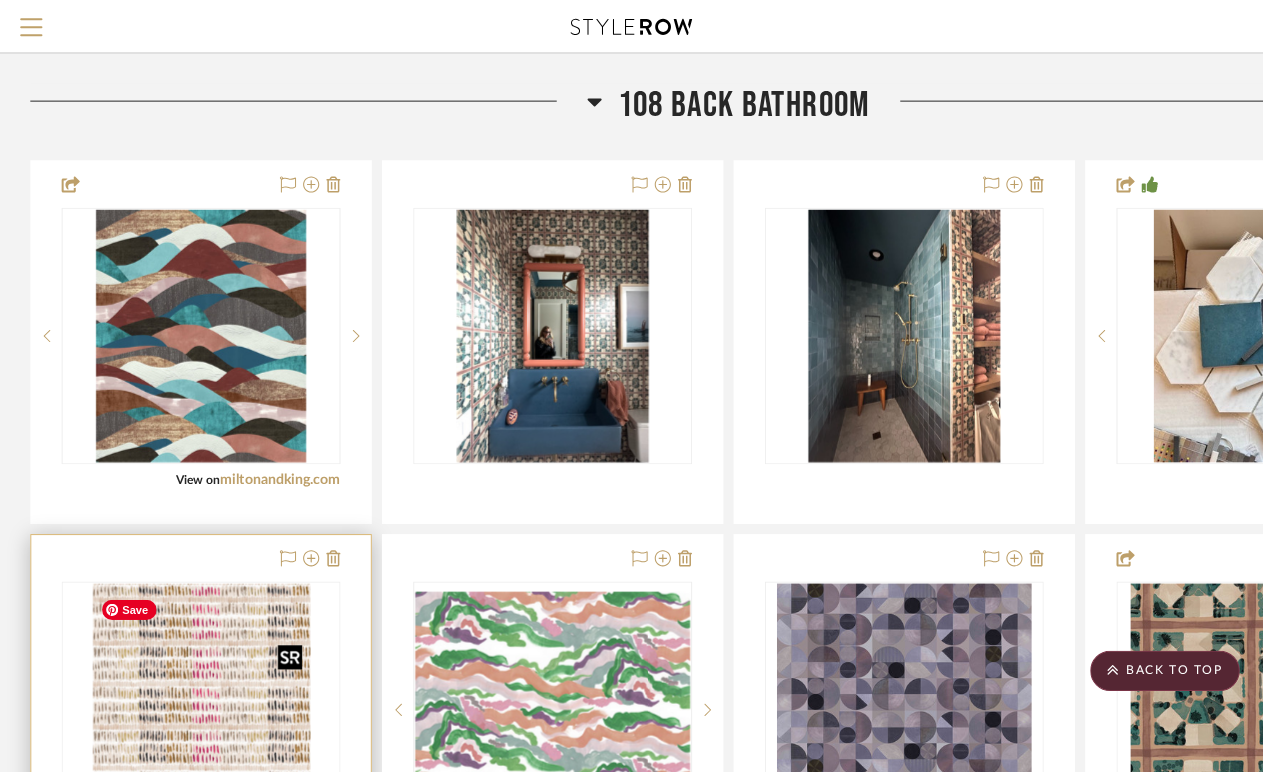scroll, scrollTop: 0, scrollLeft: 0, axis: both 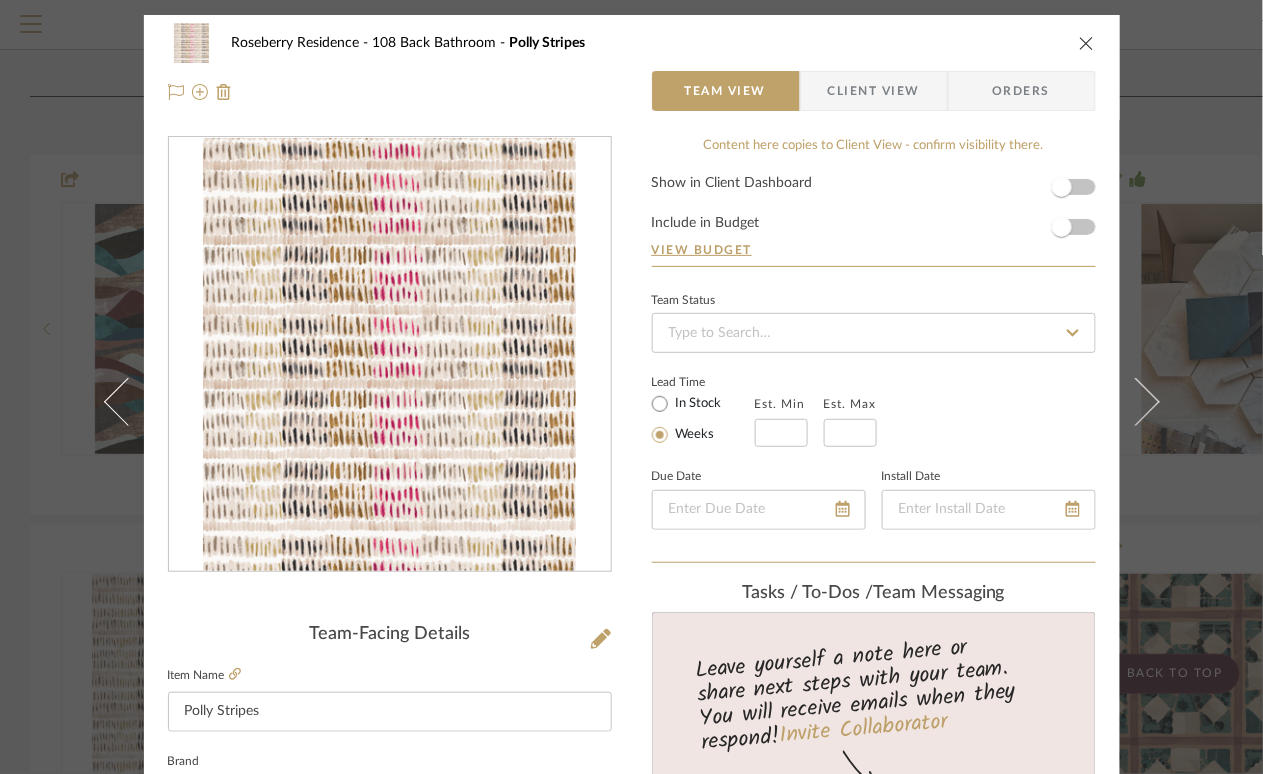 click on "Client View" at bounding box center (874, 91) 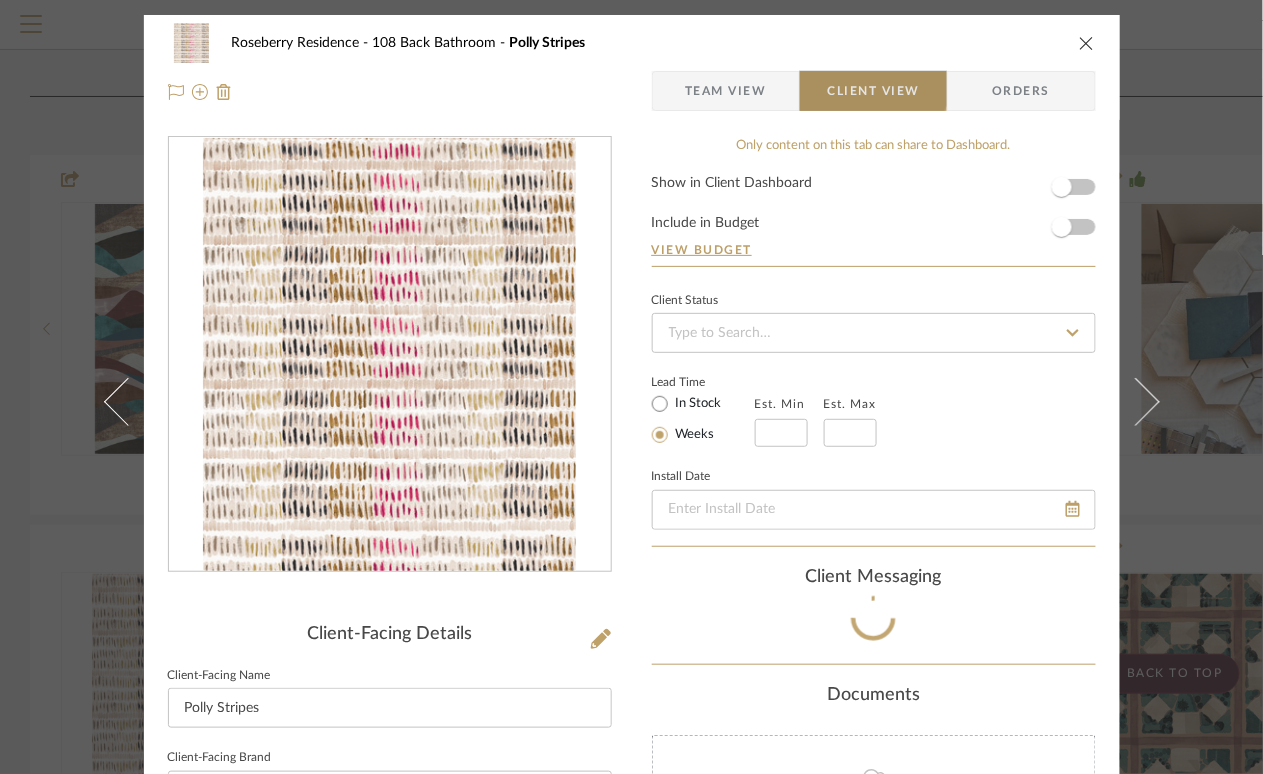 type 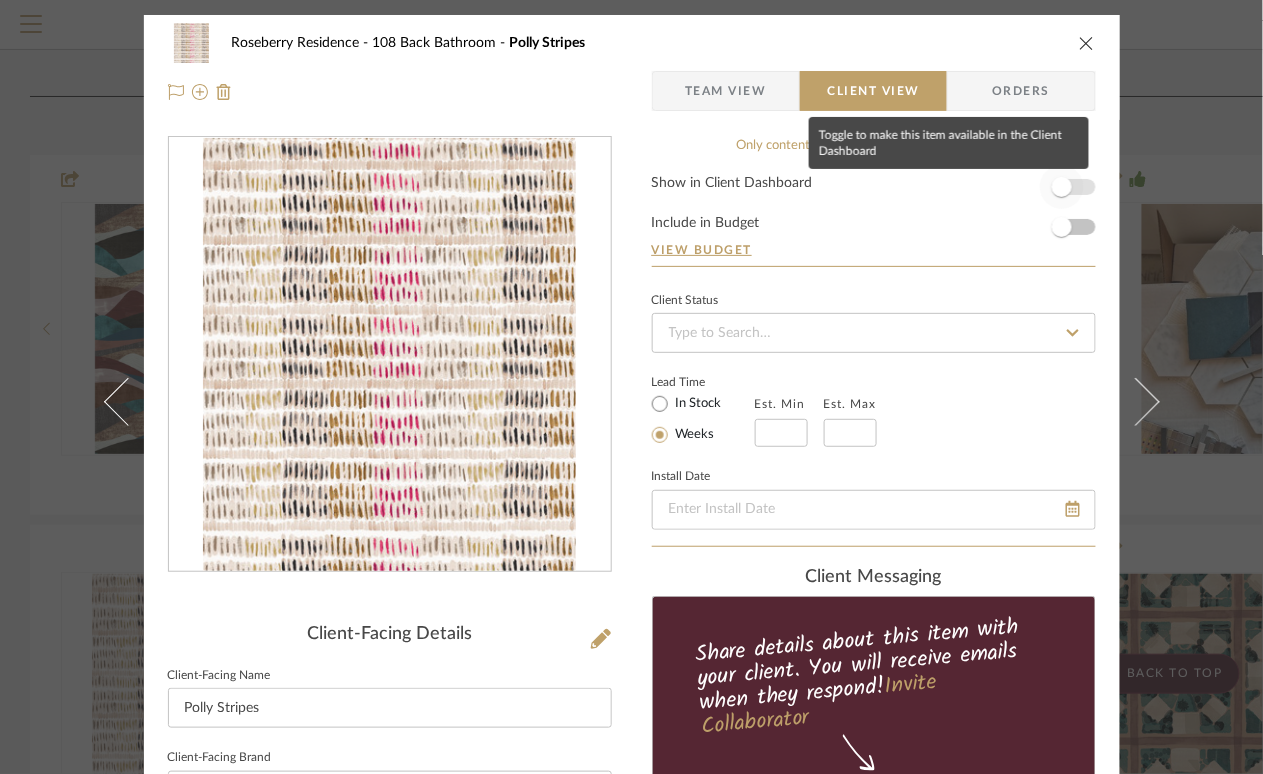 click at bounding box center [1062, 187] 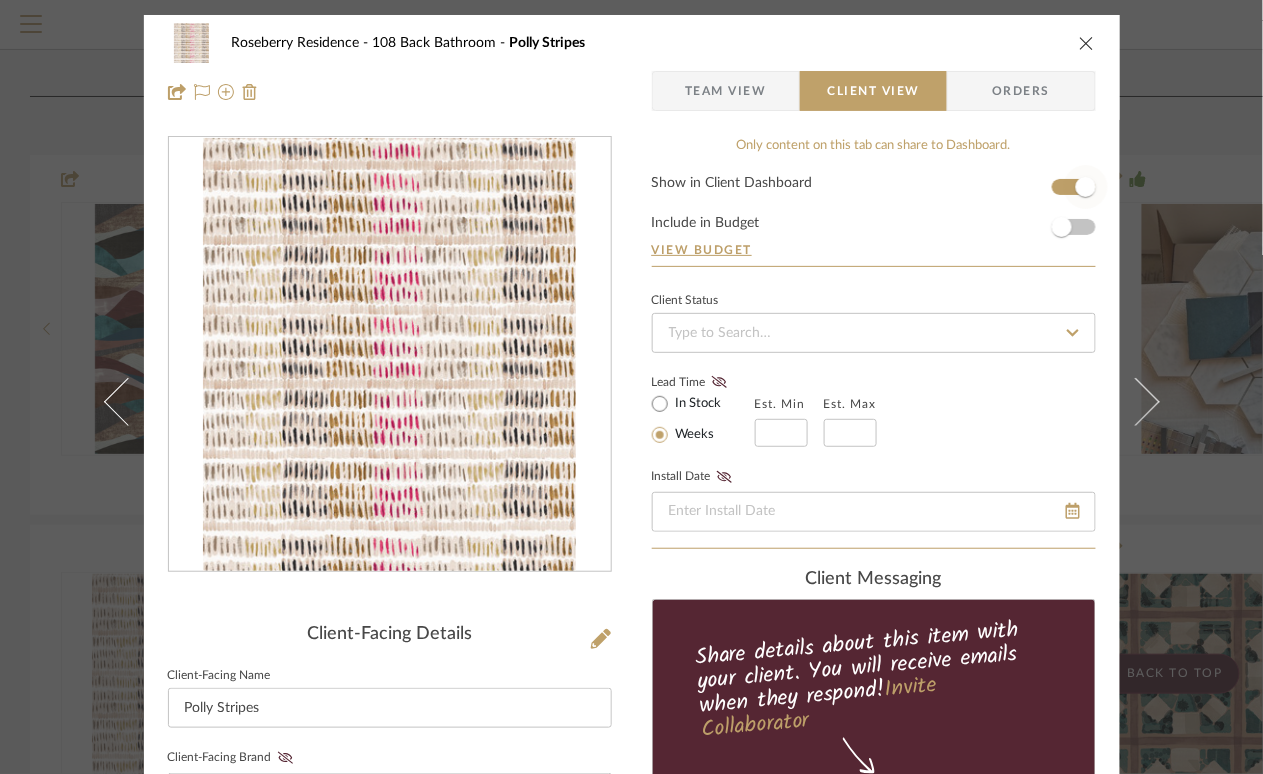 type 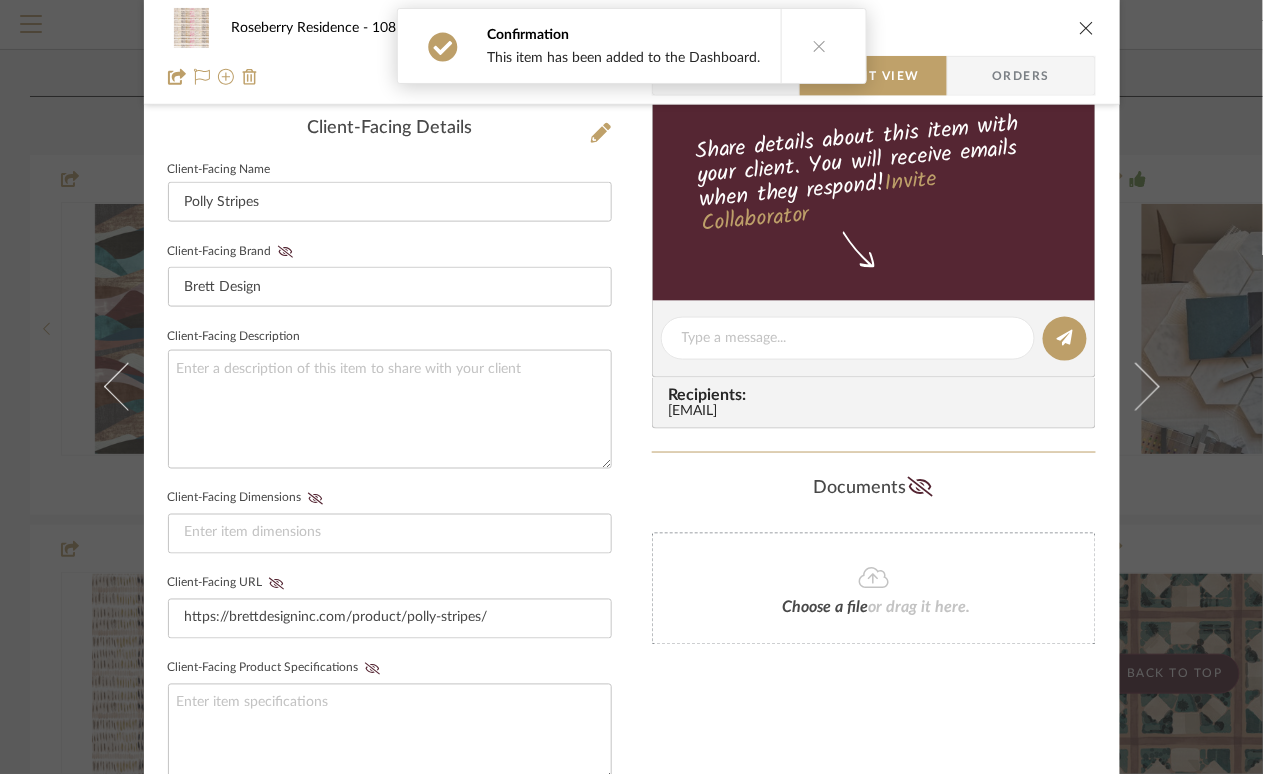scroll, scrollTop: 520, scrollLeft: 0, axis: vertical 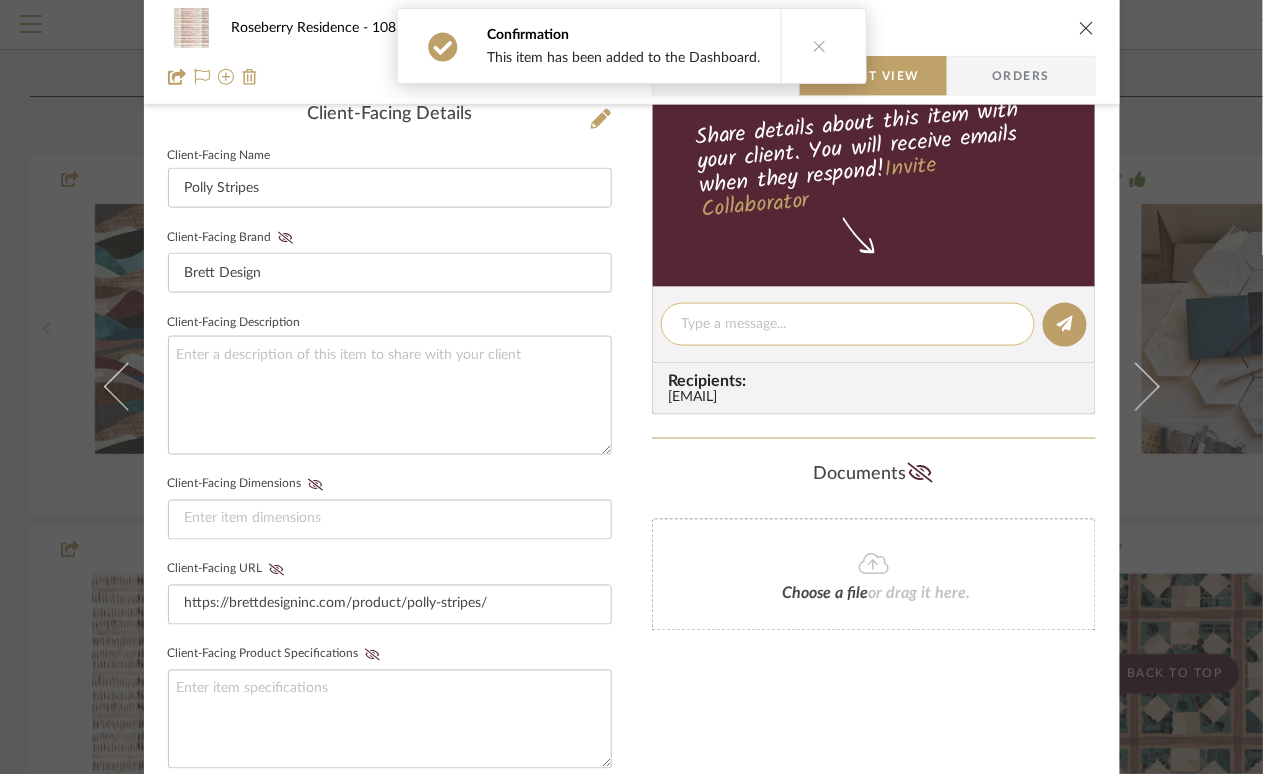 click 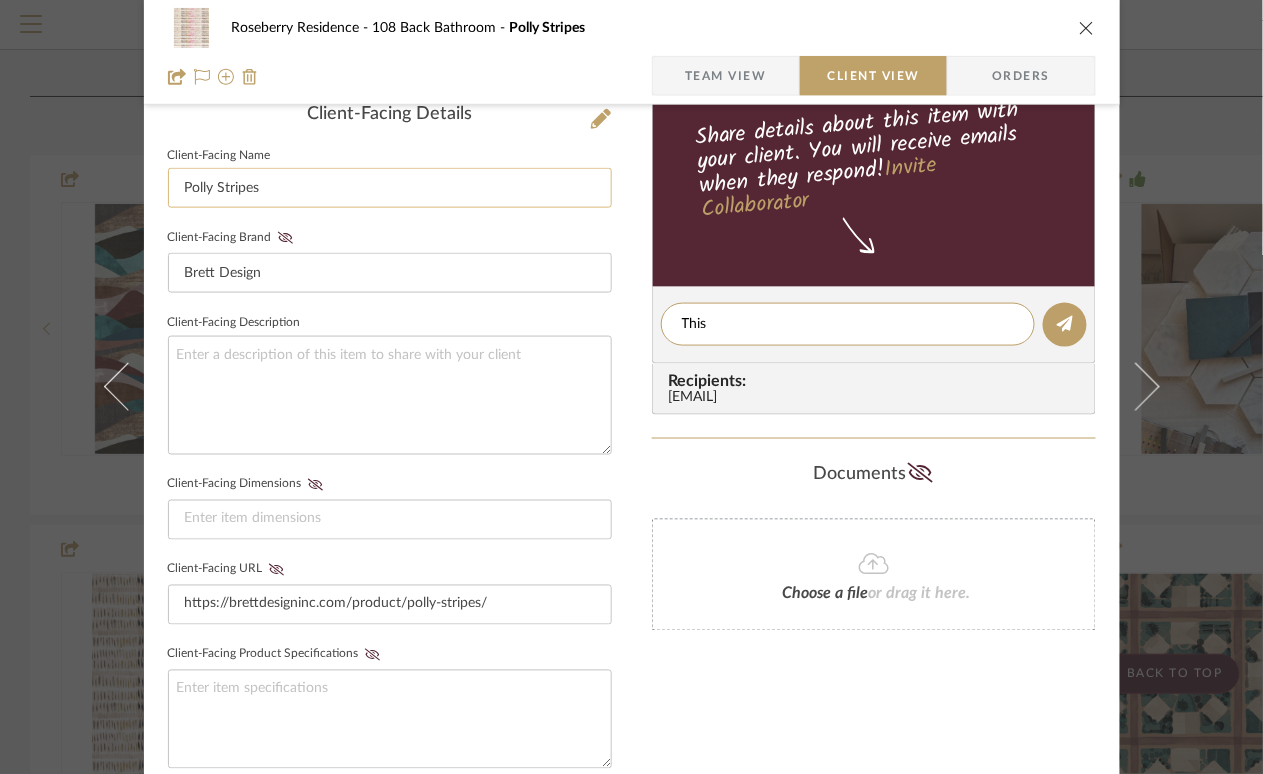 type on "This" 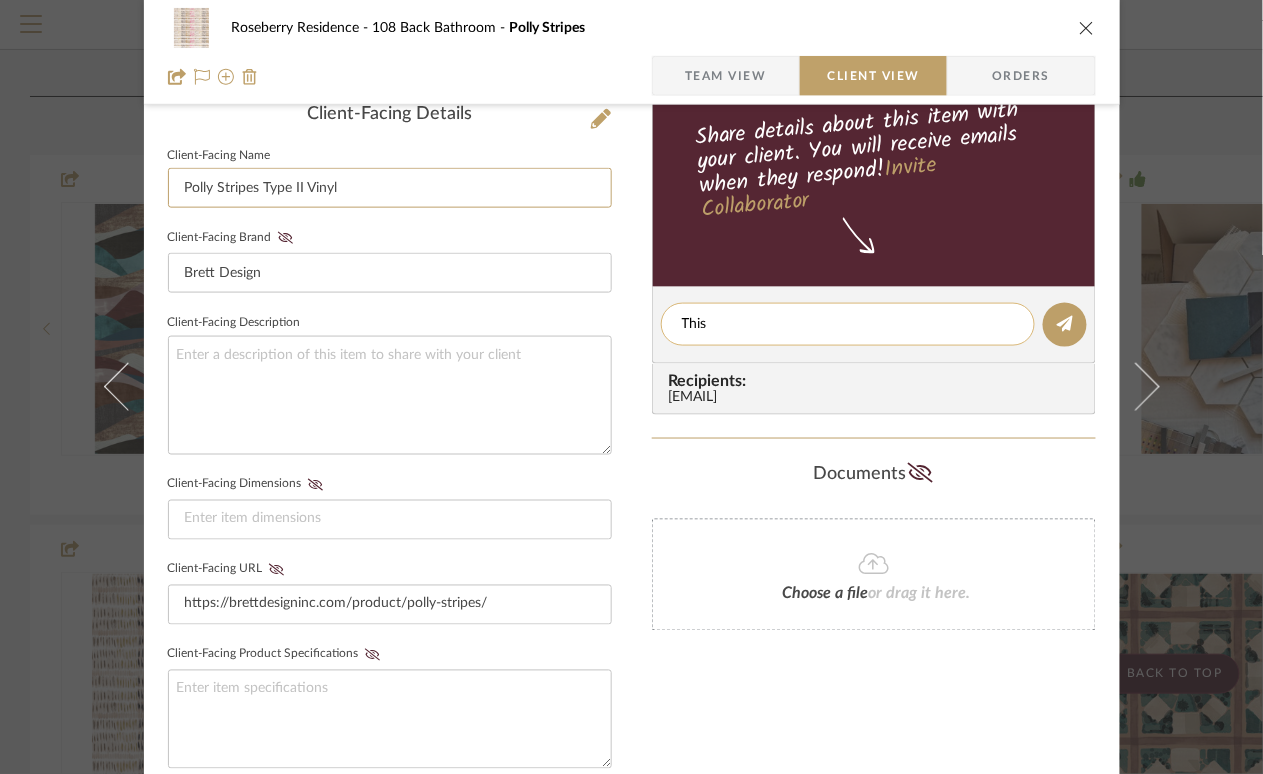 type on "Polly Stripes Type II Vinyl" 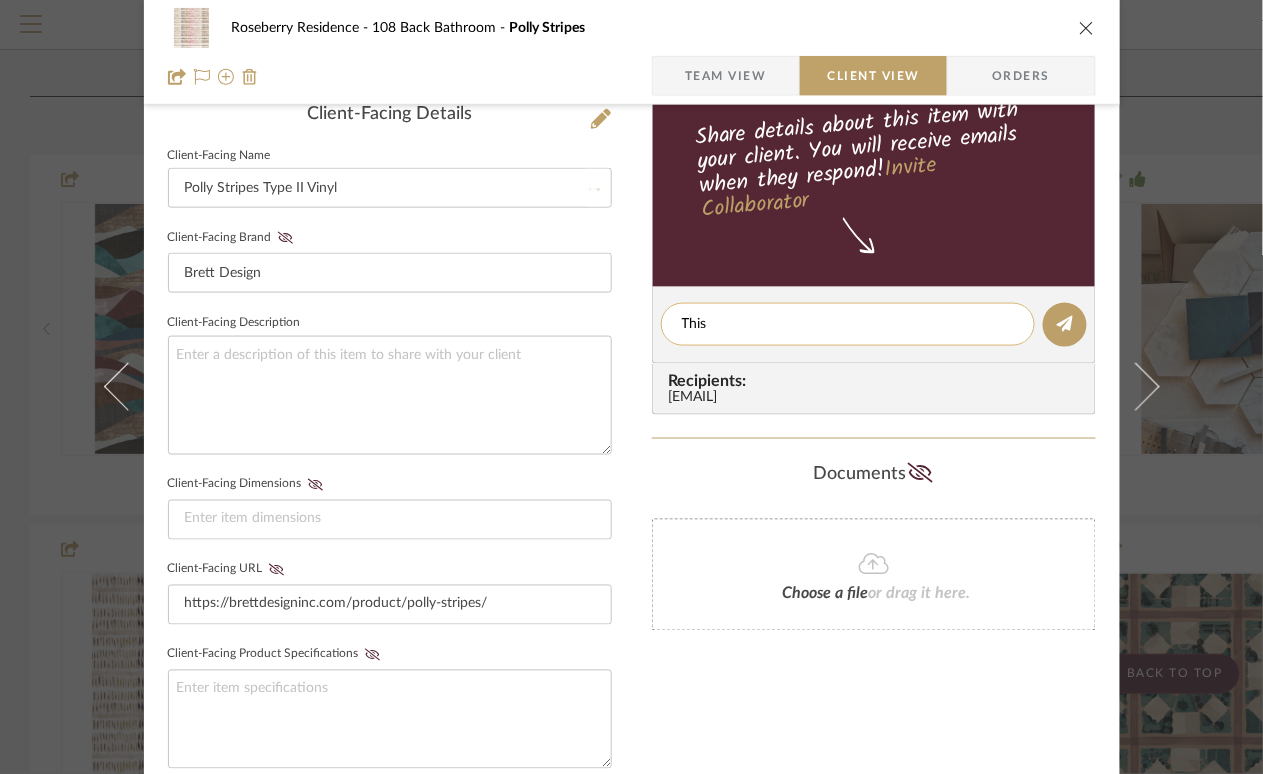 click on "This" 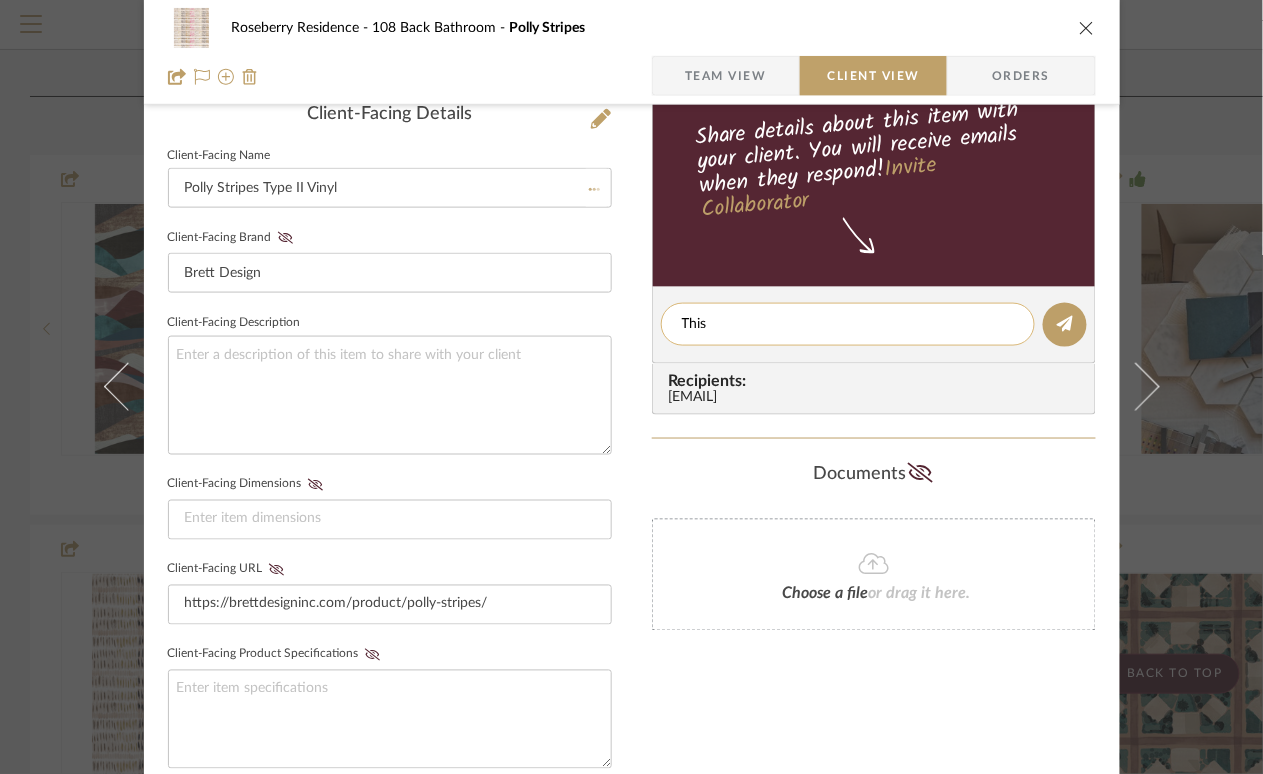 type 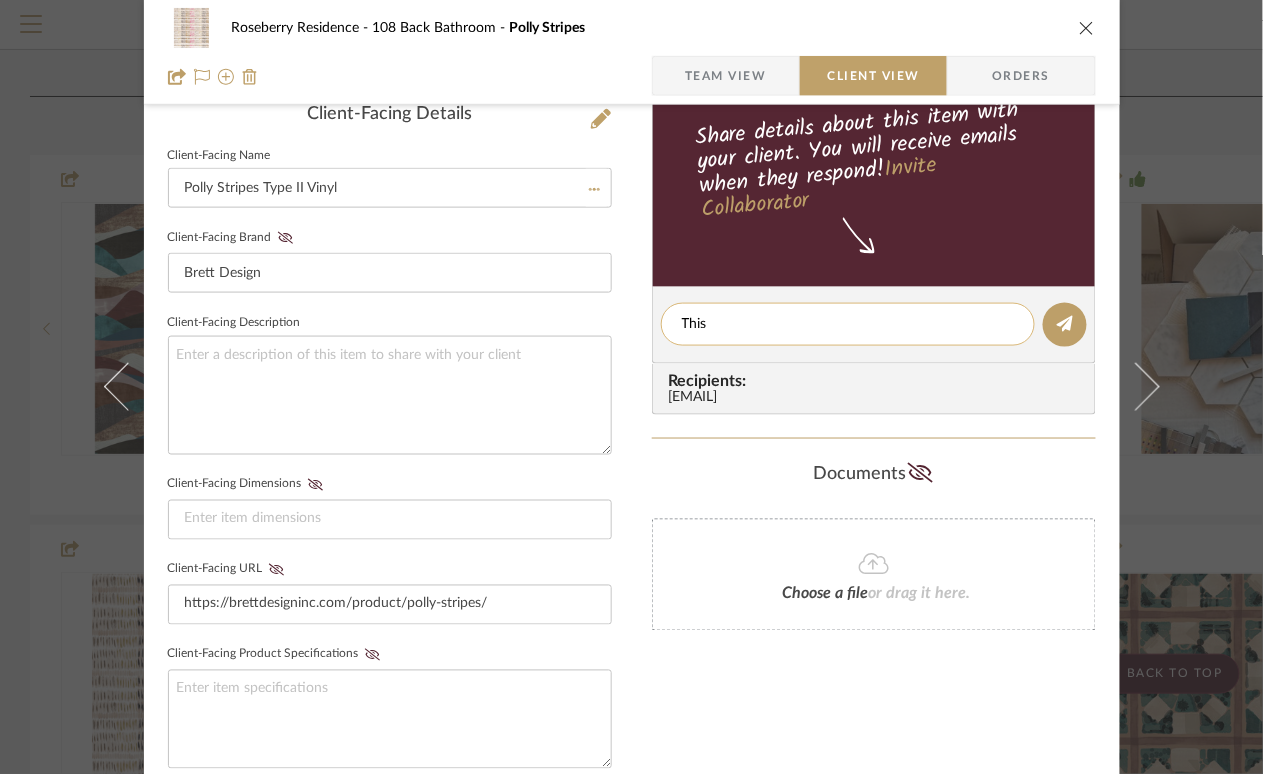 type 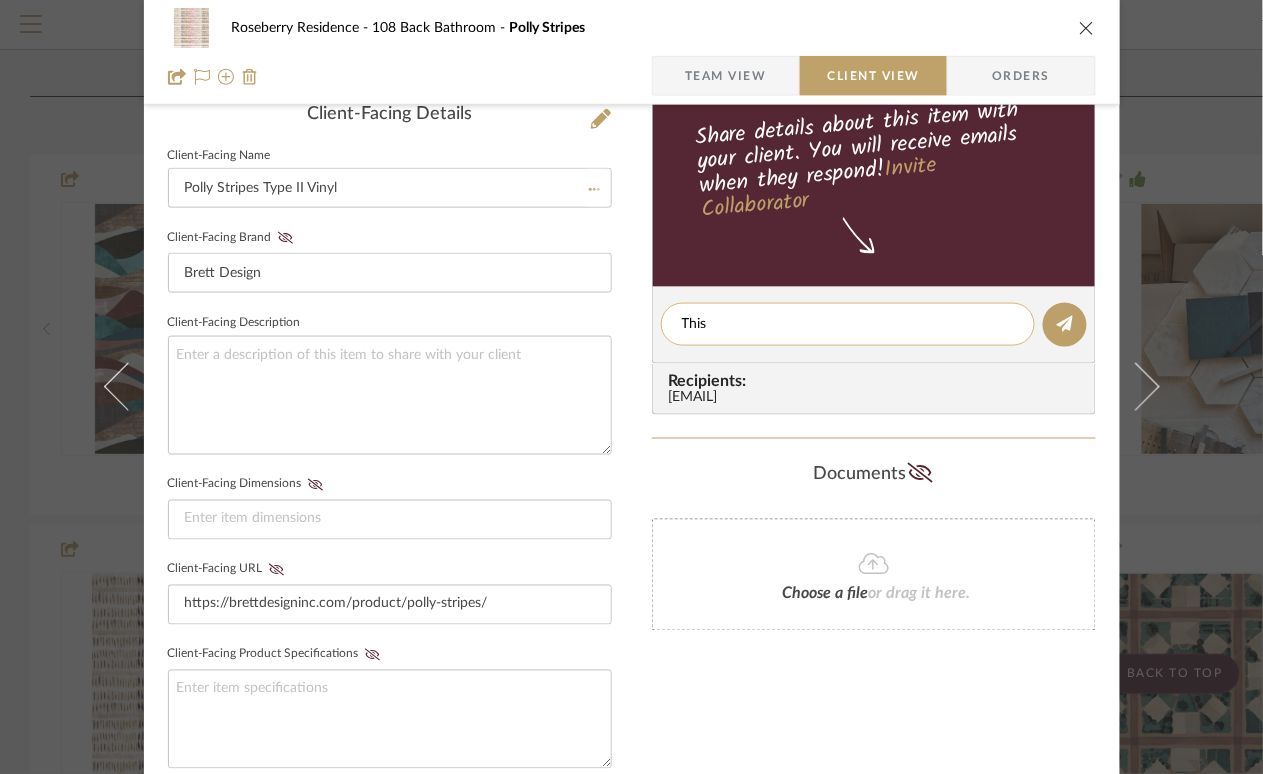 type 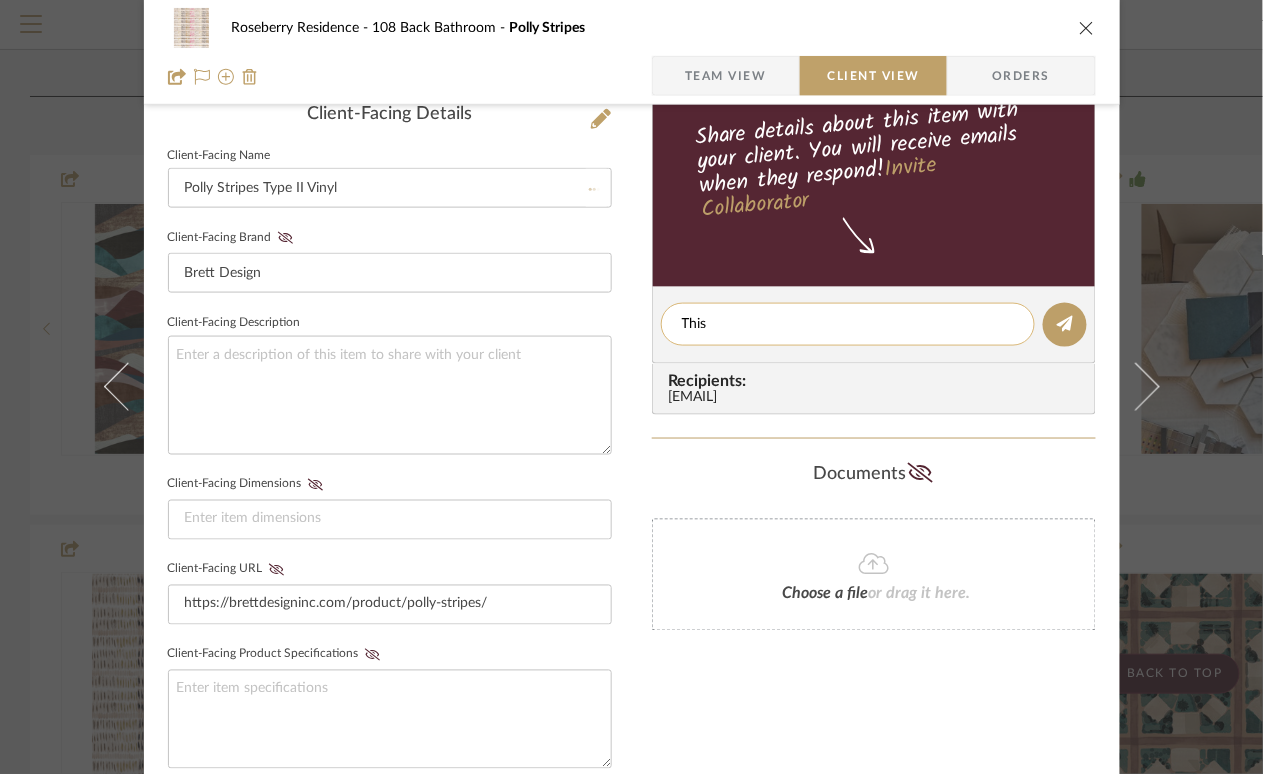 type 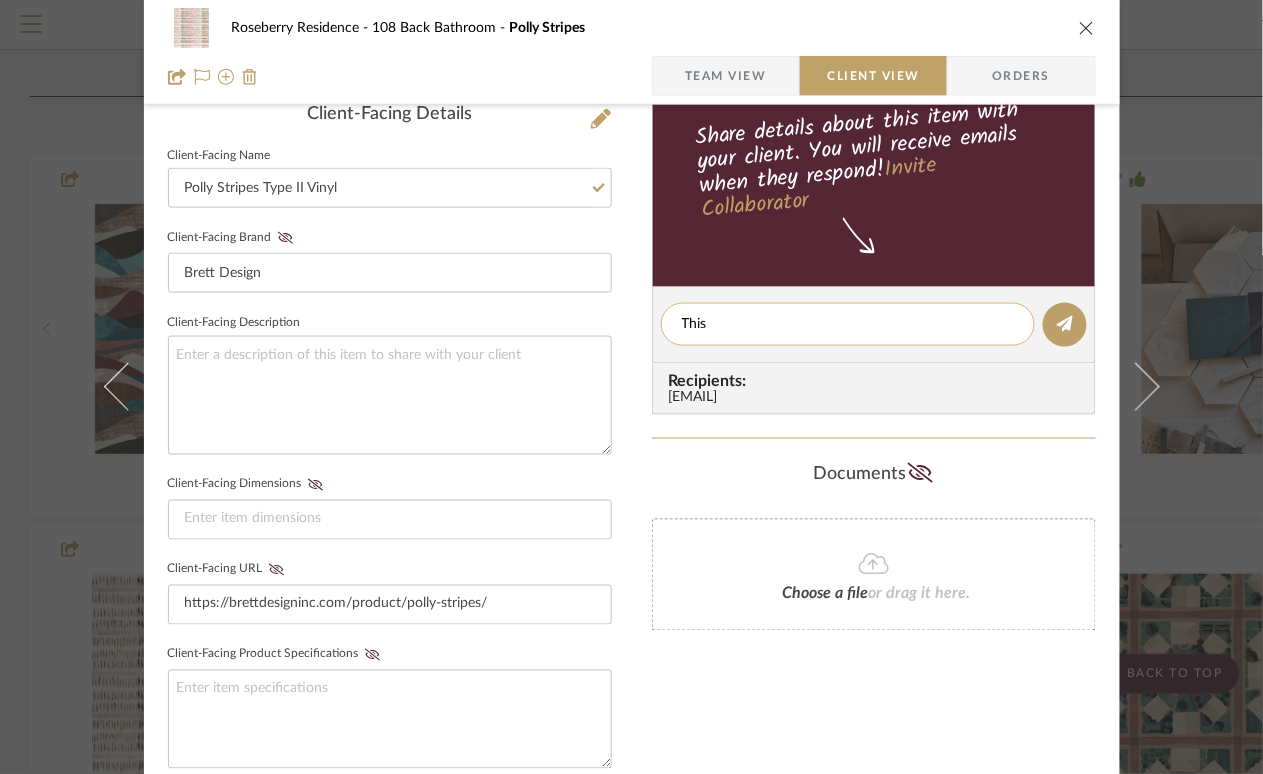 click on "This" 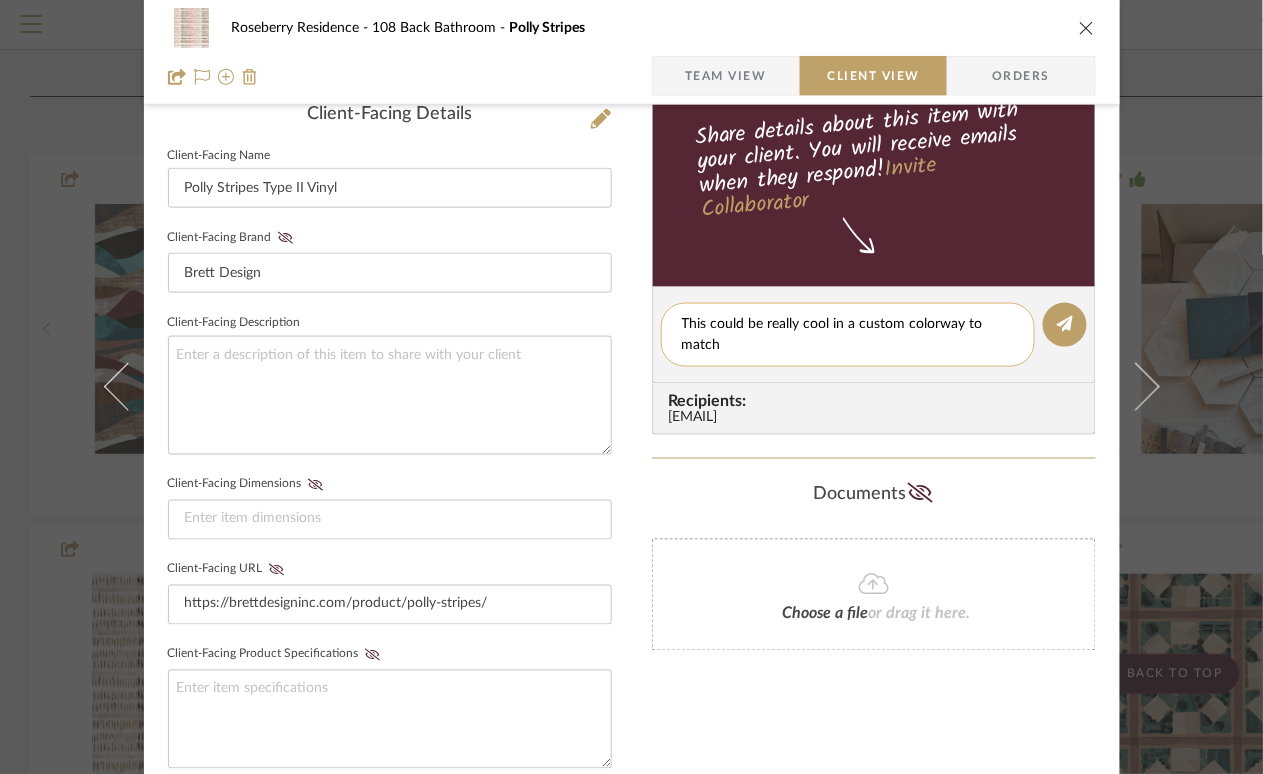 scroll, scrollTop: 0, scrollLeft: 0, axis: both 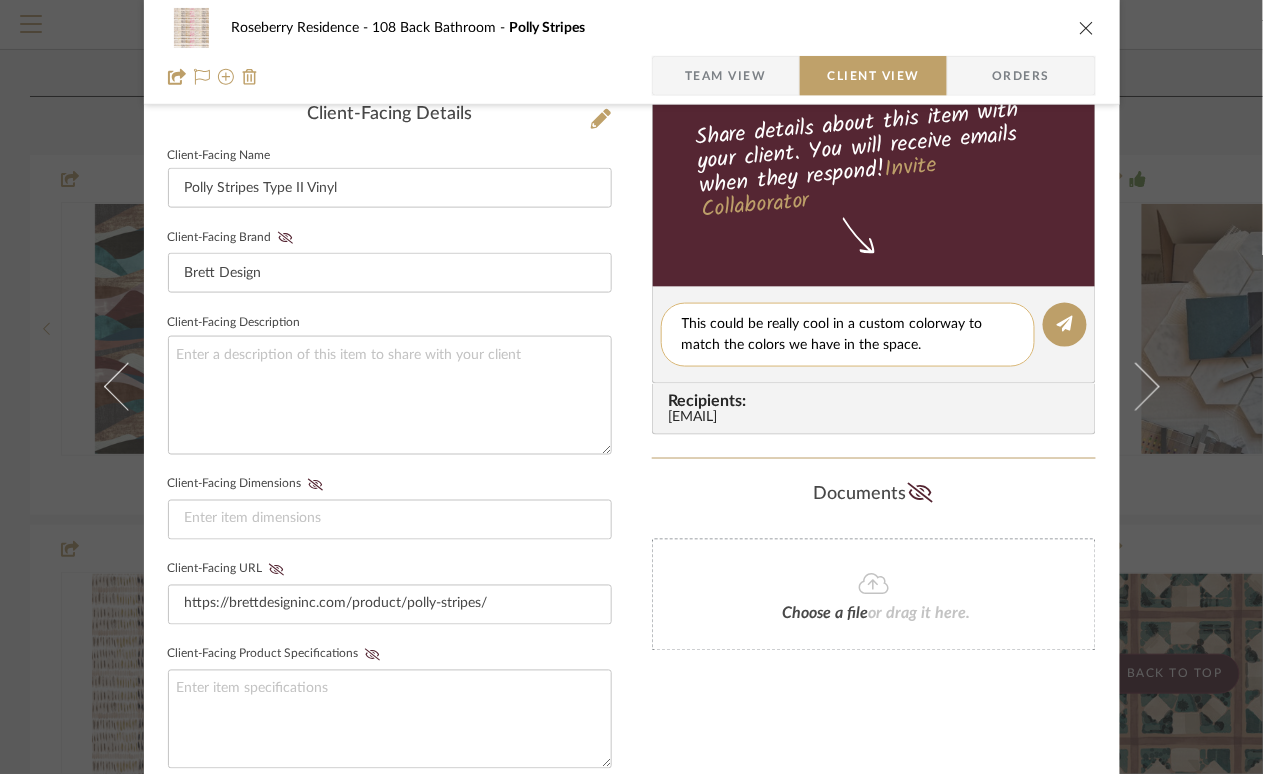 click on "This could be really cool in a custom colorway to match the colors we have in the space." 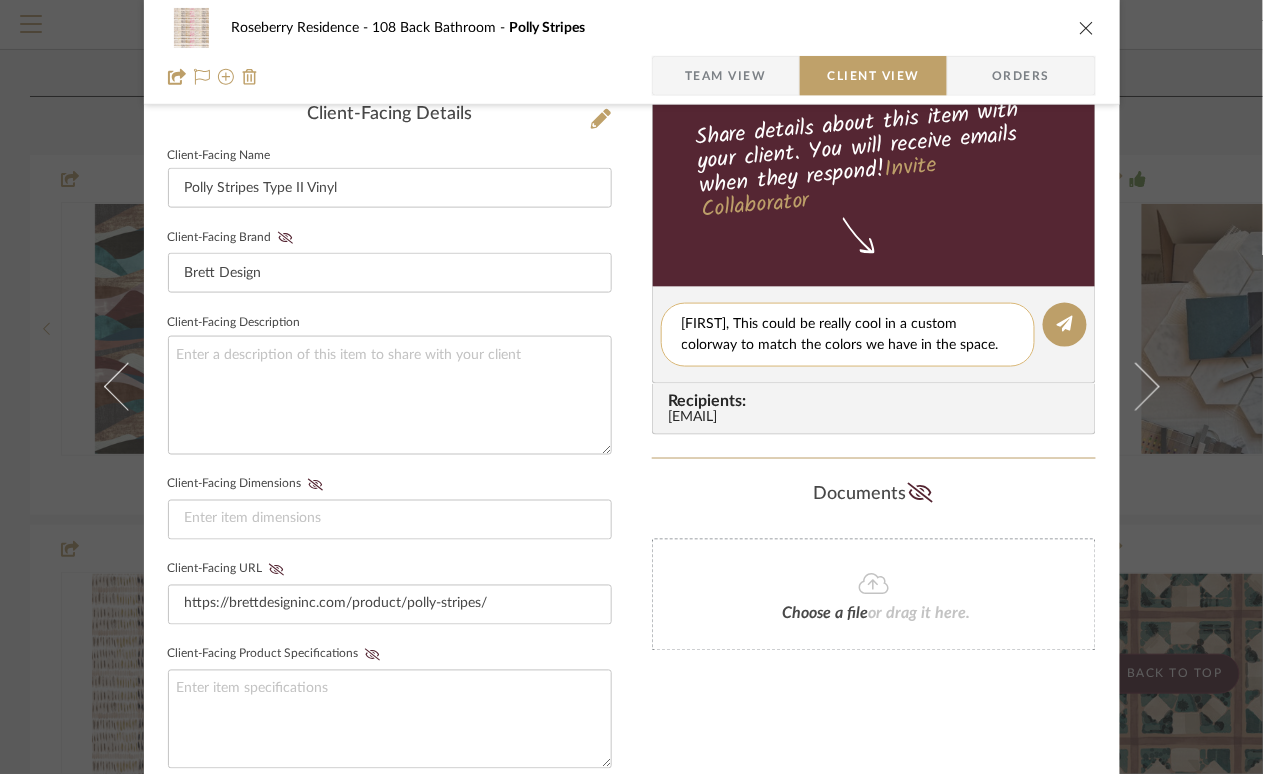 click on "[FIRST], This could be really cool in a custom colorway to match the colors we have in the space." 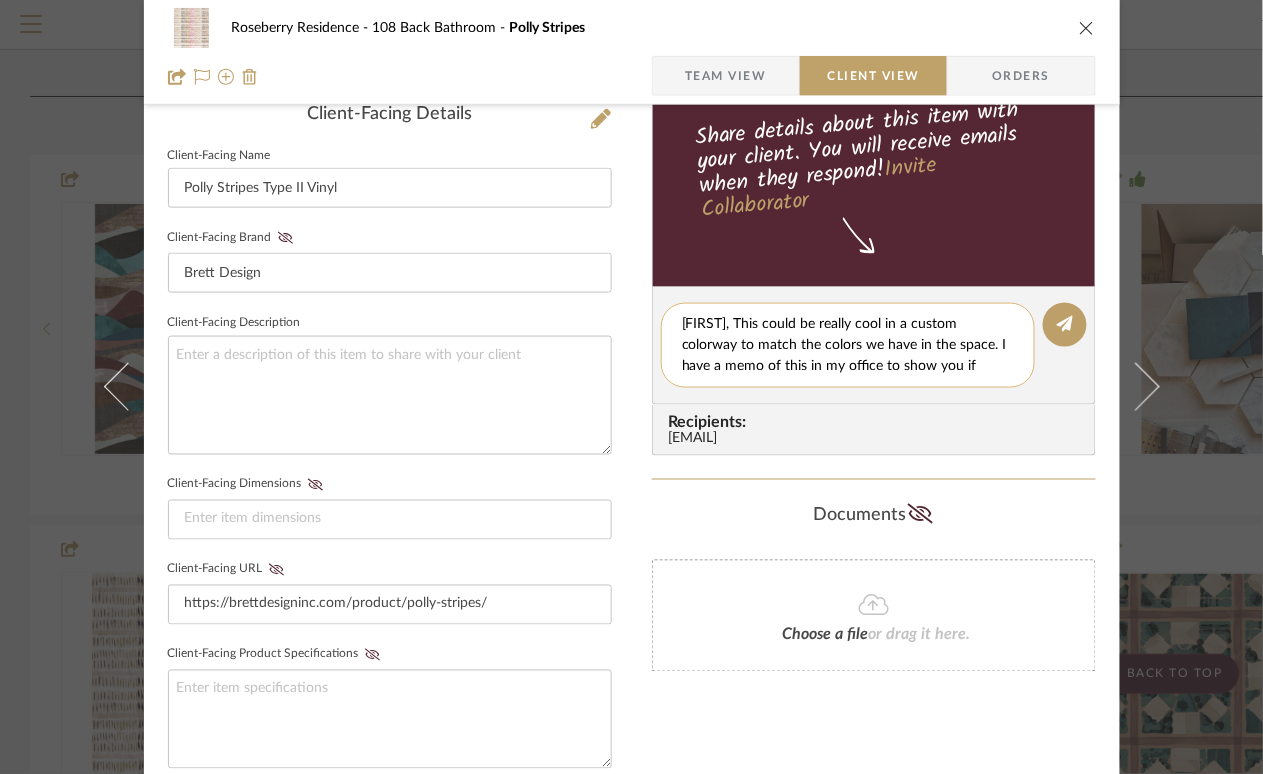 scroll, scrollTop: 0, scrollLeft: 0, axis: both 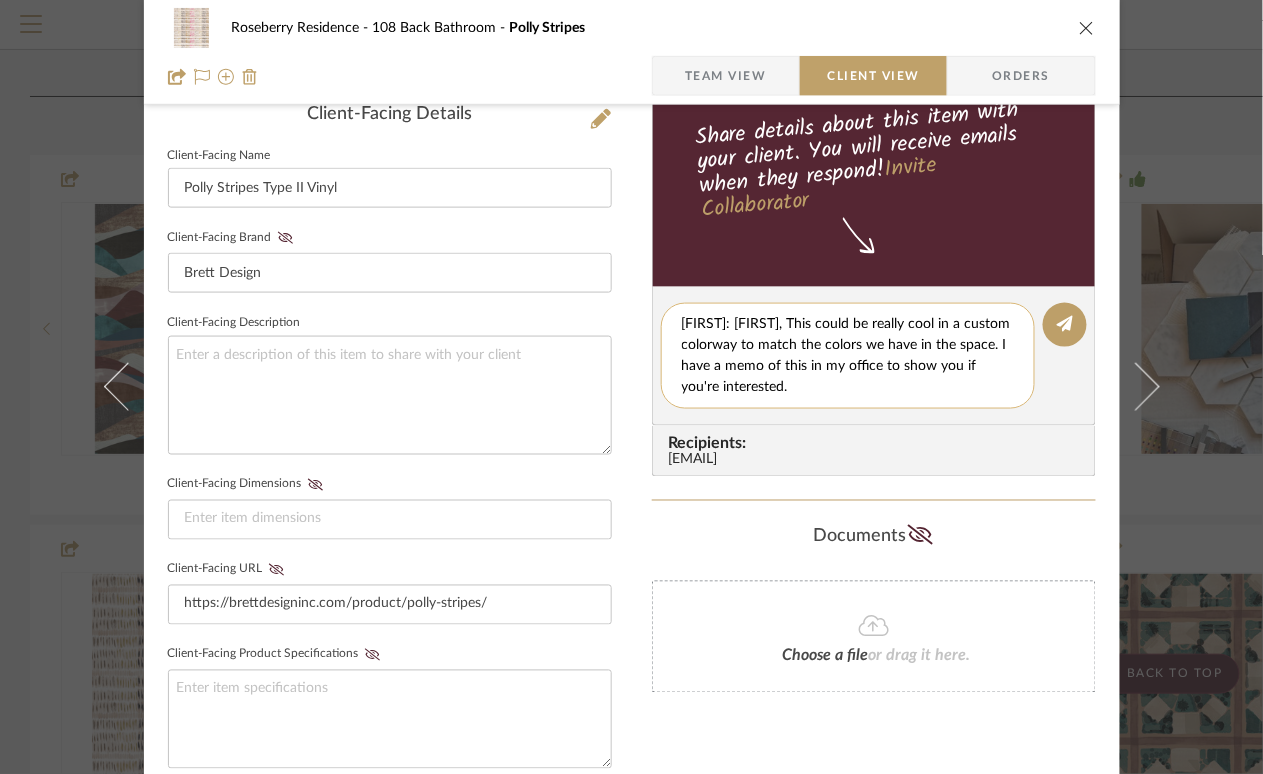 click on "[FIRST]: [FIRST], This could be really cool in a custom colorway to match the colors we have in the space. I have a memo of this in my office to show you if you're interested." 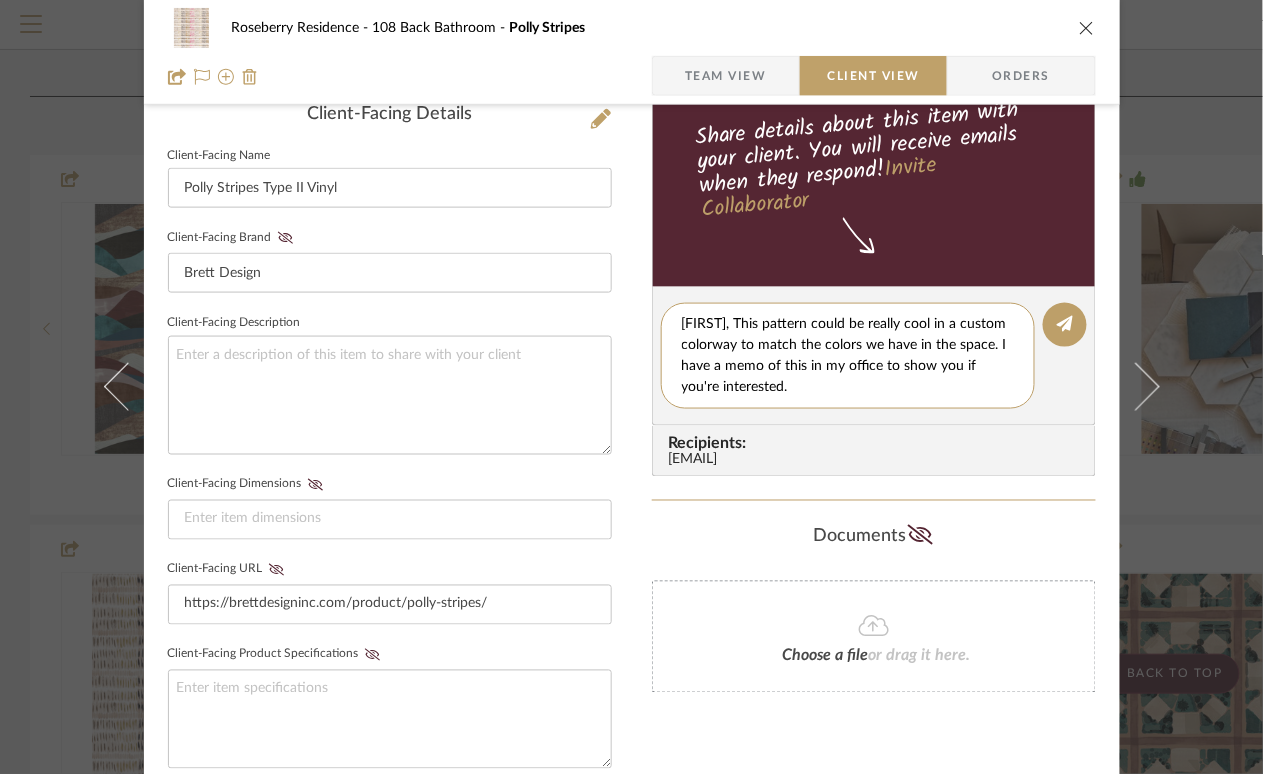 drag, startPoint x: 773, startPoint y: 394, endPoint x: 637, endPoint y: 298, distance: 166.46922 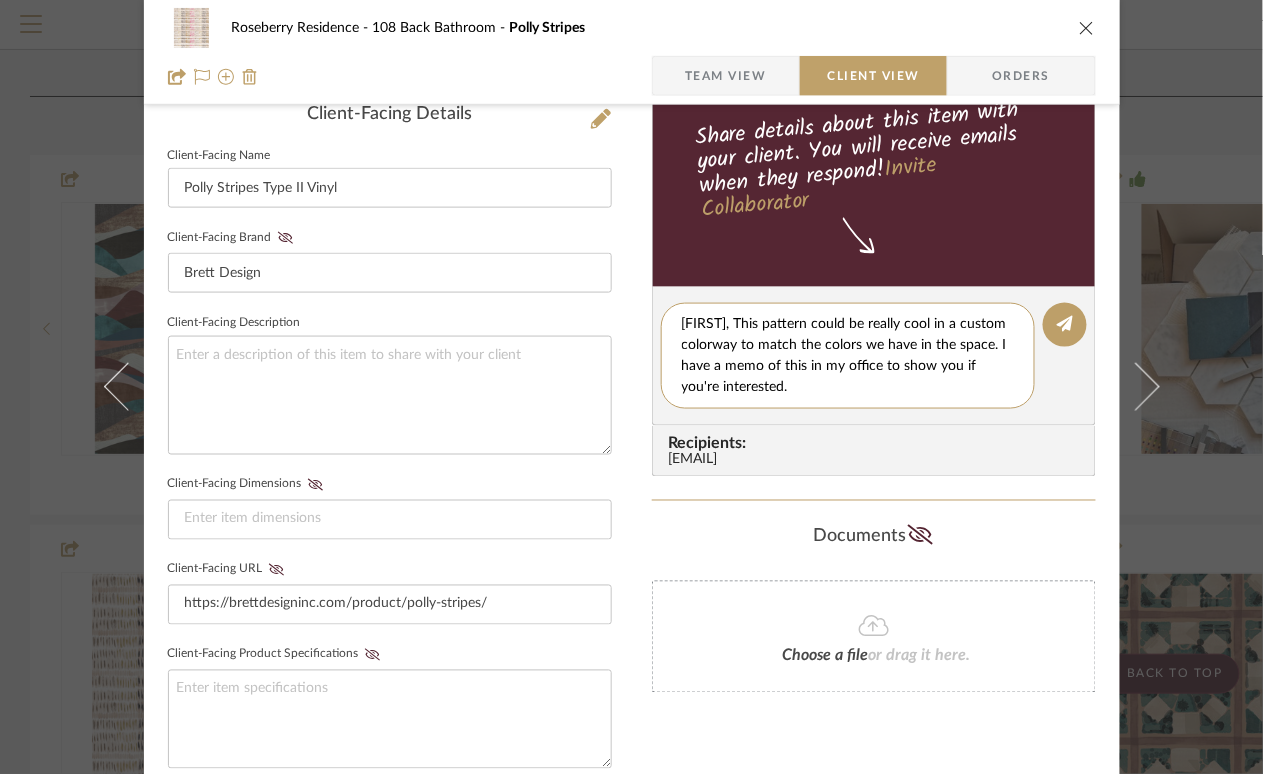 click on "[RESIDENCE_NAME] Residence [NUMBER] Back Bathroom [PRODUCT_NAME] Team View Client View Orders  Client-Facing Details   Client-Facing Name  [PRODUCT_NAME] Type II Vinyl  Client-Facing Brand  [BRAND_NAME]  Client-Facing Description   Client-Facing Dimensions   Client-Facing URL  [URL]  Client-Facing Product Specifications   Export Tearsheet   Client Dashboard Pricing   Client Unit Price   $0.00      X  Quantity  1    Each      =  Subtotal   $0.00  Include Tax Include Shipping Total Client Price   $0.00  Only content on this tab can share to Dashboard.  Show in Client Dashboard   Include in Budget   View Budget  Client Status  Lead Time  In Stock Weeks  Est. Min   Est. Max   Install Date  client Messaging  Share details about this item with your client. You will receive emails when they respond!  Invite Collaborator Recipients:  [EMAIL]  Documents  Choose a file  or drag it here.    [PERSON_NAME]" at bounding box center (632, 327) 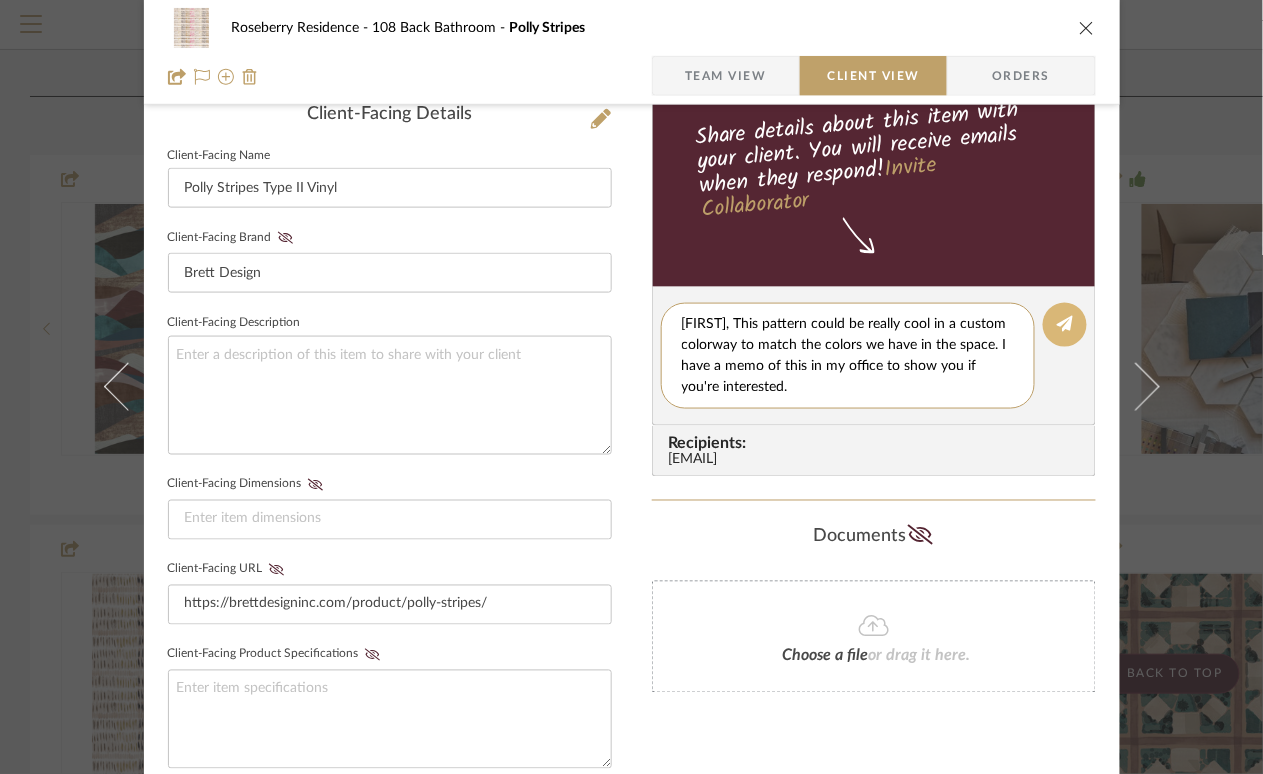 type on "[FIRST], This pattern could be really cool in a custom colorway to match the colors we have in the space. I have a memo of this in my office to show you if you're interested." 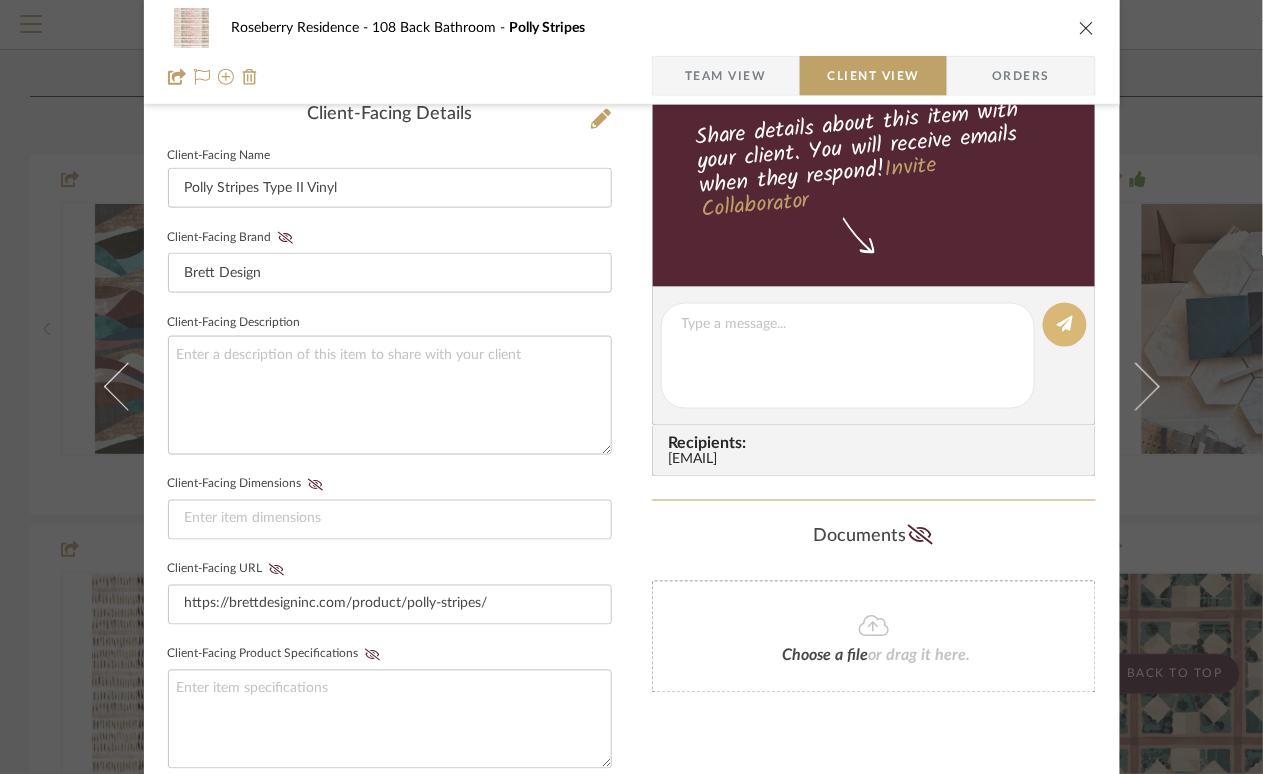 type 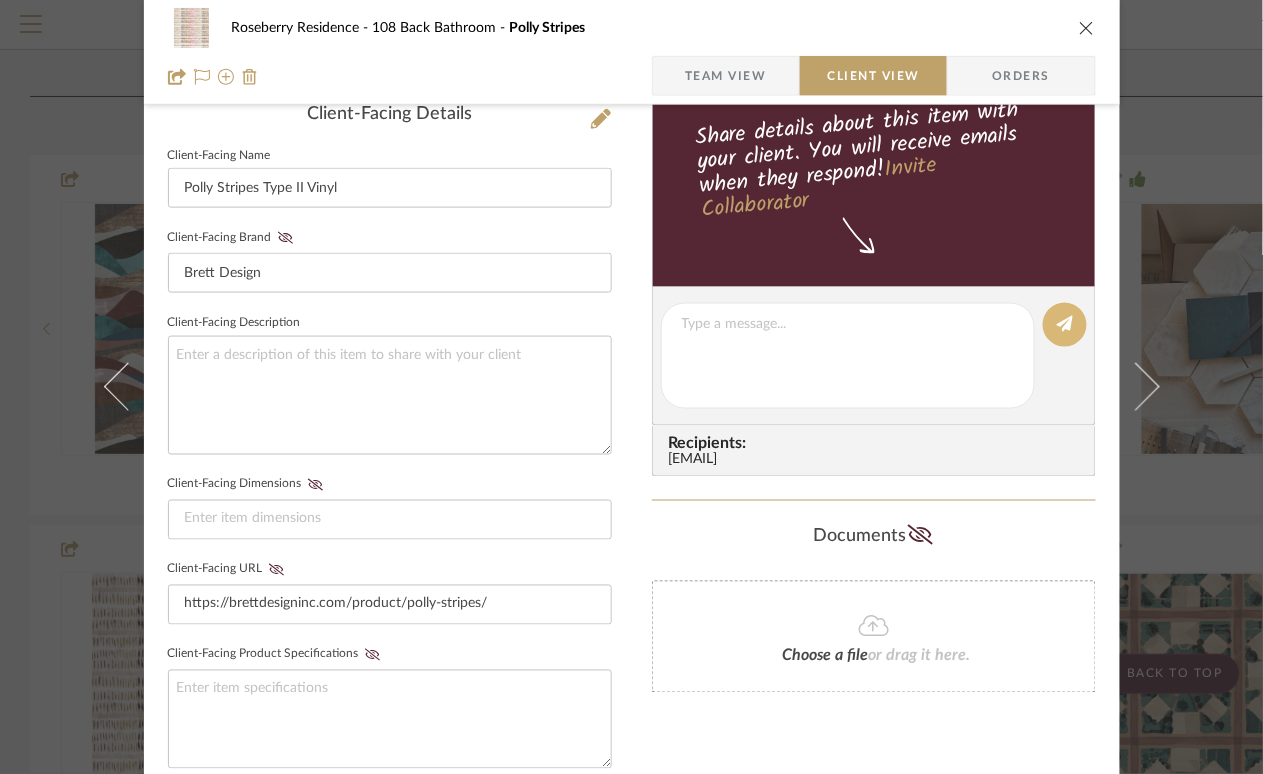 type 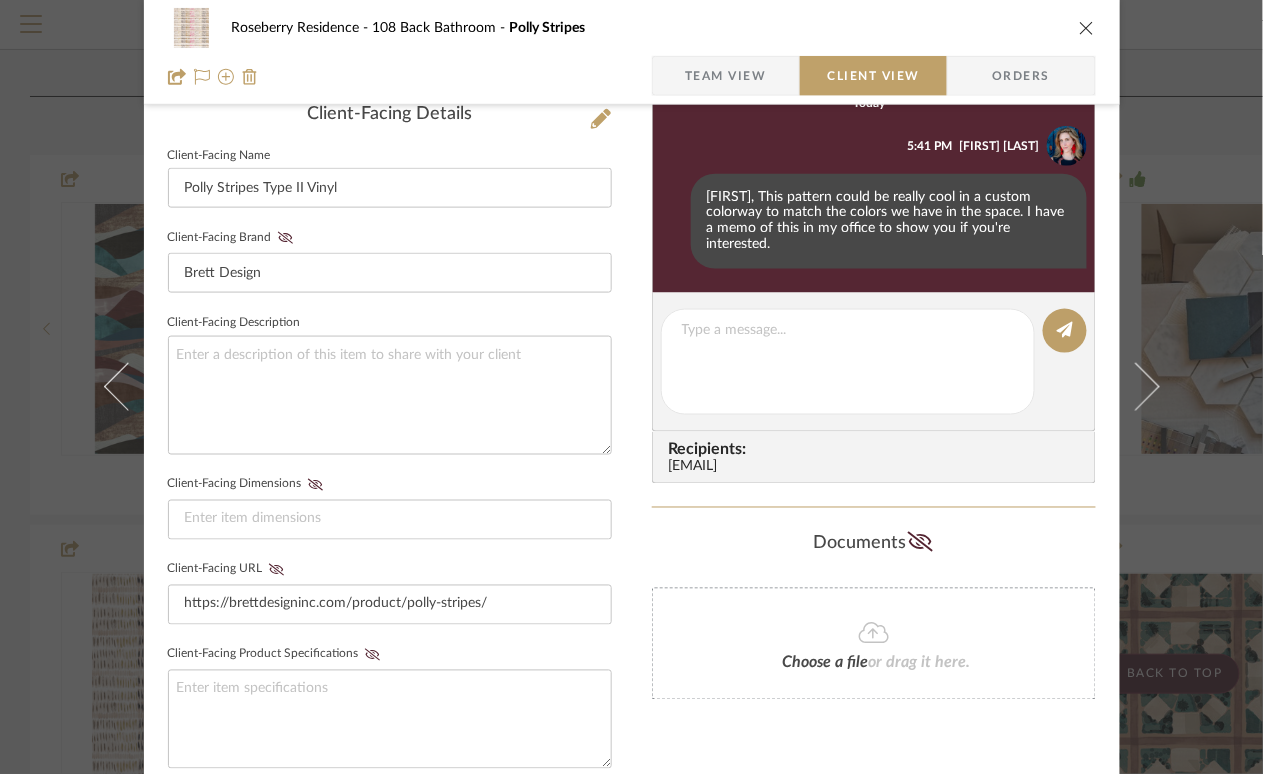 click at bounding box center [1087, 28] 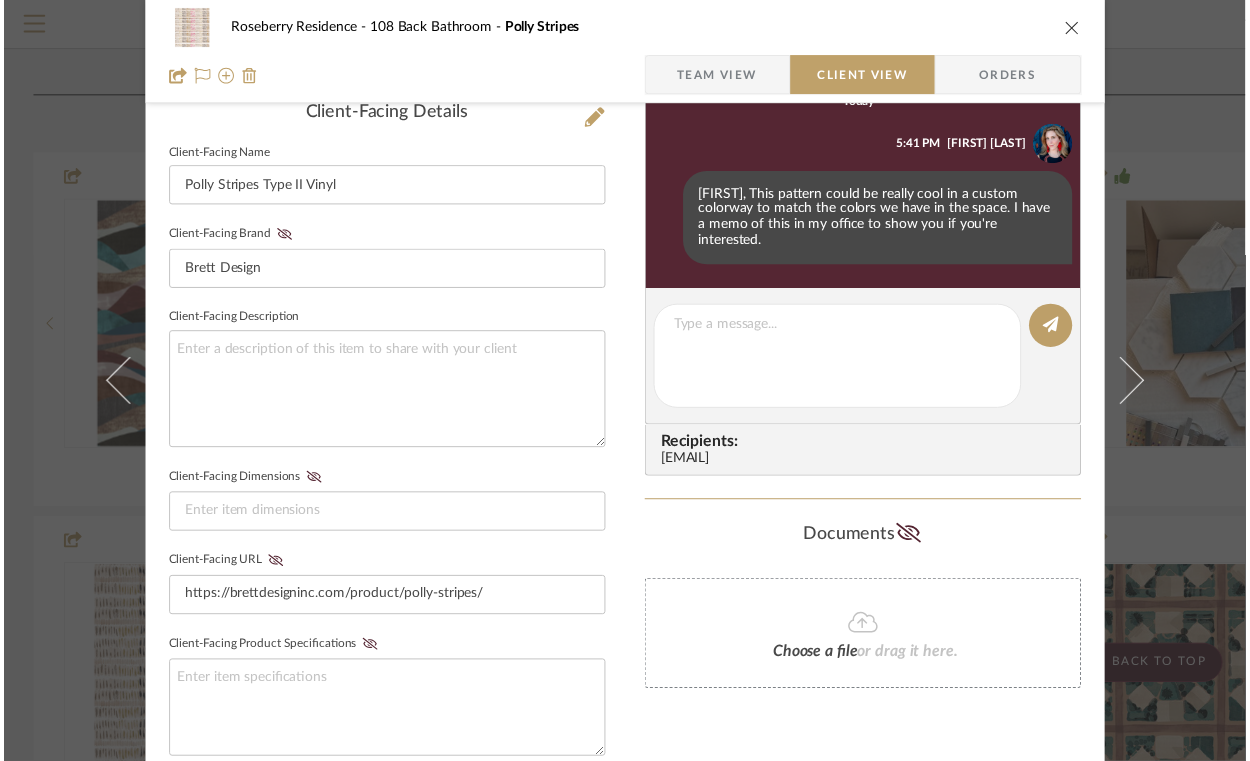 scroll, scrollTop: 1116, scrollLeft: 0, axis: vertical 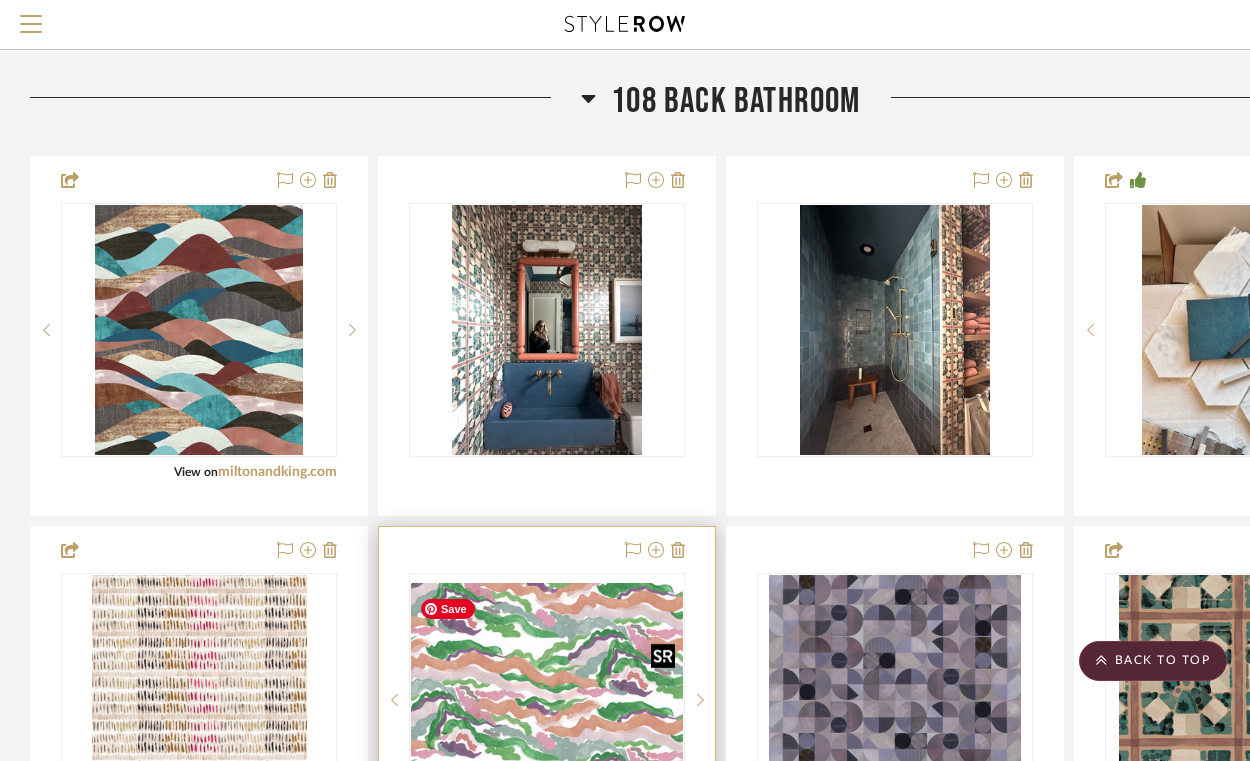 click at bounding box center (547, 700) 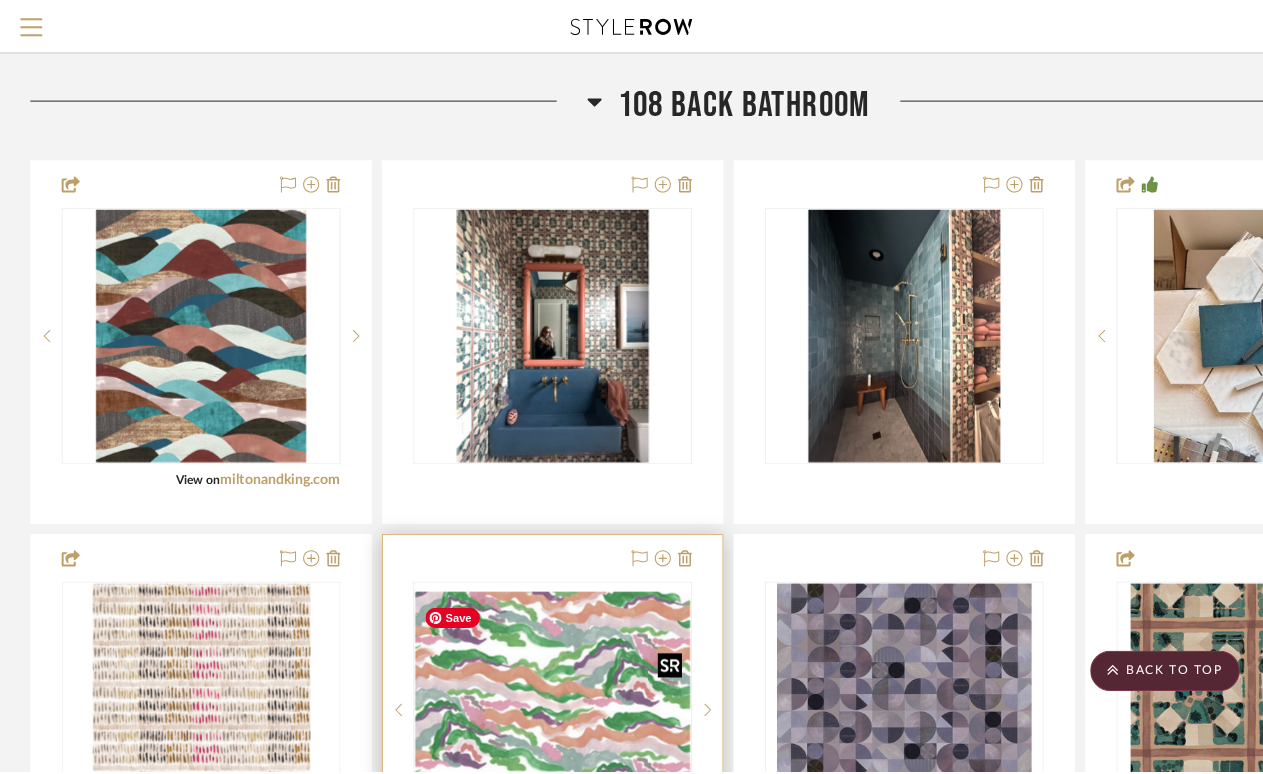 scroll, scrollTop: 0, scrollLeft: 0, axis: both 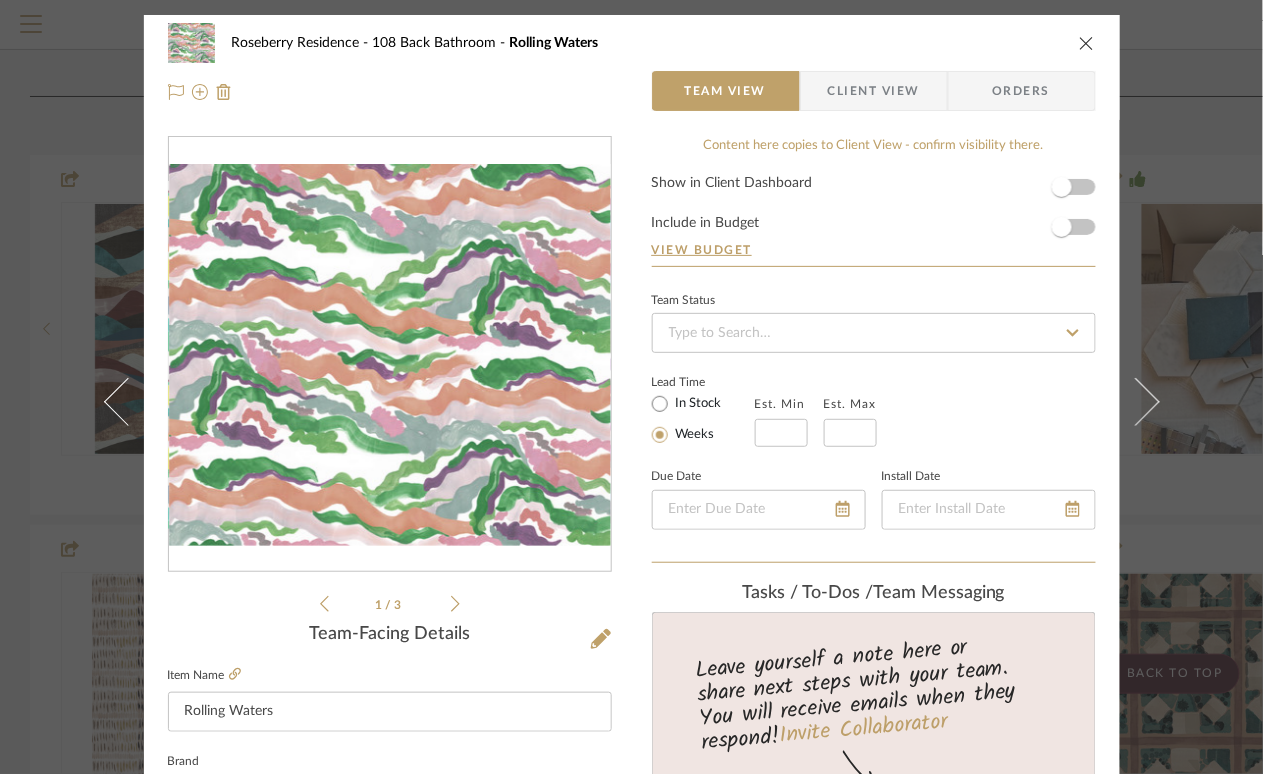 click on "Client View" at bounding box center (874, 91) 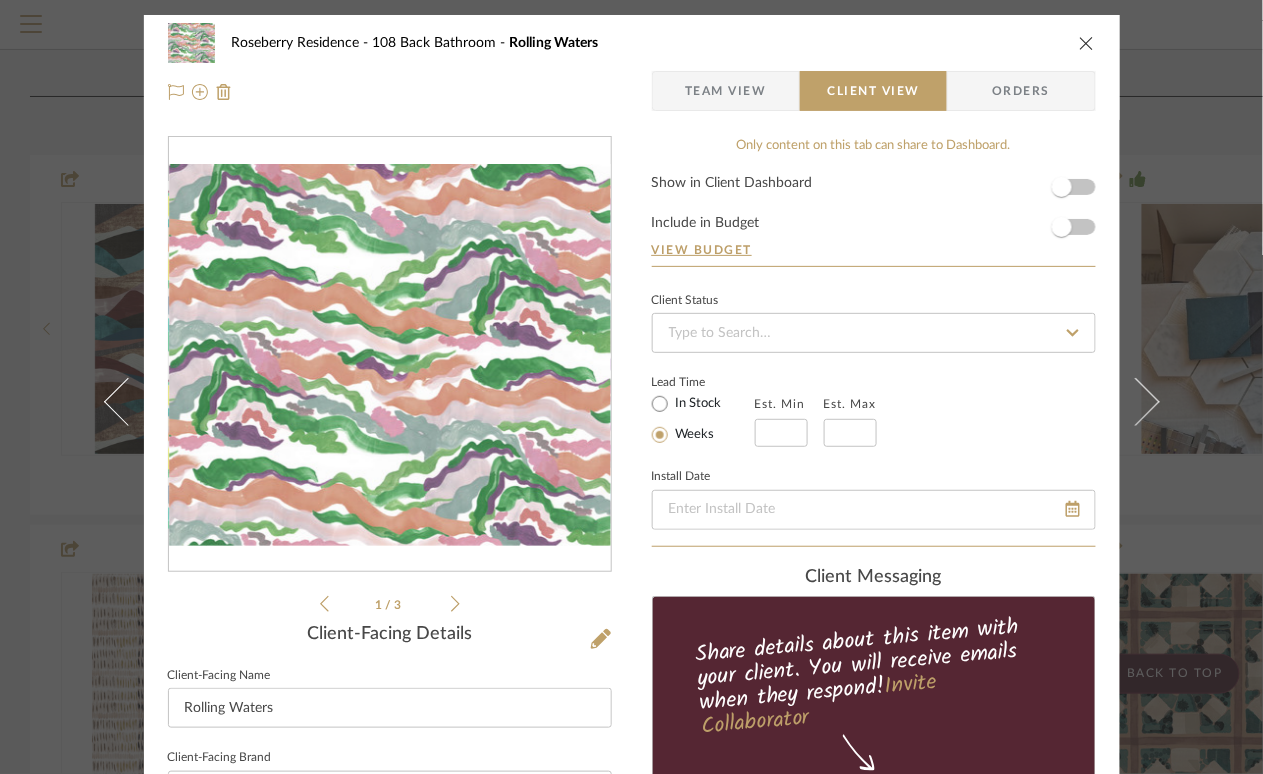 click on "Show in Client Dashboard   Include in Budget   View Budget" at bounding box center (874, 221) 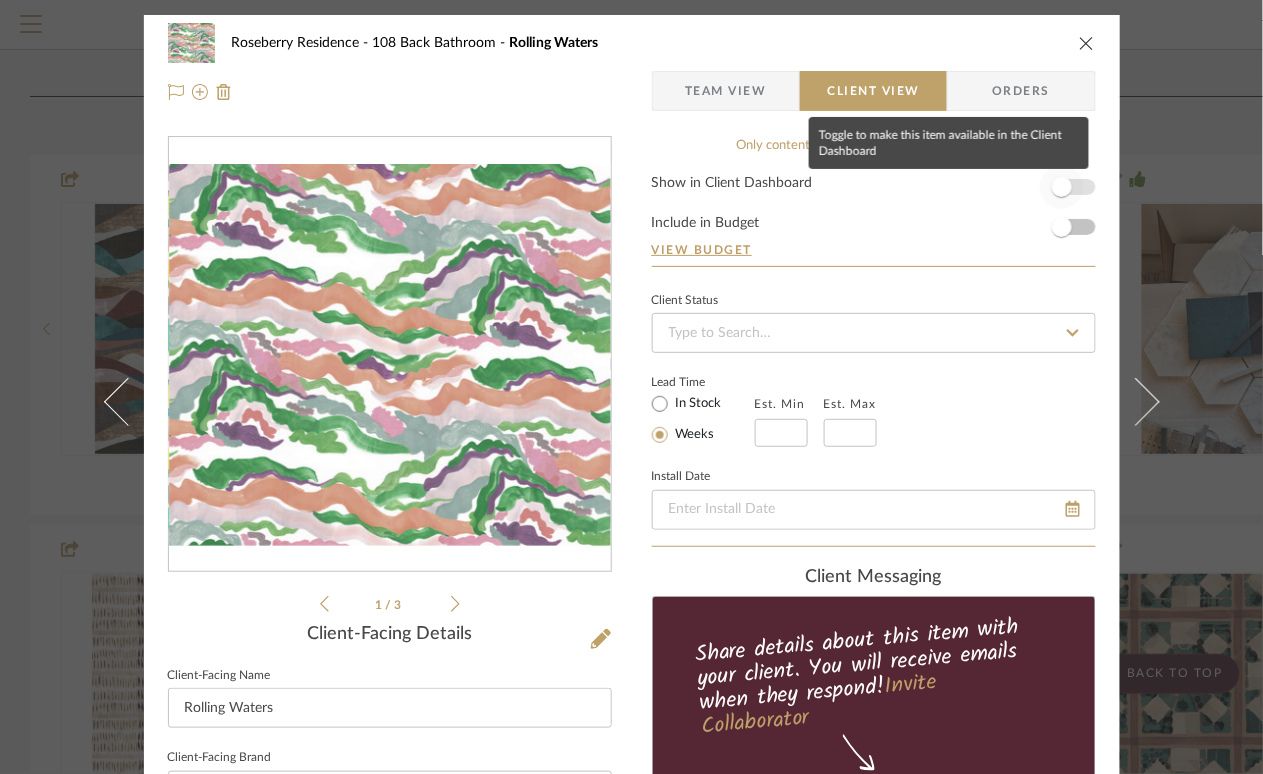 click at bounding box center (1062, 187) 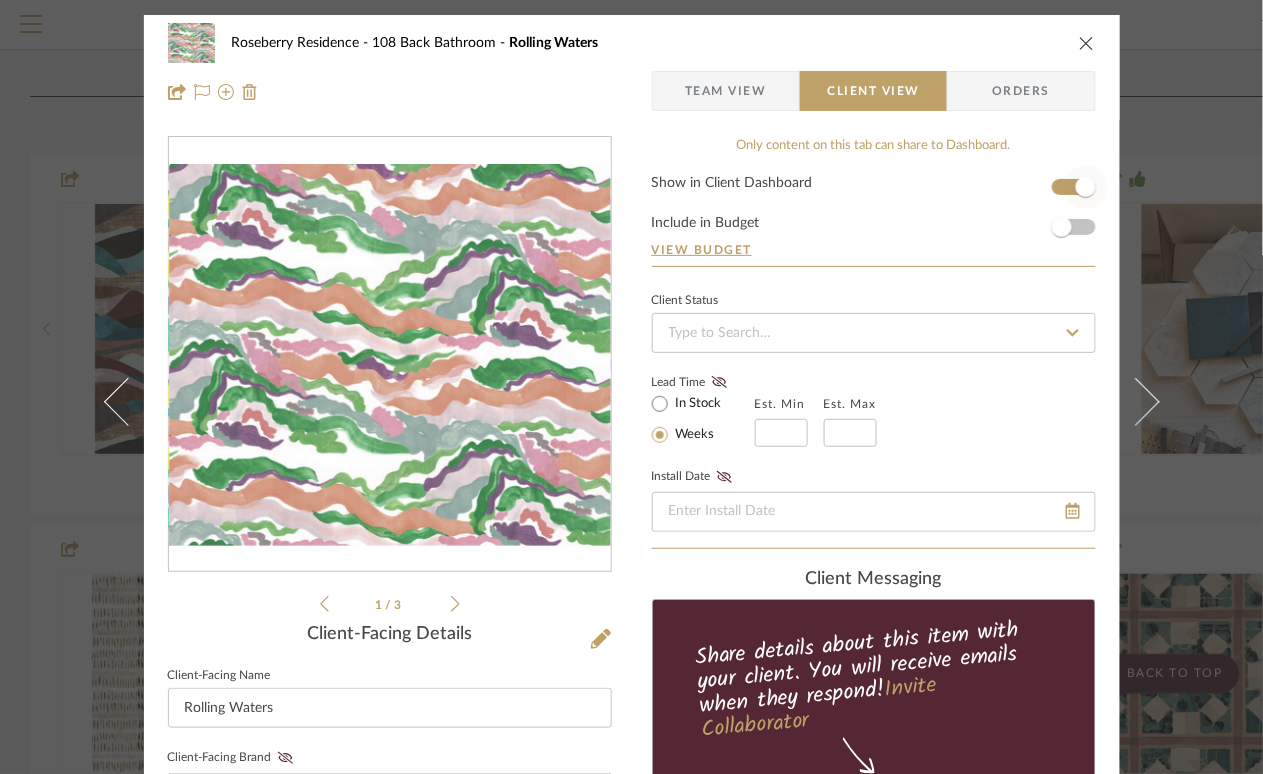 type 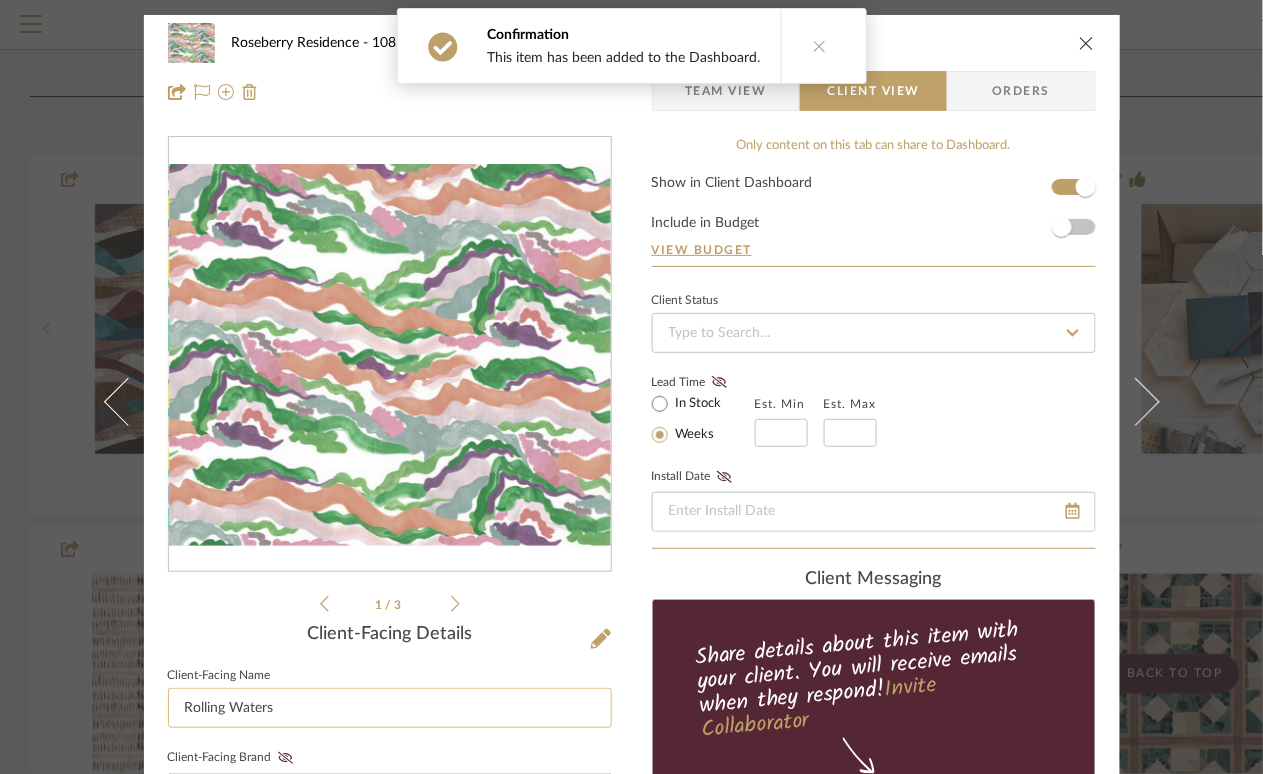 click on "Rolling Waters" 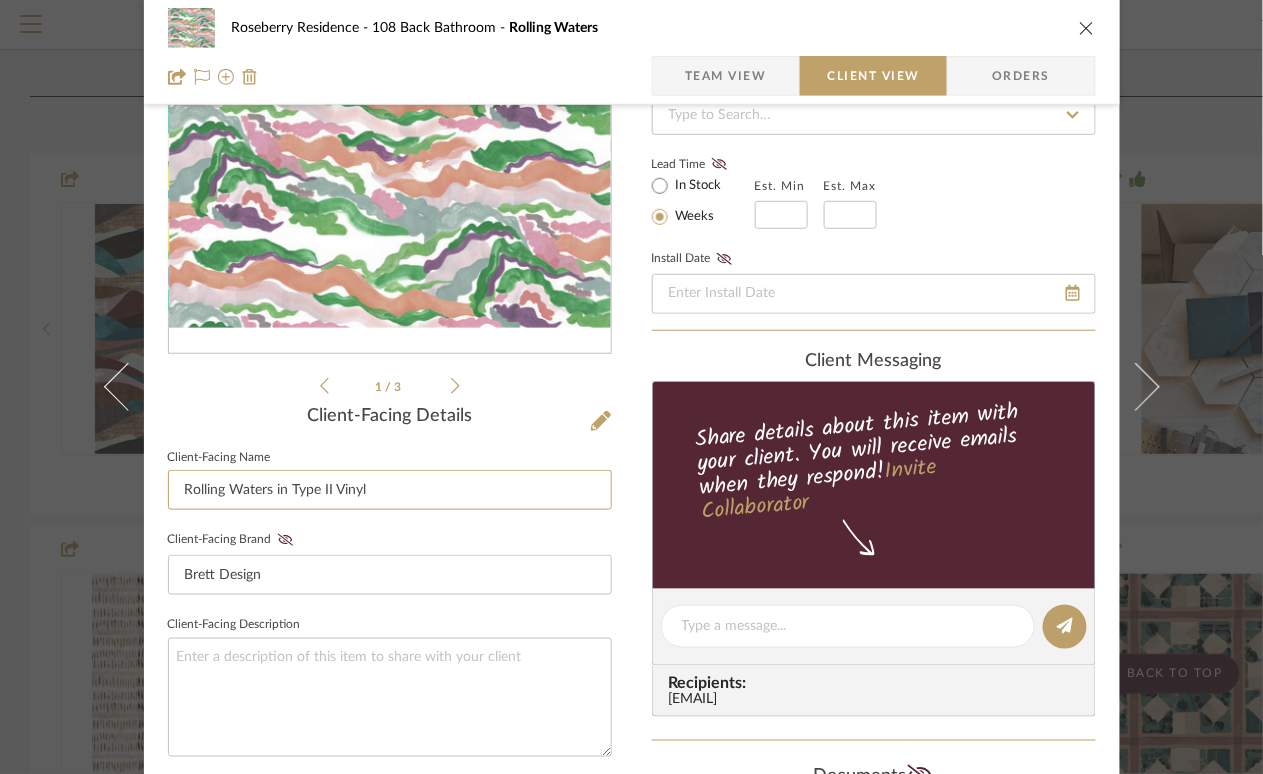 scroll, scrollTop: 366, scrollLeft: 0, axis: vertical 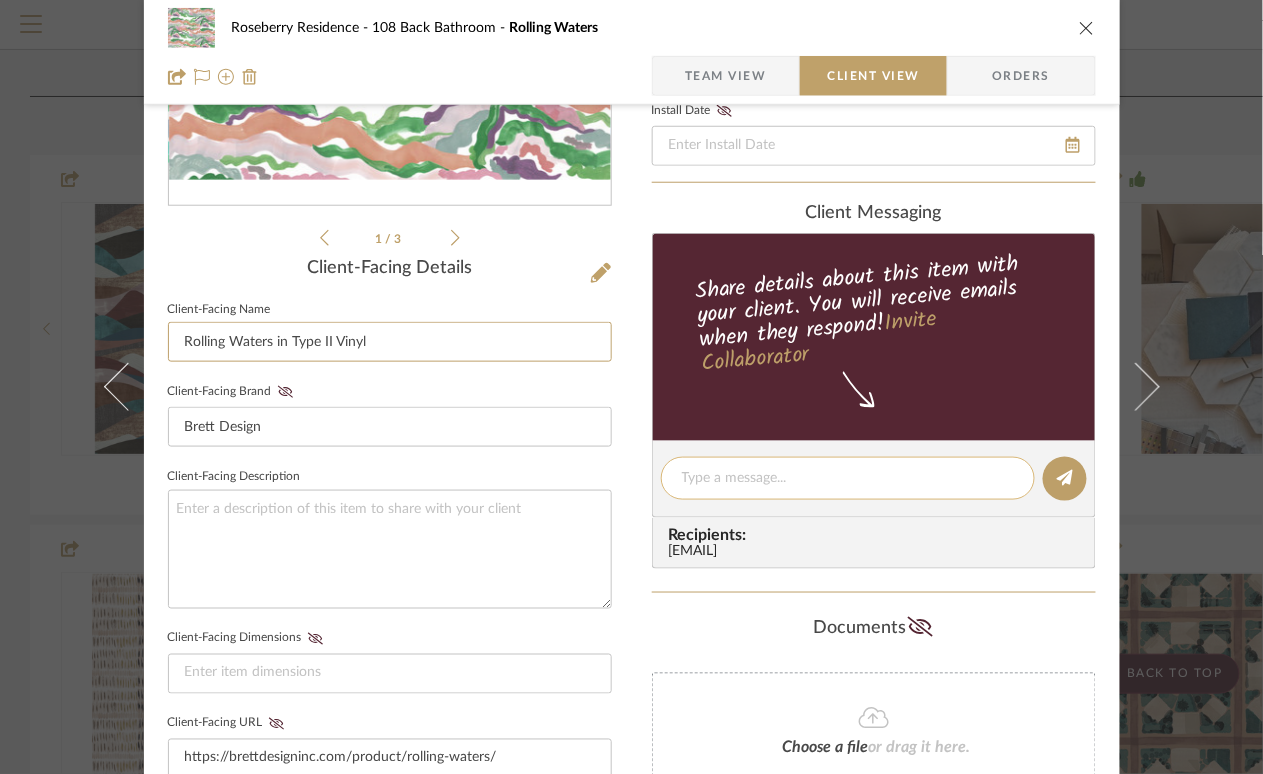 type on "Rolling Waters in Type II Vinyl" 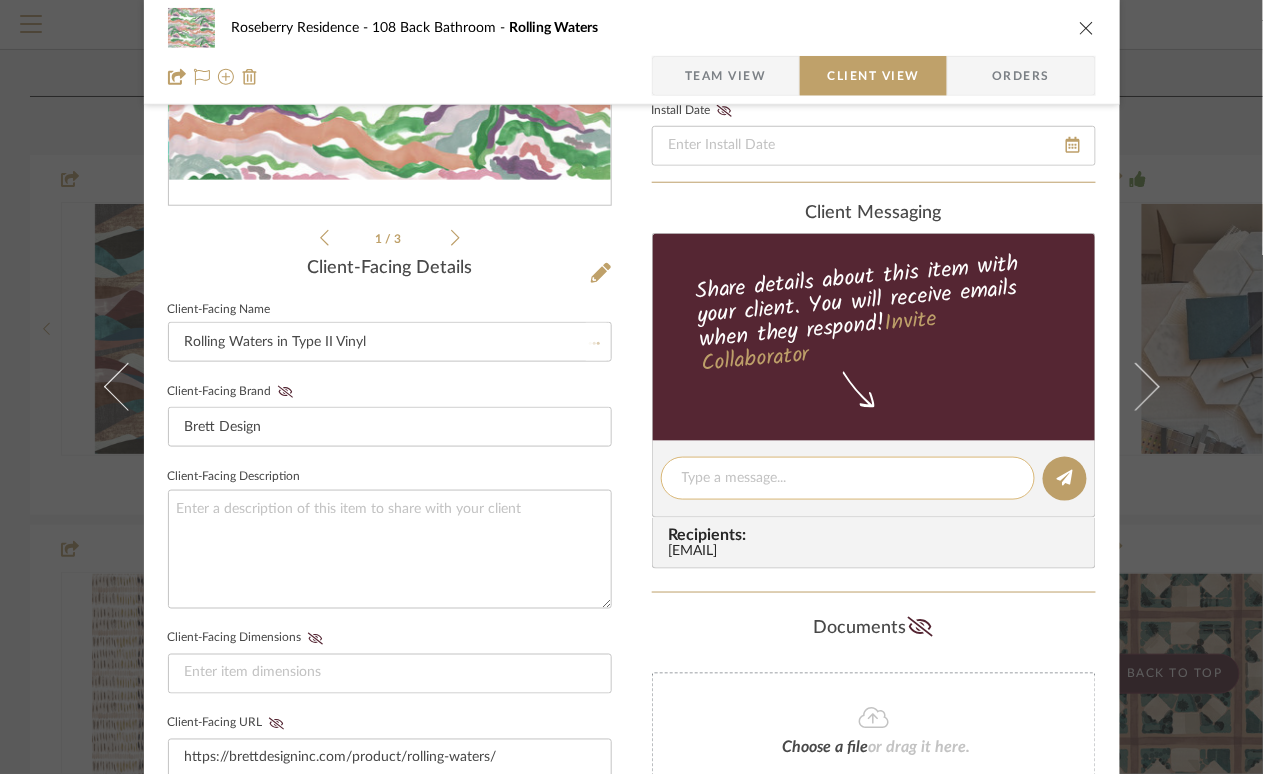 click 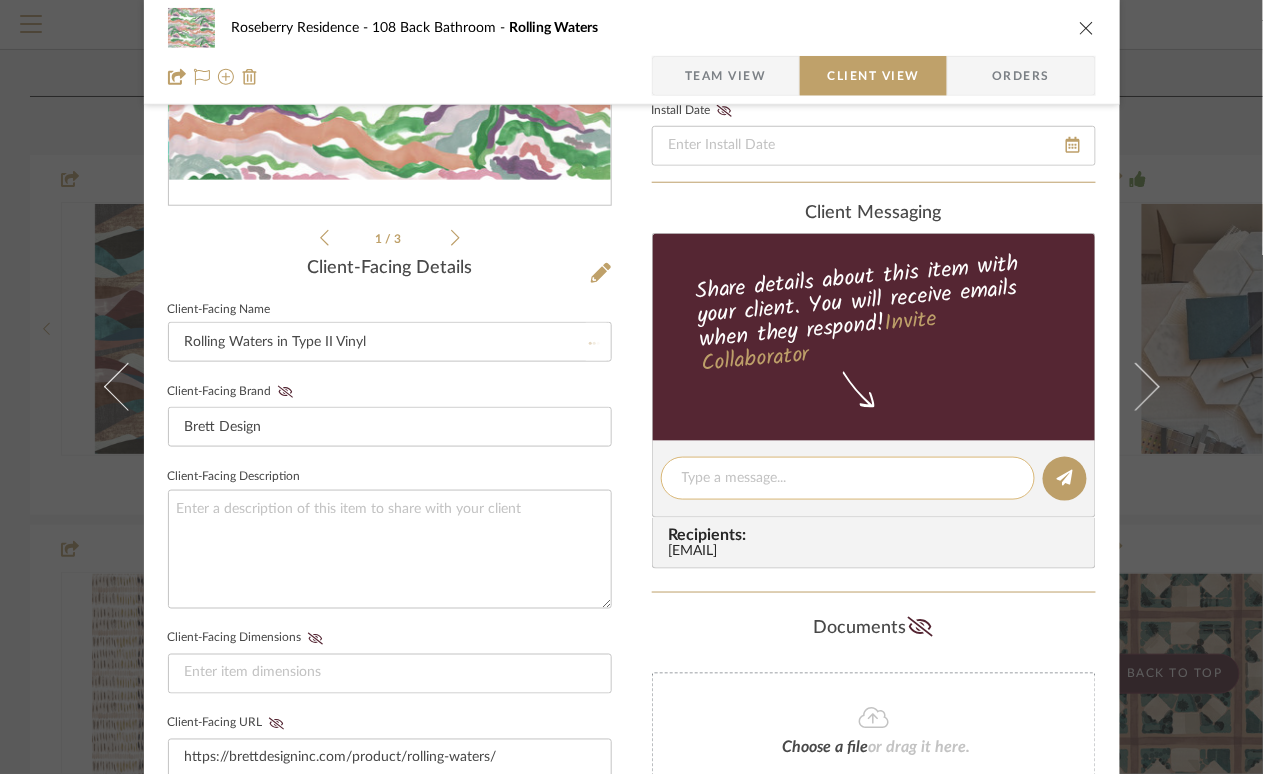 type 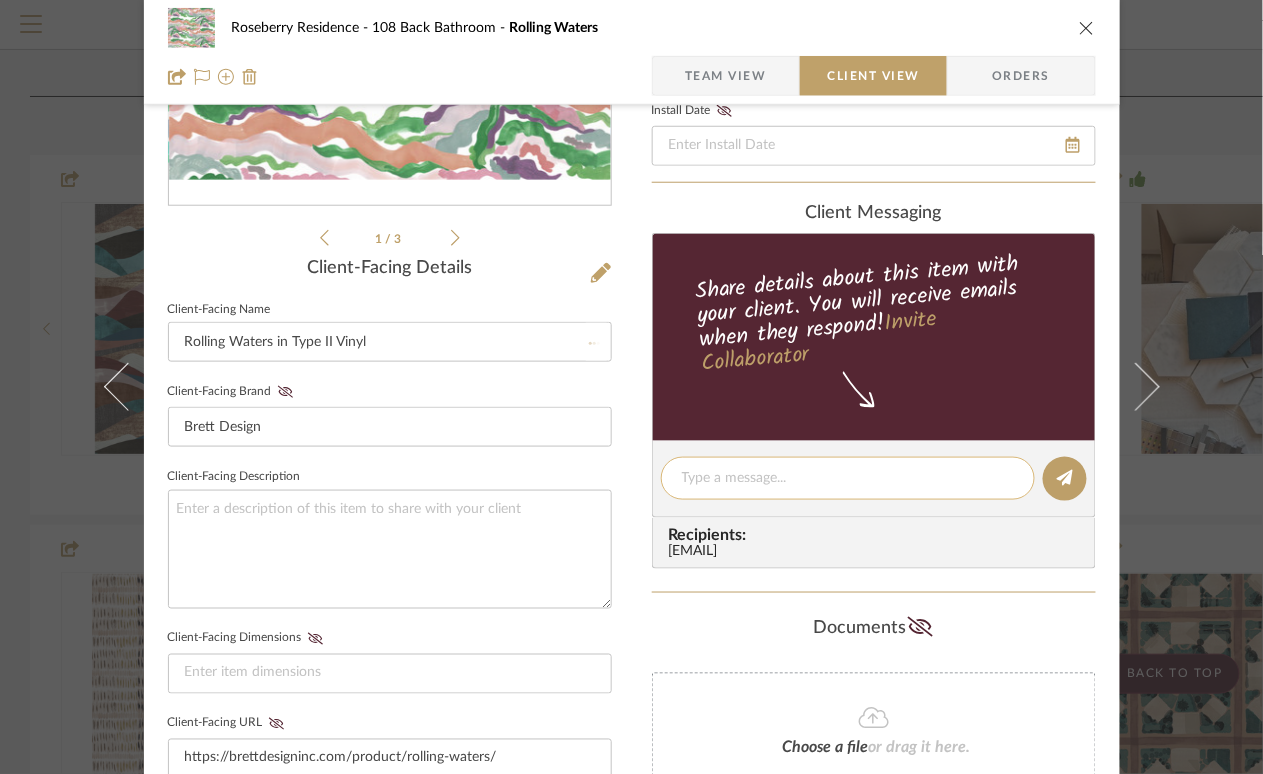 type 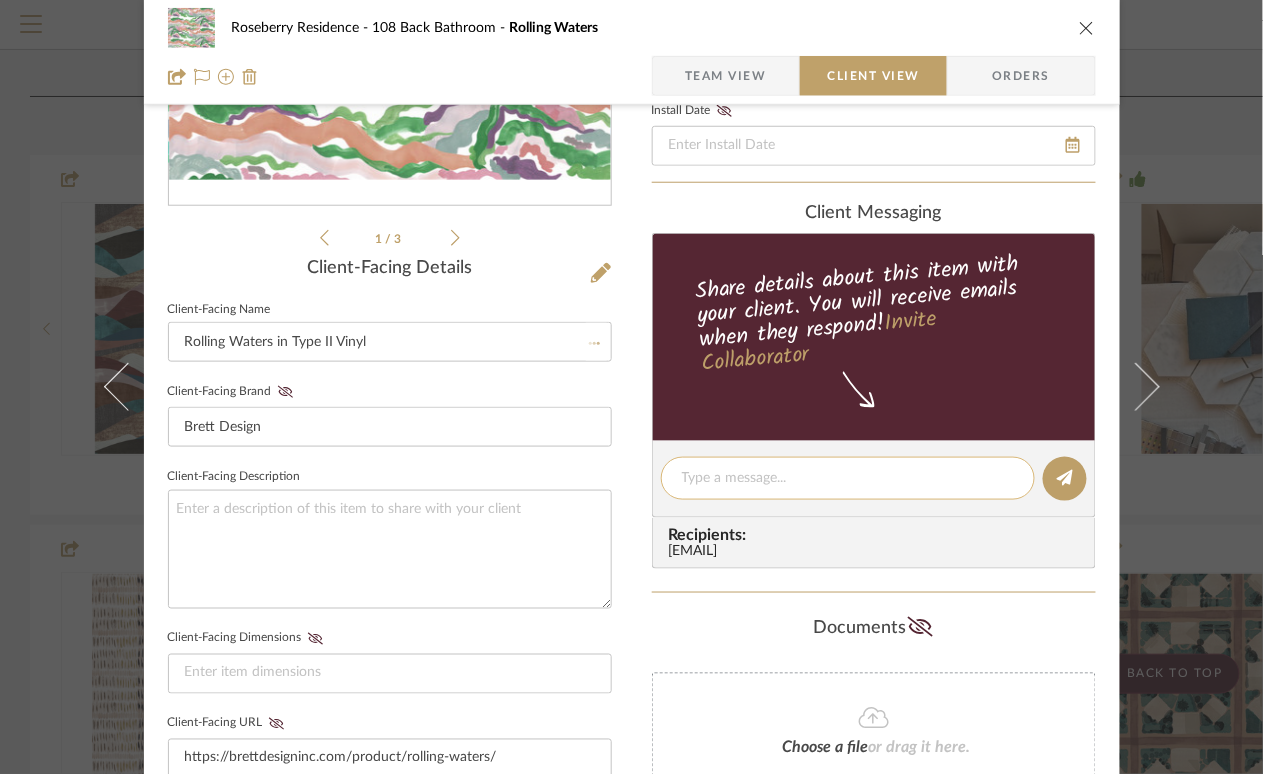 type 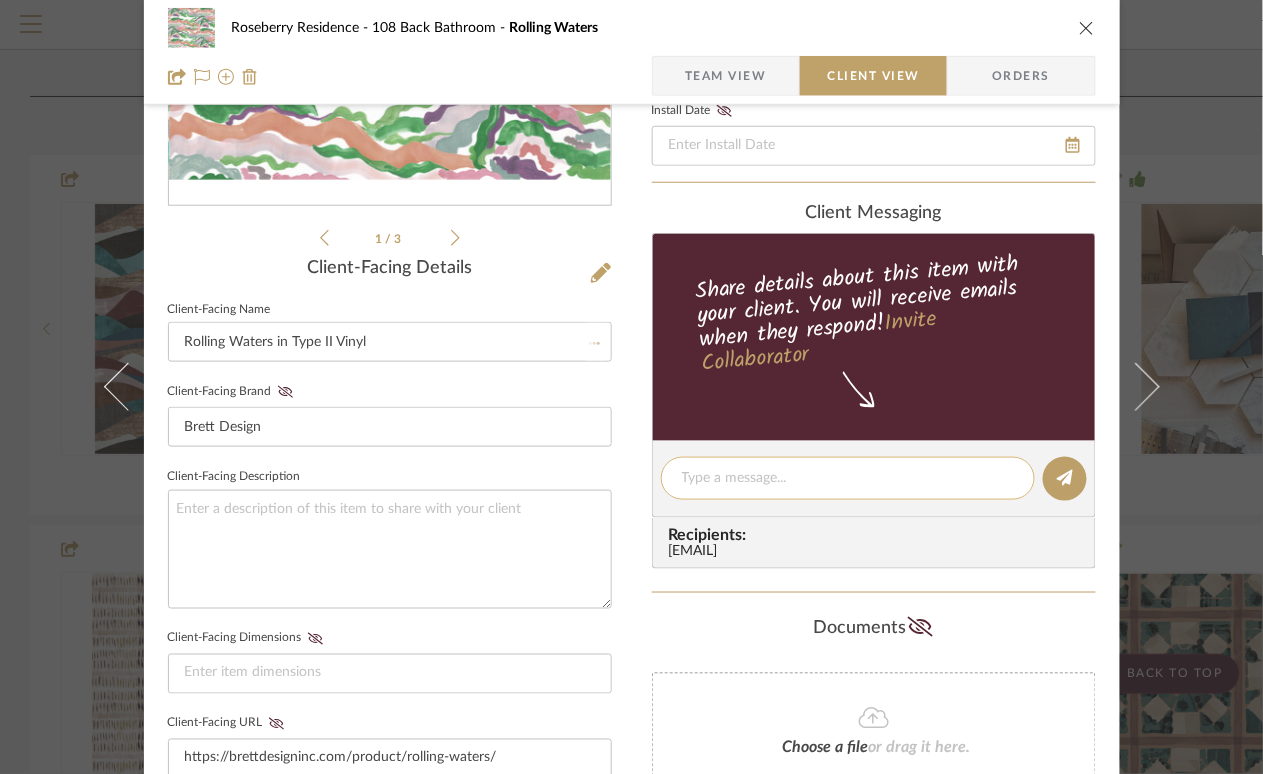 type 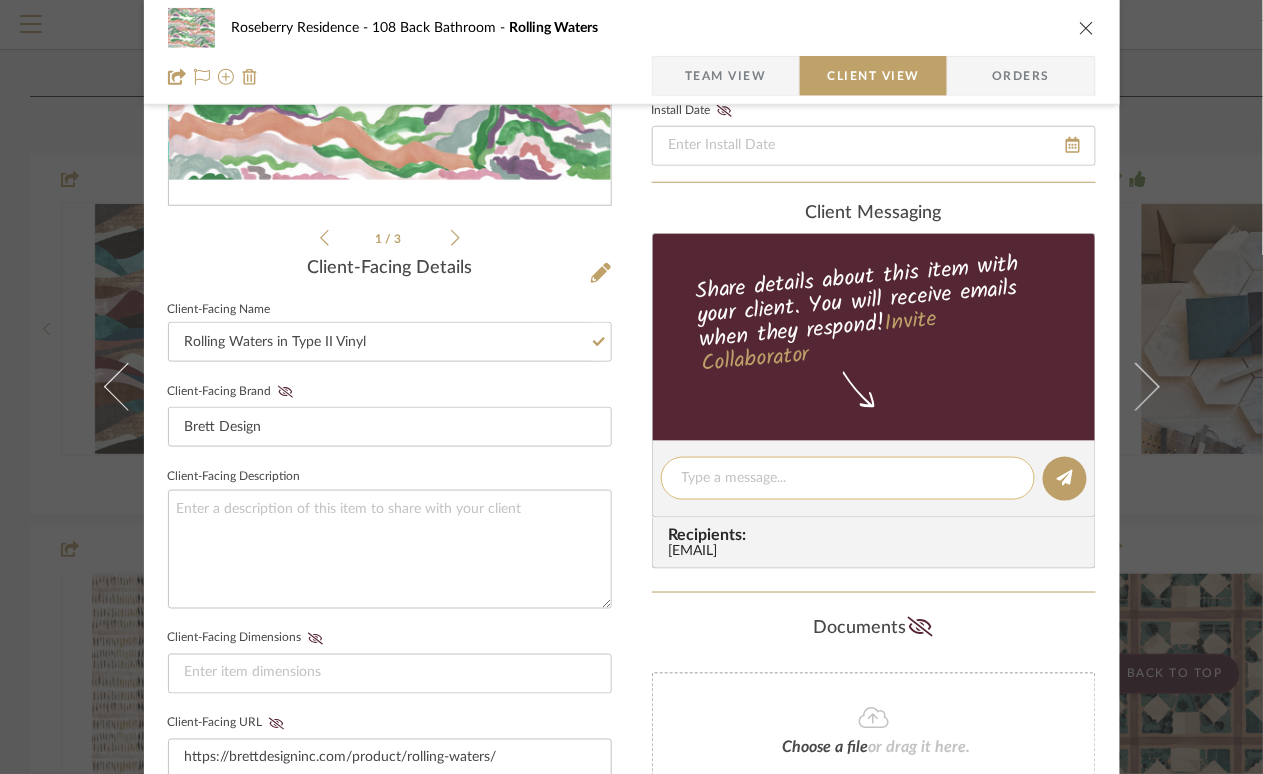 paste on "[FIRST], This pattern could be really cool in a custom colorway to match the colors we have in the space. I have a memo of this in my office to show you if you're interested." 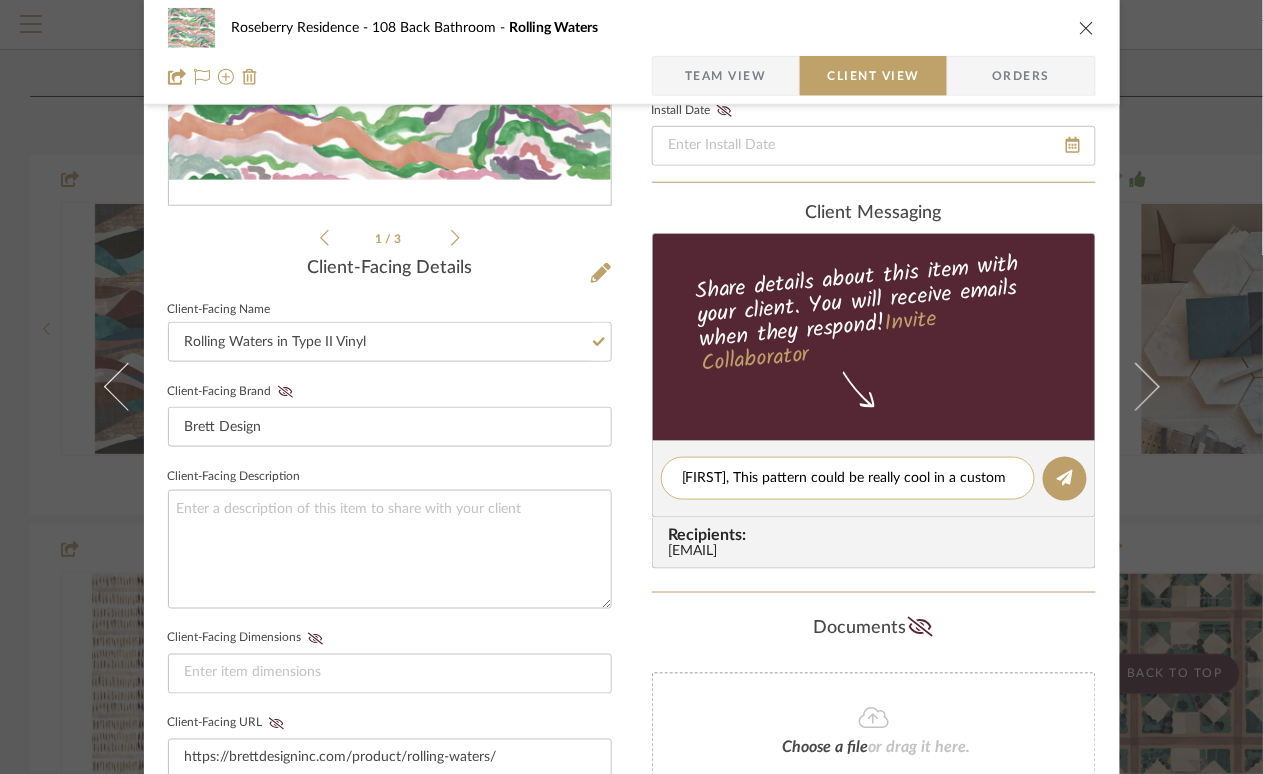 scroll, scrollTop: 0, scrollLeft: 0, axis: both 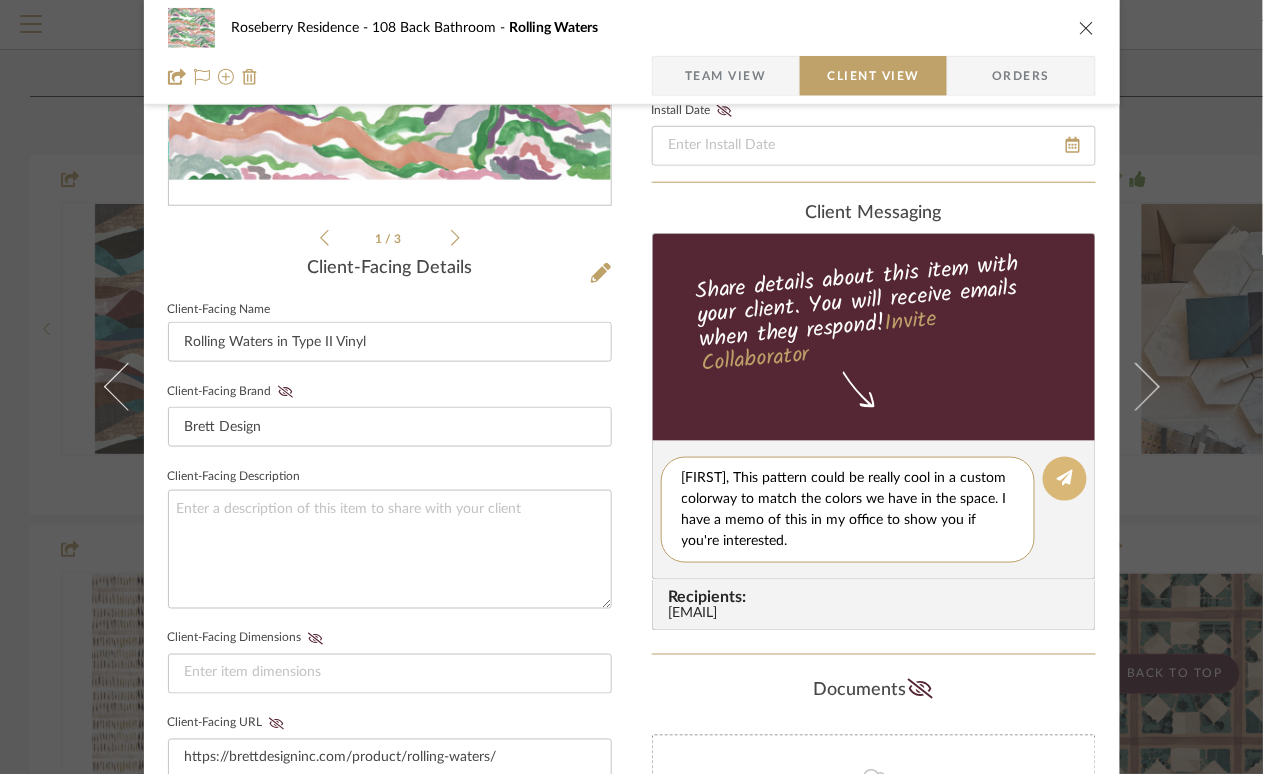 type on "[FIRST], This pattern could be really cool in a custom colorway to match the colors we have in the space. I have a memo of this in my office to show you if you're interested." 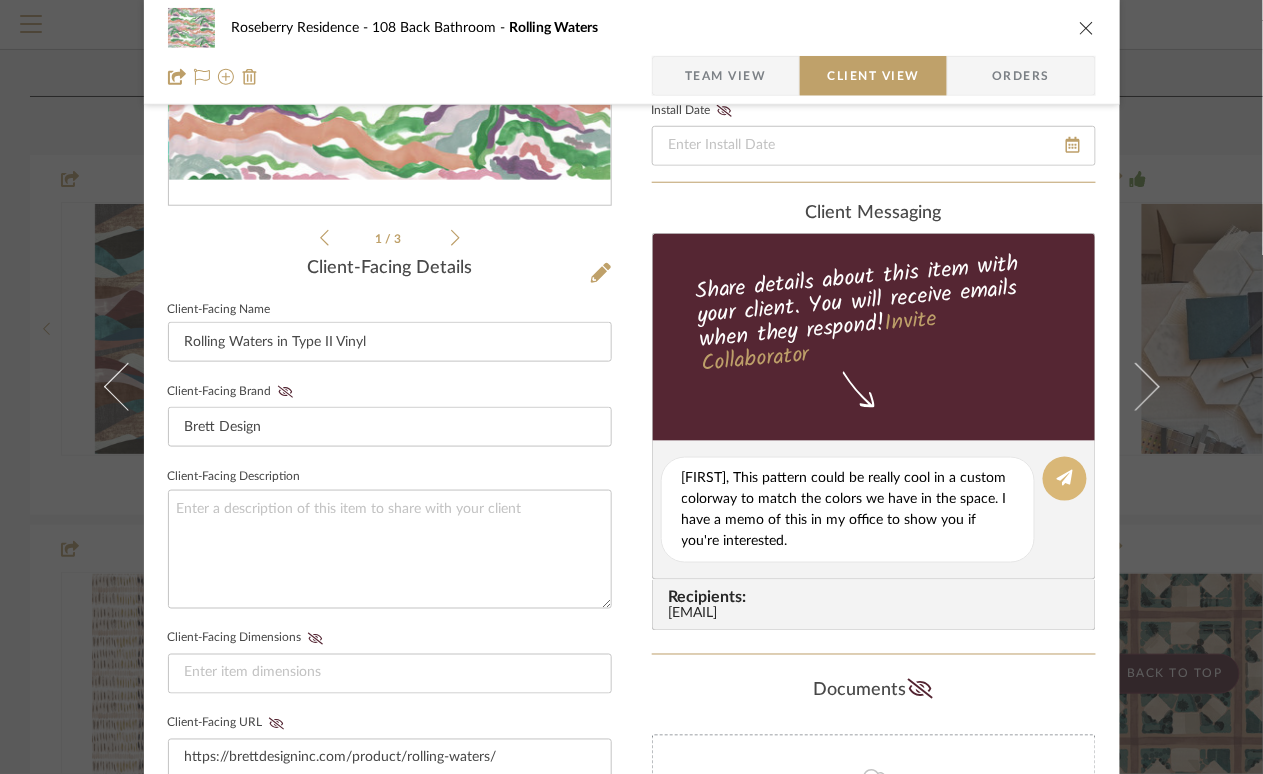 click 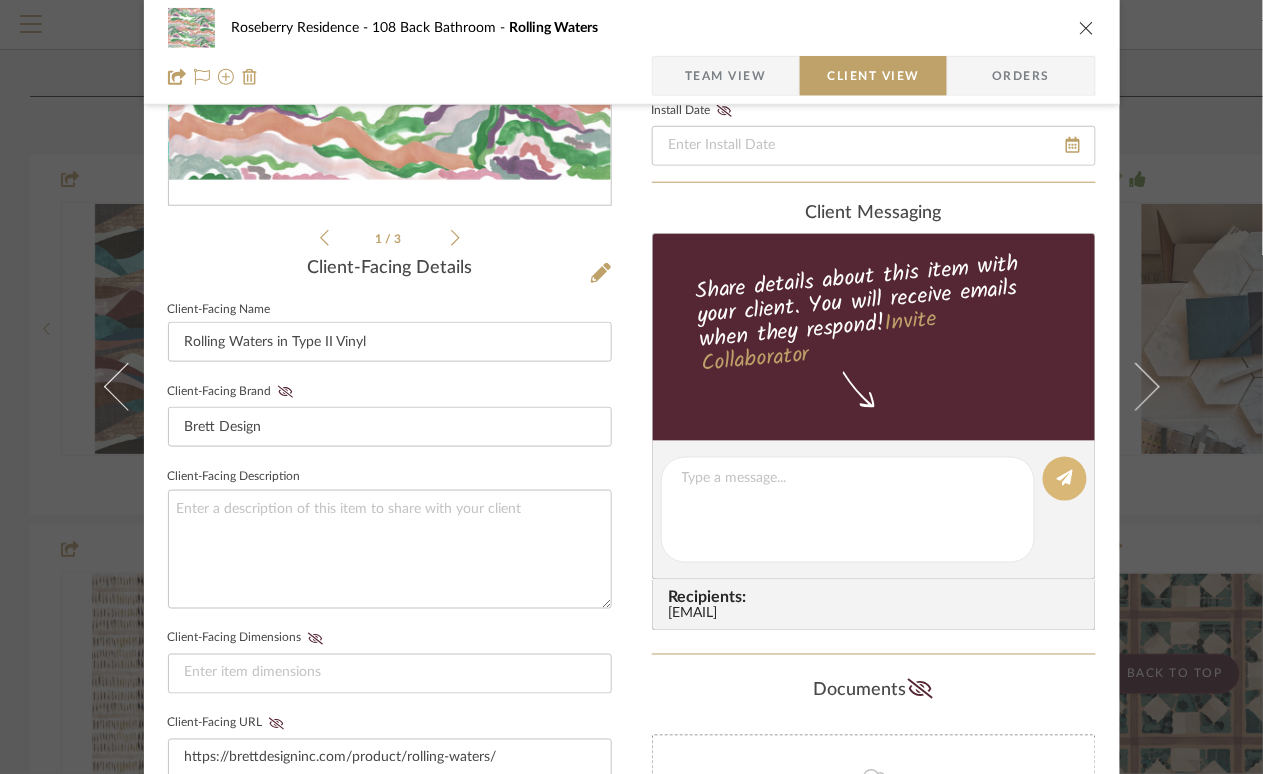 type 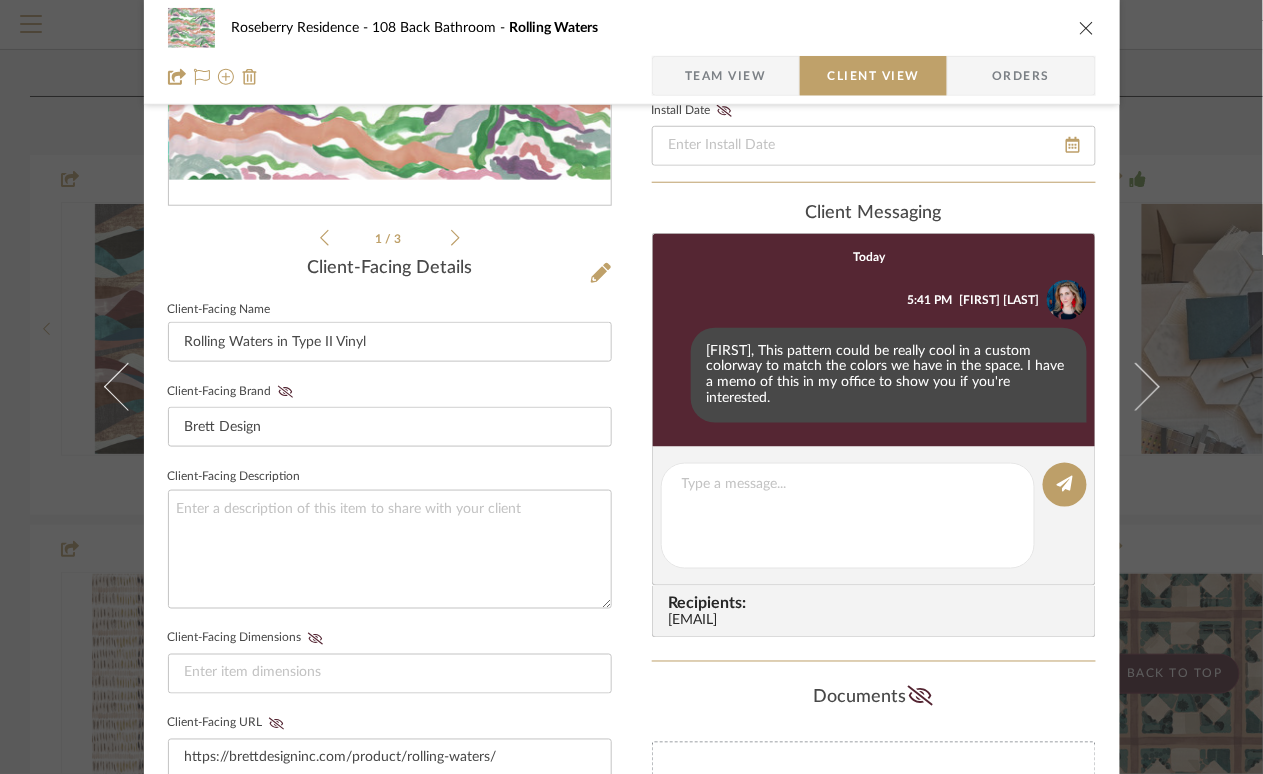 click at bounding box center [1087, 28] 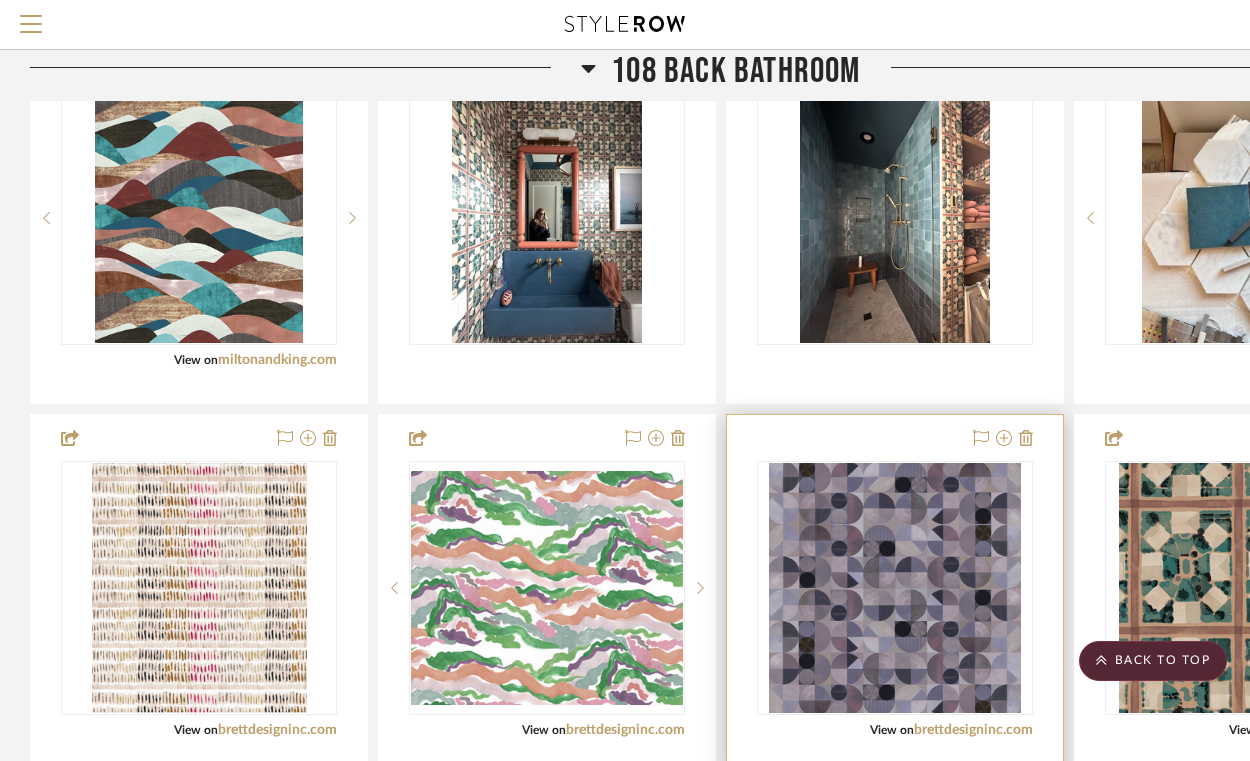 scroll, scrollTop: 1257, scrollLeft: 0, axis: vertical 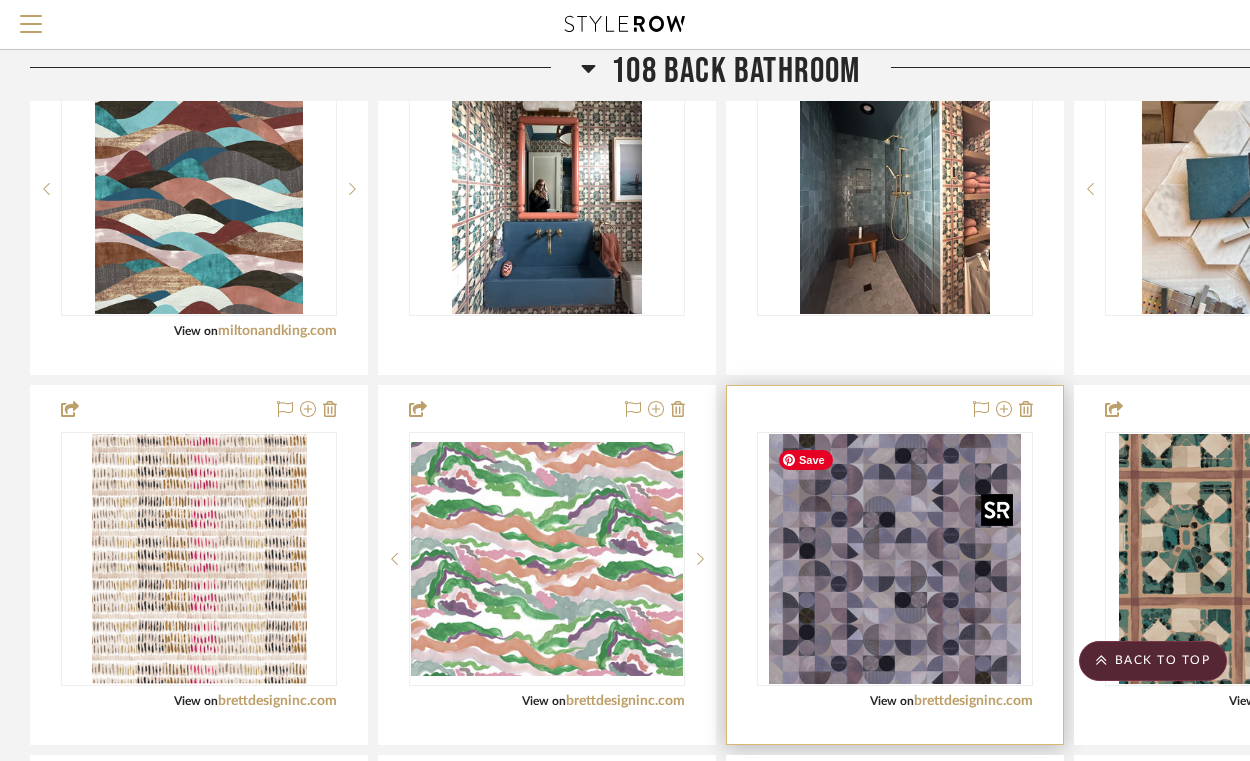 click at bounding box center [895, 559] 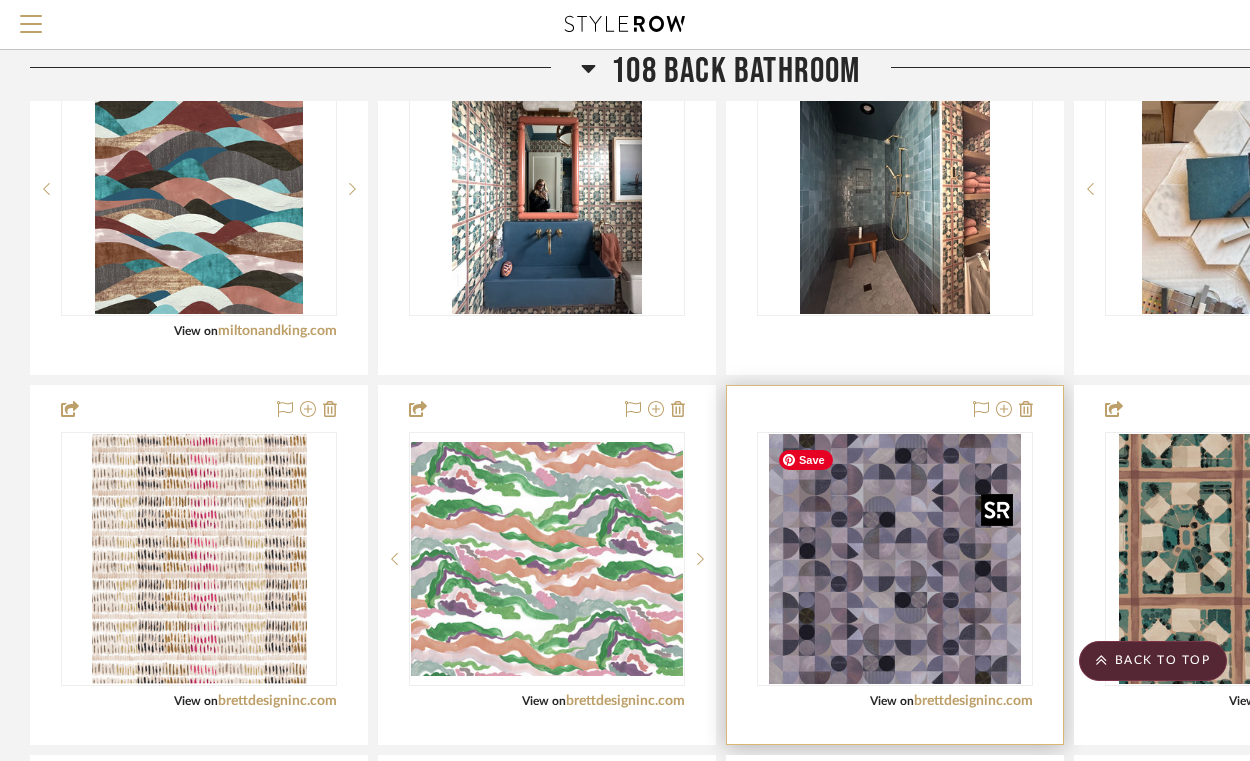 click at bounding box center [894, 559] 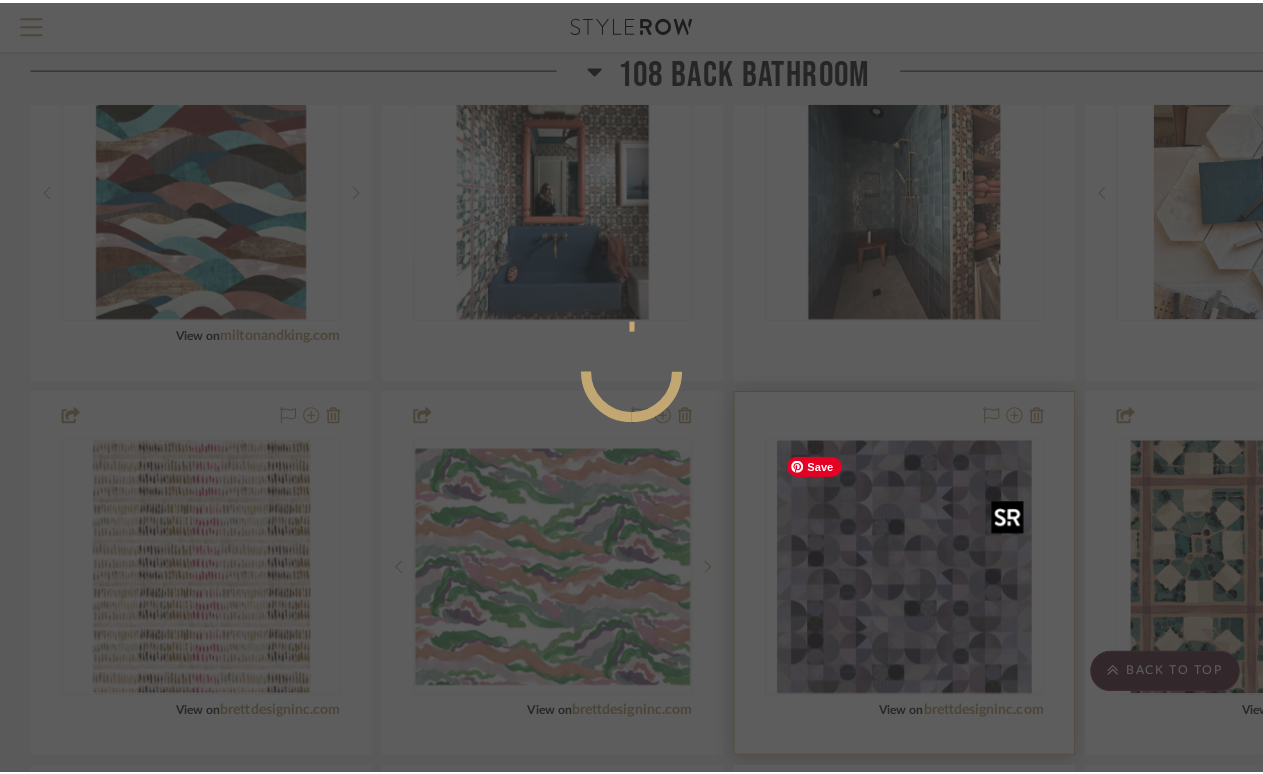 scroll, scrollTop: 0, scrollLeft: 0, axis: both 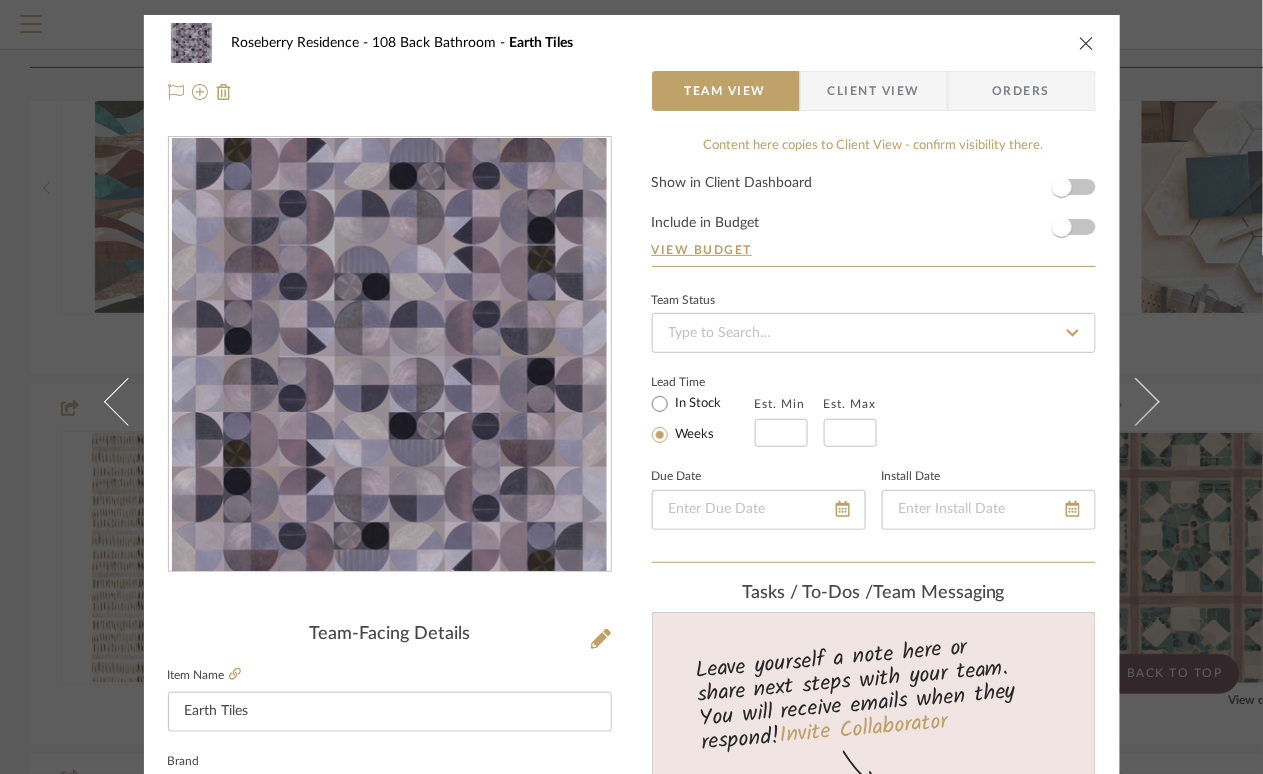 click on "Client View" at bounding box center [874, 91] 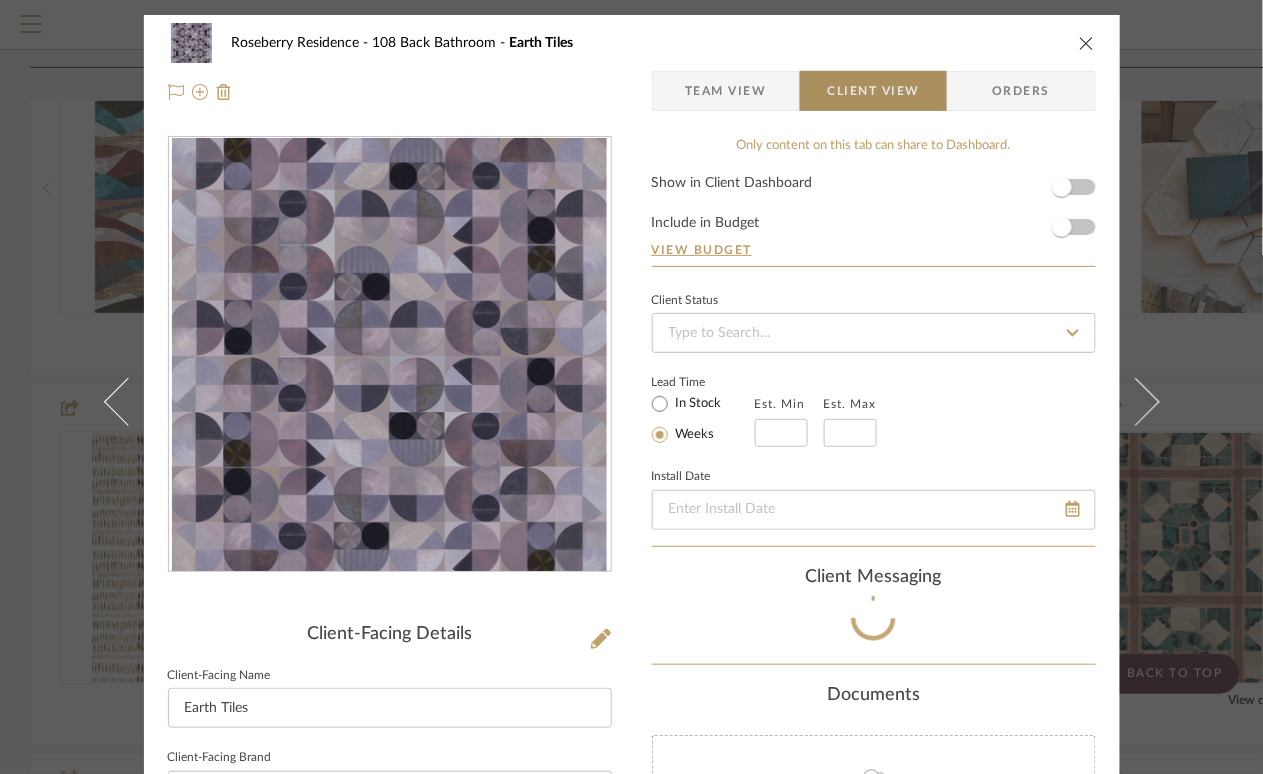 type 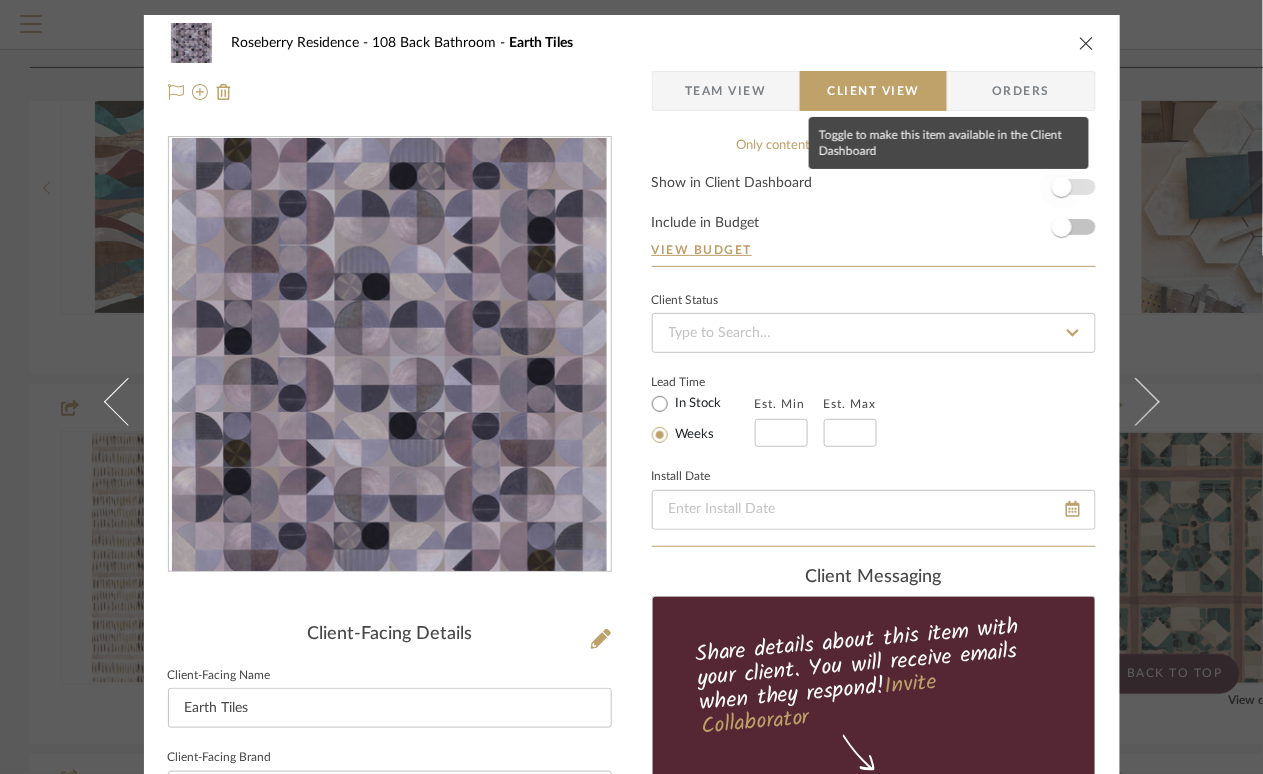 click at bounding box center (1062, 187) 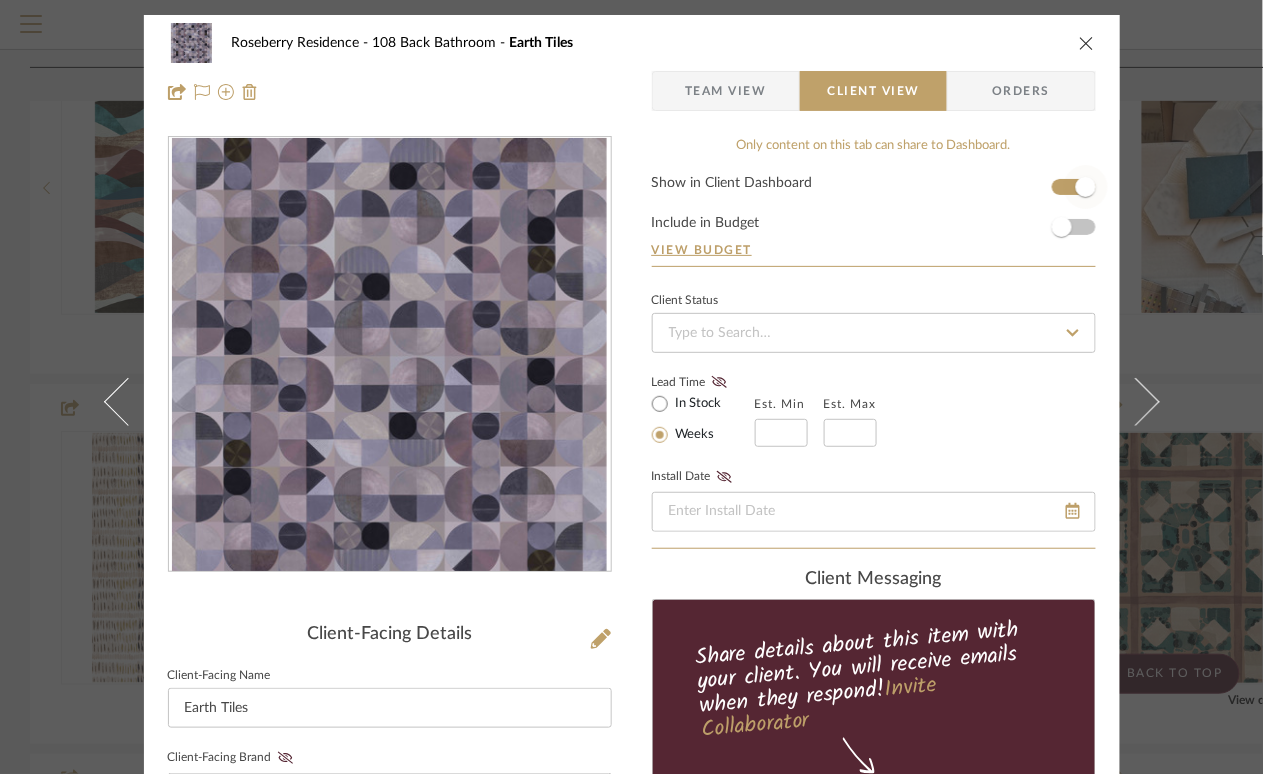 type 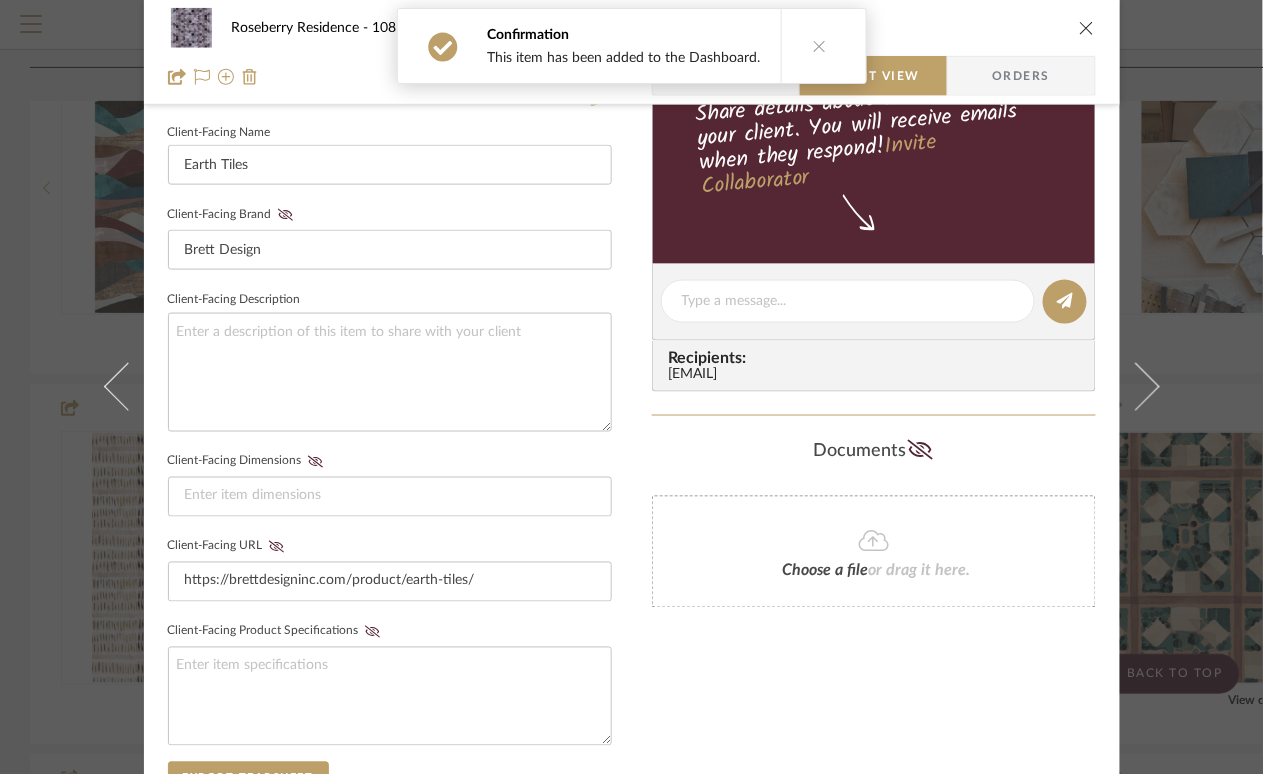 scroll, scrollTop: 580, scrollLeft: 0, axis: vertical 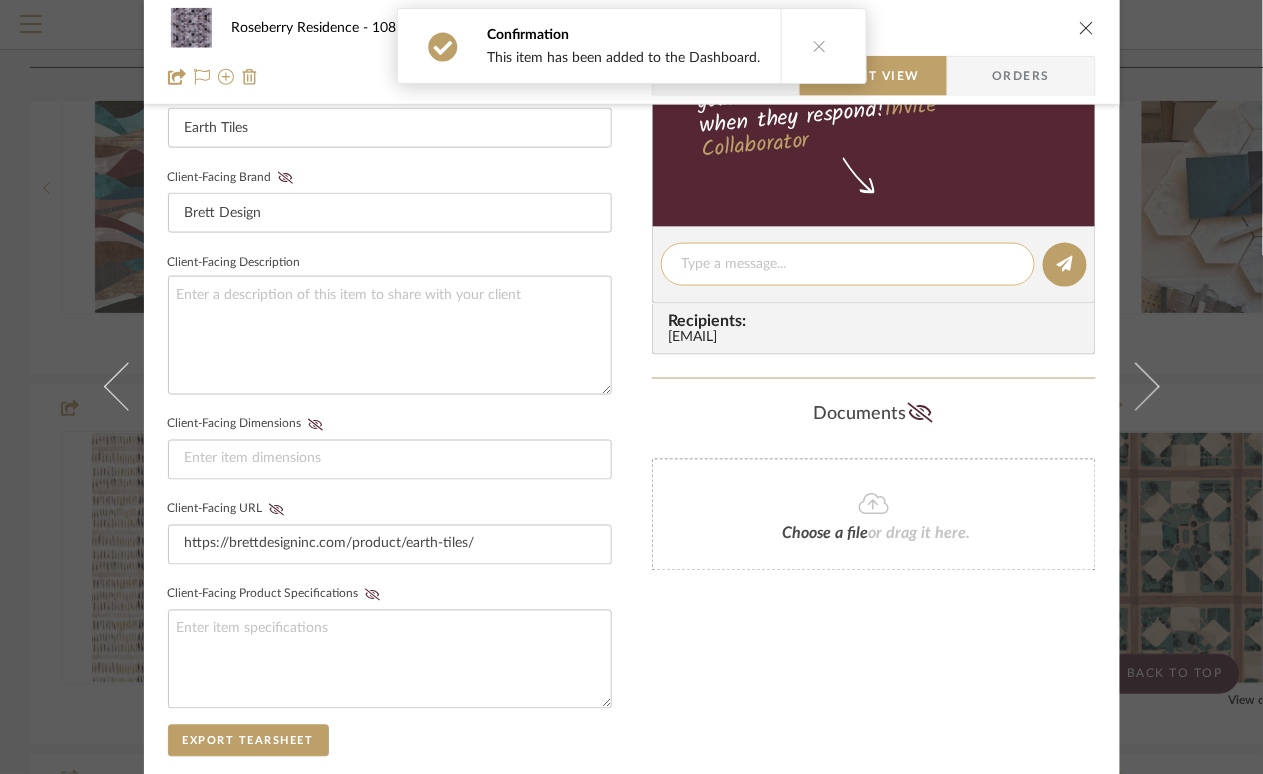 click 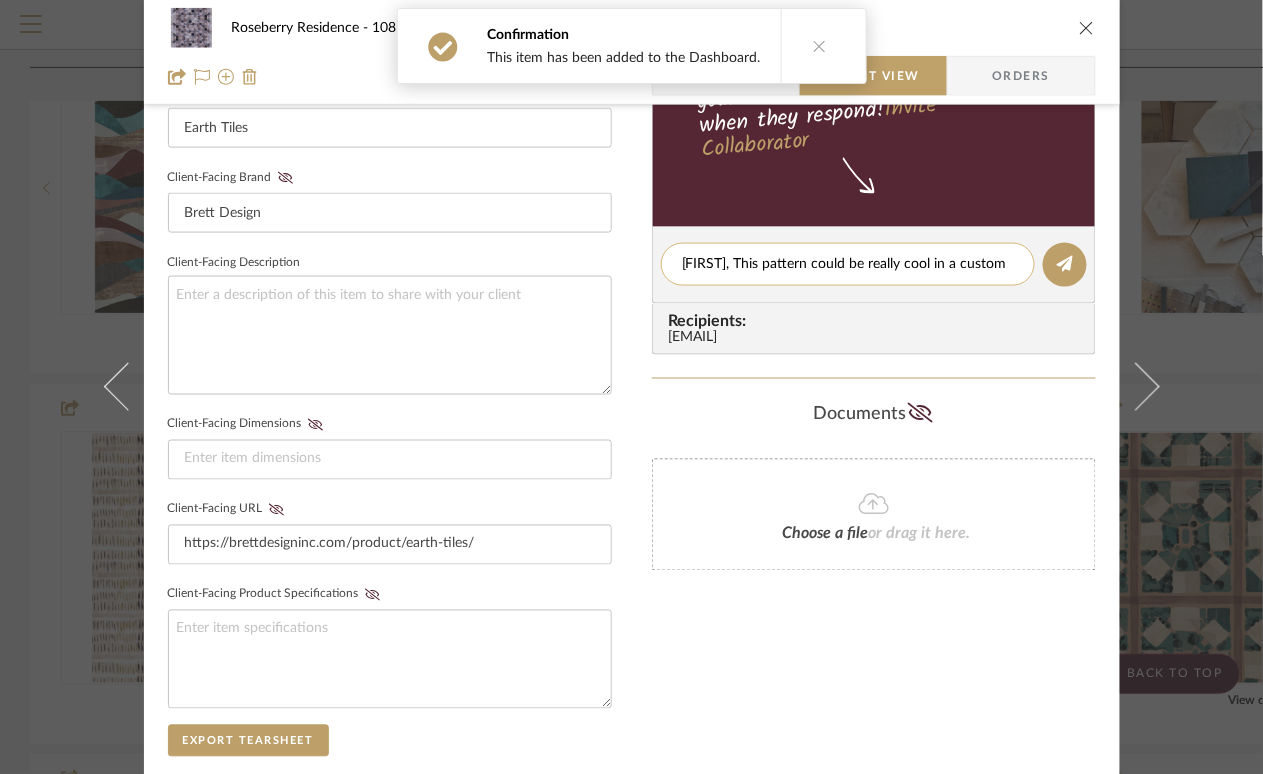 scroll, scrollTop: 0, scrollLeft: 0, axis: both 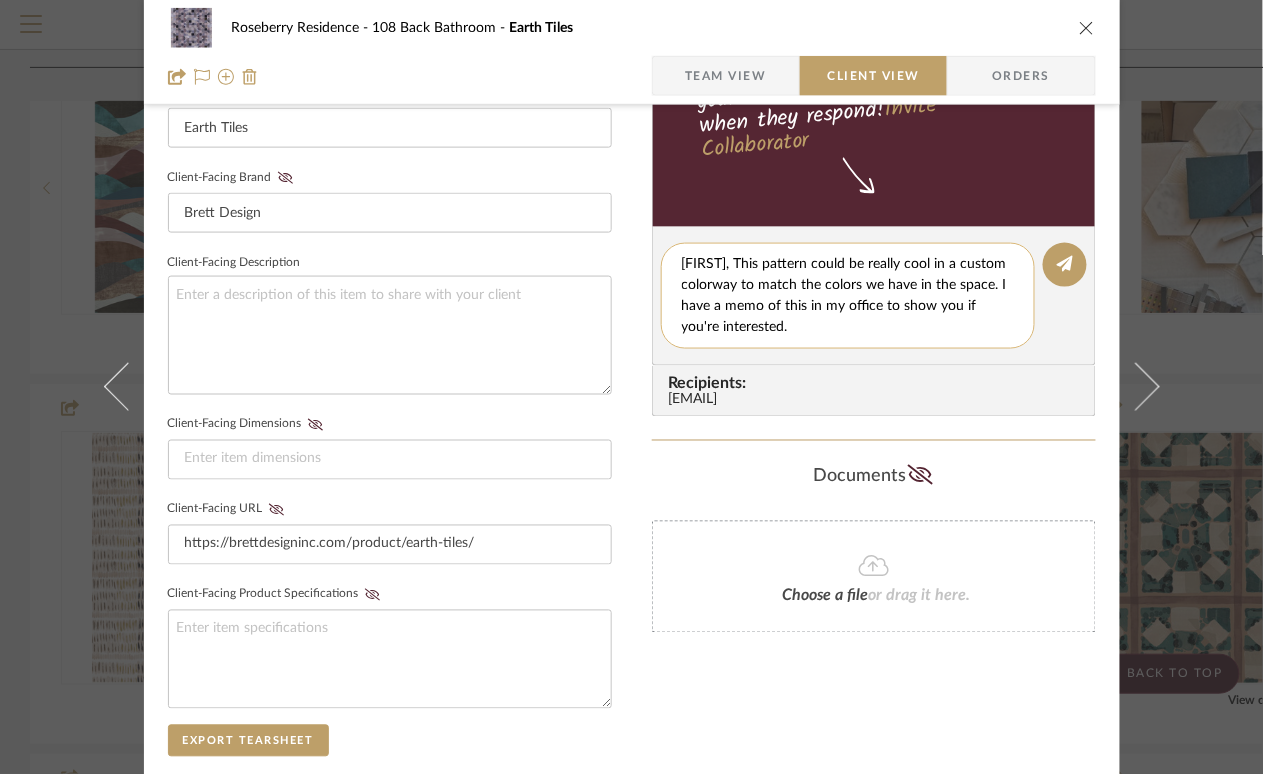 drag, startPoint x: 997, startPoint y: 287, endPoint x: 1001, endPoint y: 326, distance: 39.20459 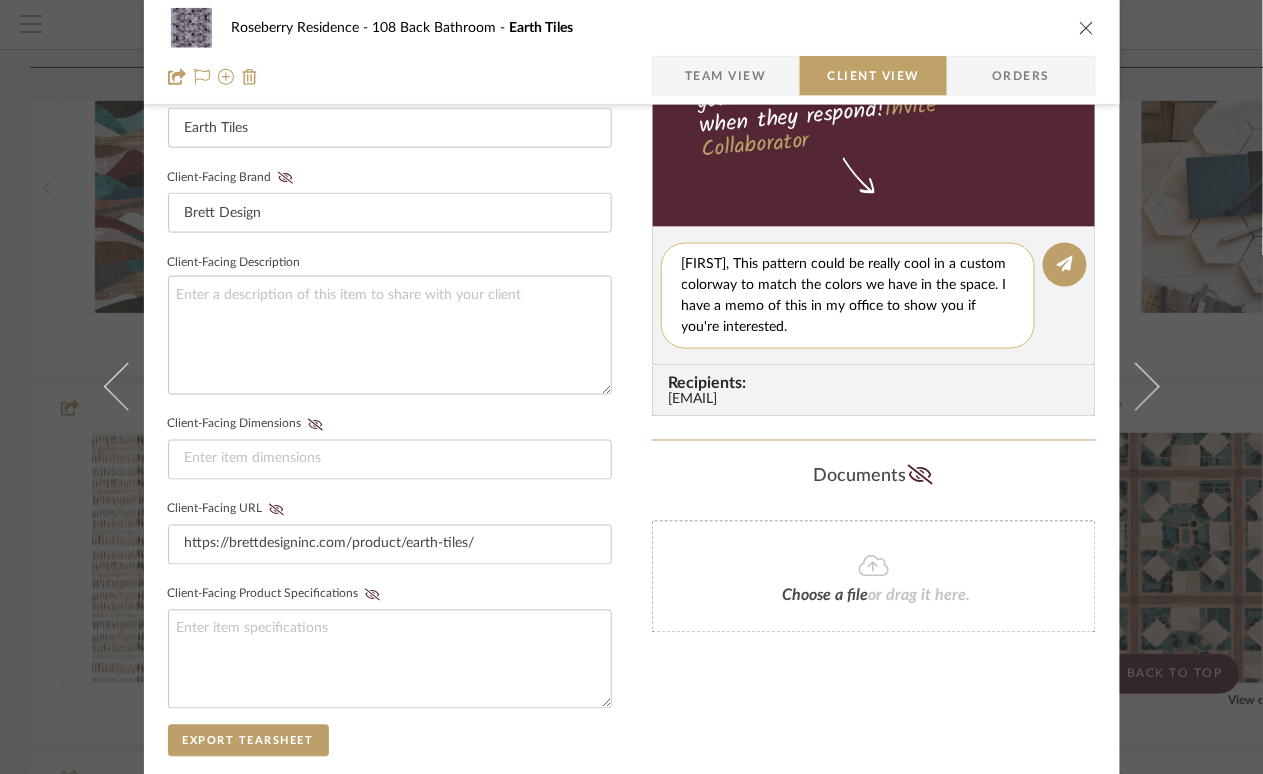 click on "[FIRST], This pattern could be really cool in a custom colorway to match the colors we have in the space. I have a memo of this in my office to show you if you're interested." 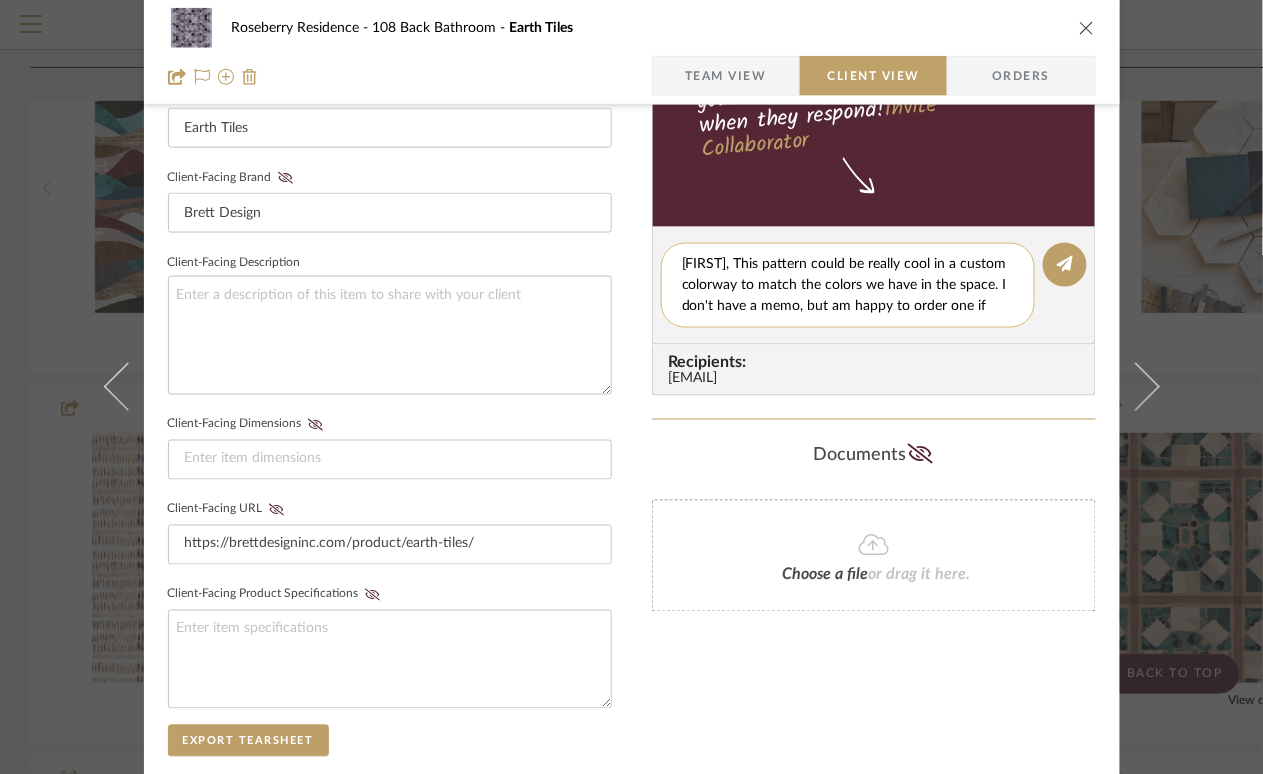 scroll, scrollTop: 0, scrollLeft: 0, axis: both 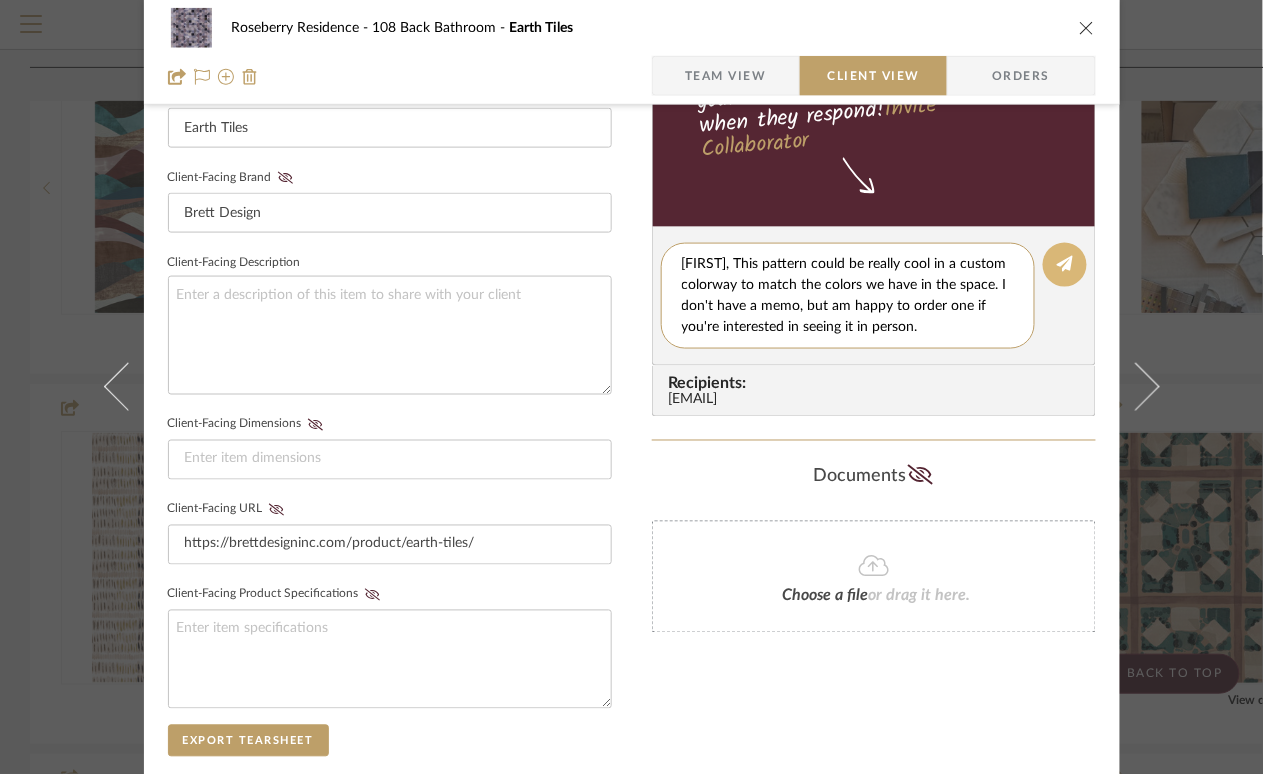 type on "[FIRST], This pattern could be really cool in a custom colorway to match the colors we have in the space. I don't have a memo, but am happy to order one if you're interested in seeing it in person." 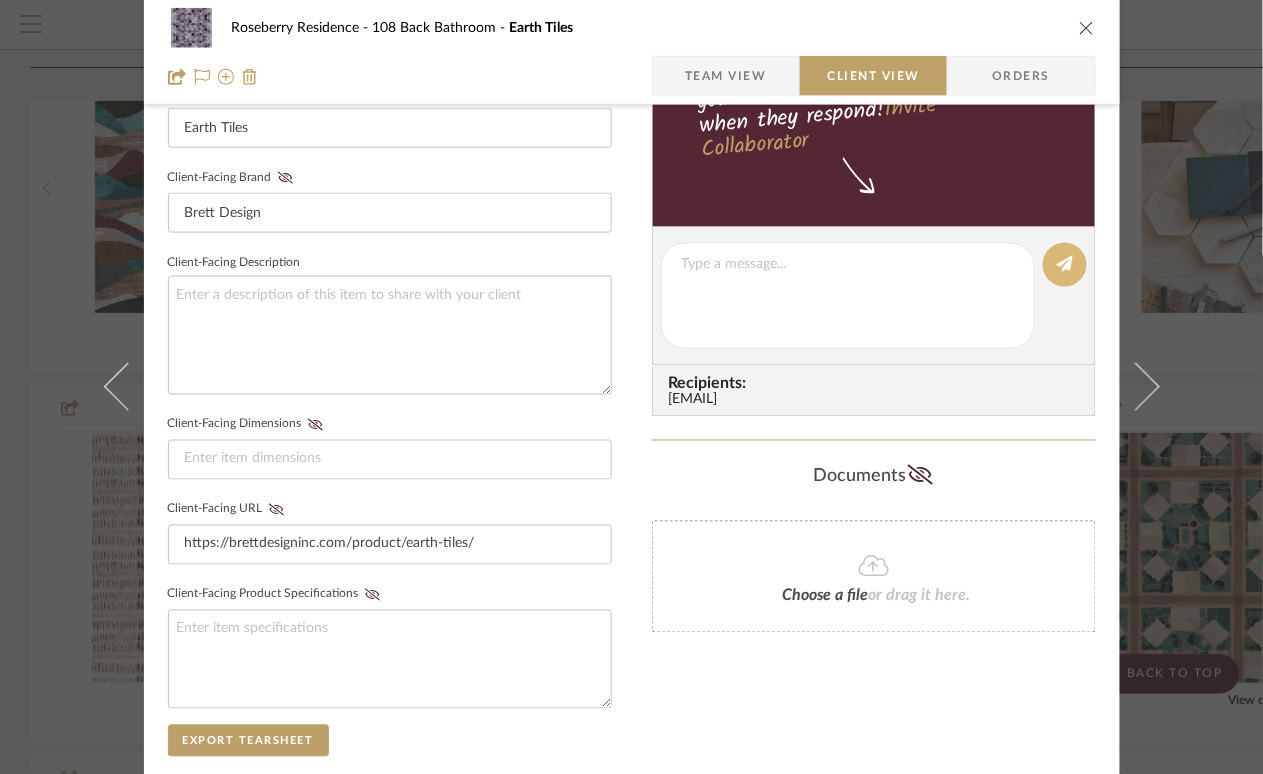 type 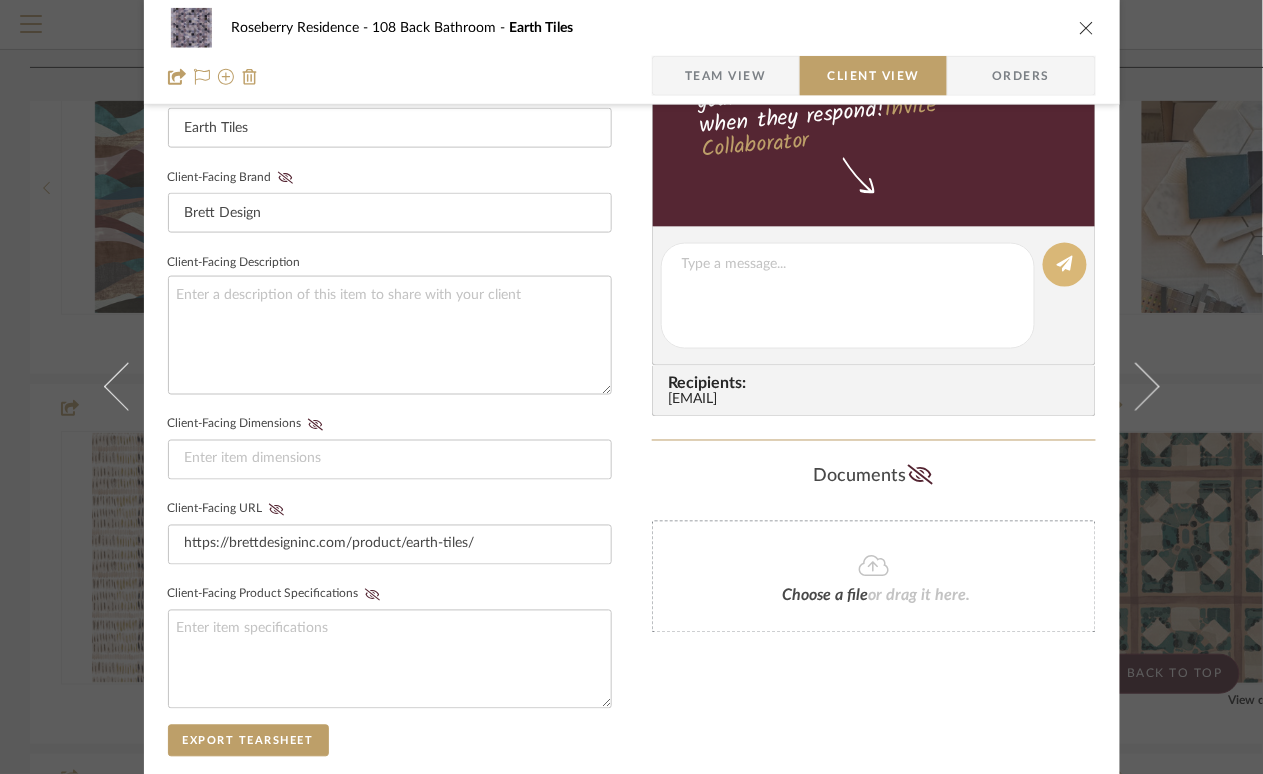 type 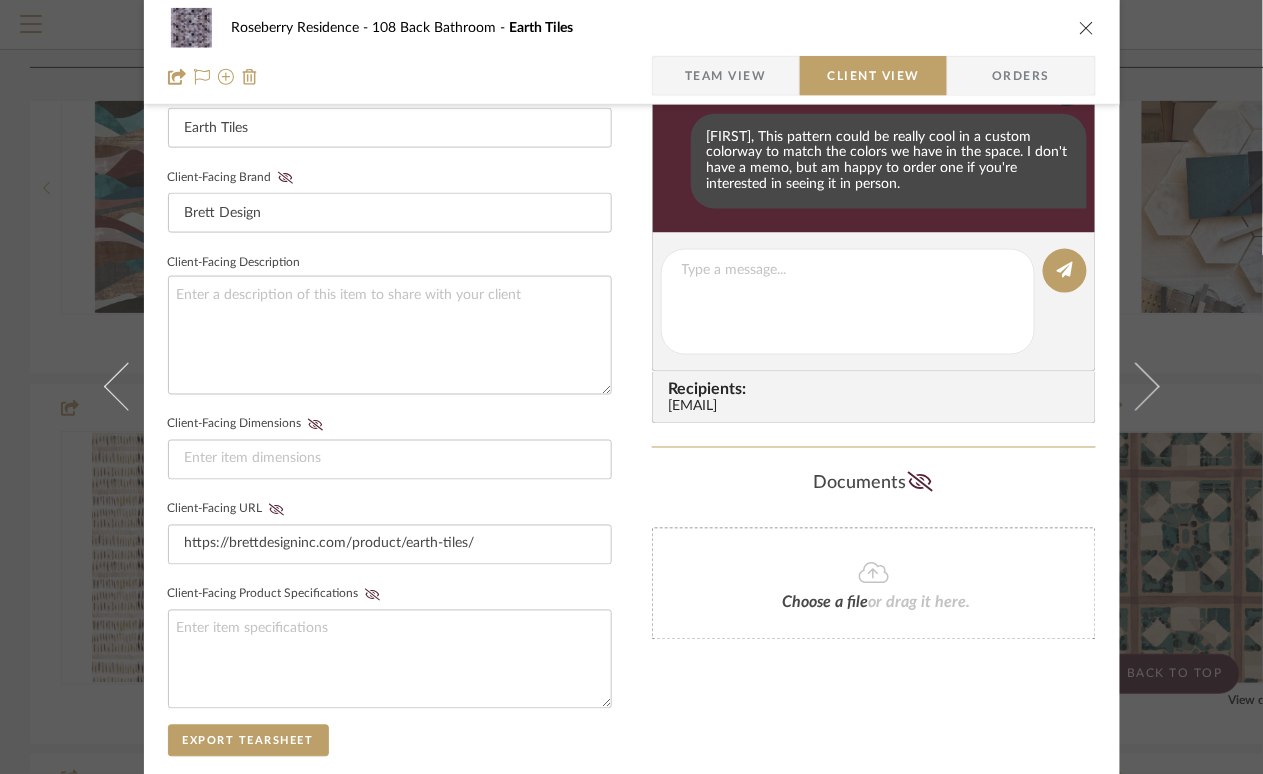 click at bounding box center (1087, 28) 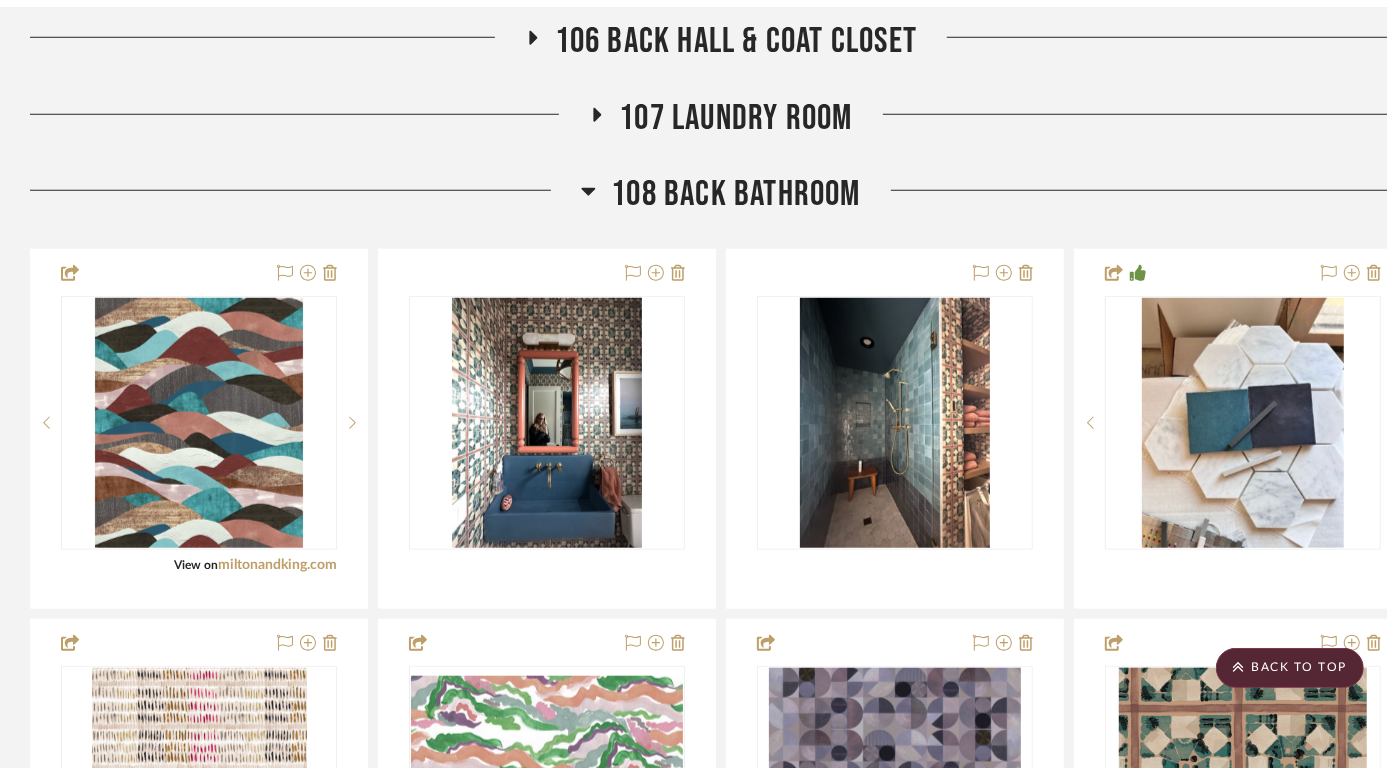 scroll, scrollTop: 0, scrollLeft: 0, axis: both 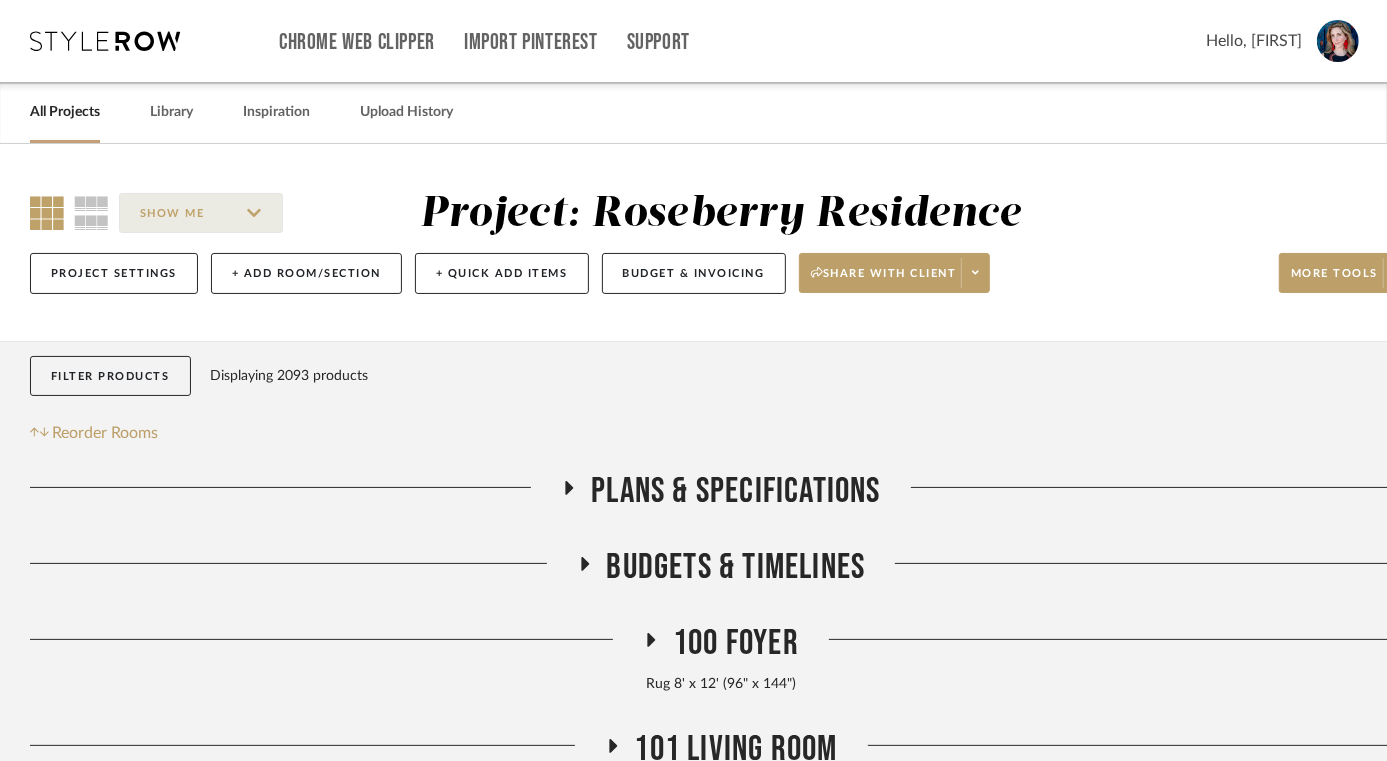 click at bounding box center [105, 41] 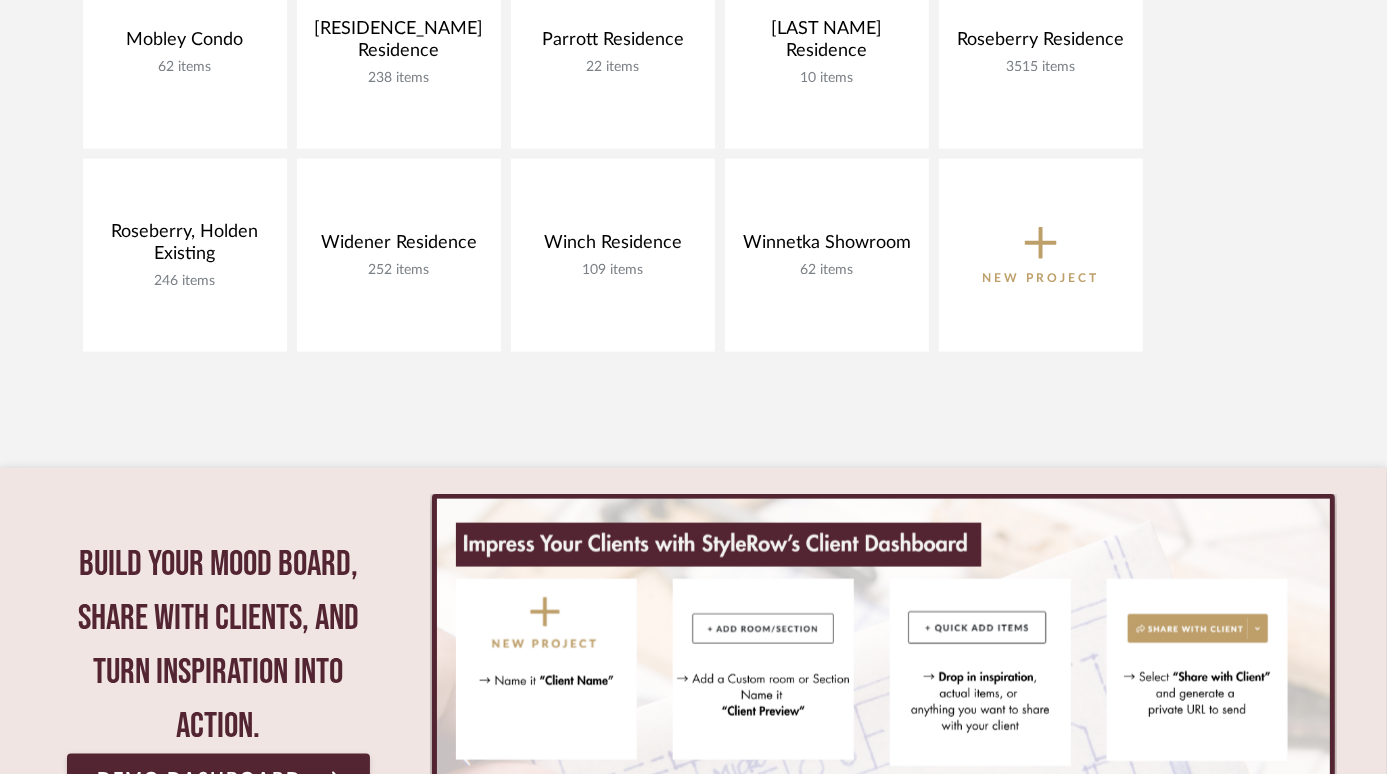 scroll, scrollTop: 1434, scrollLeft: 0, axis: vertical 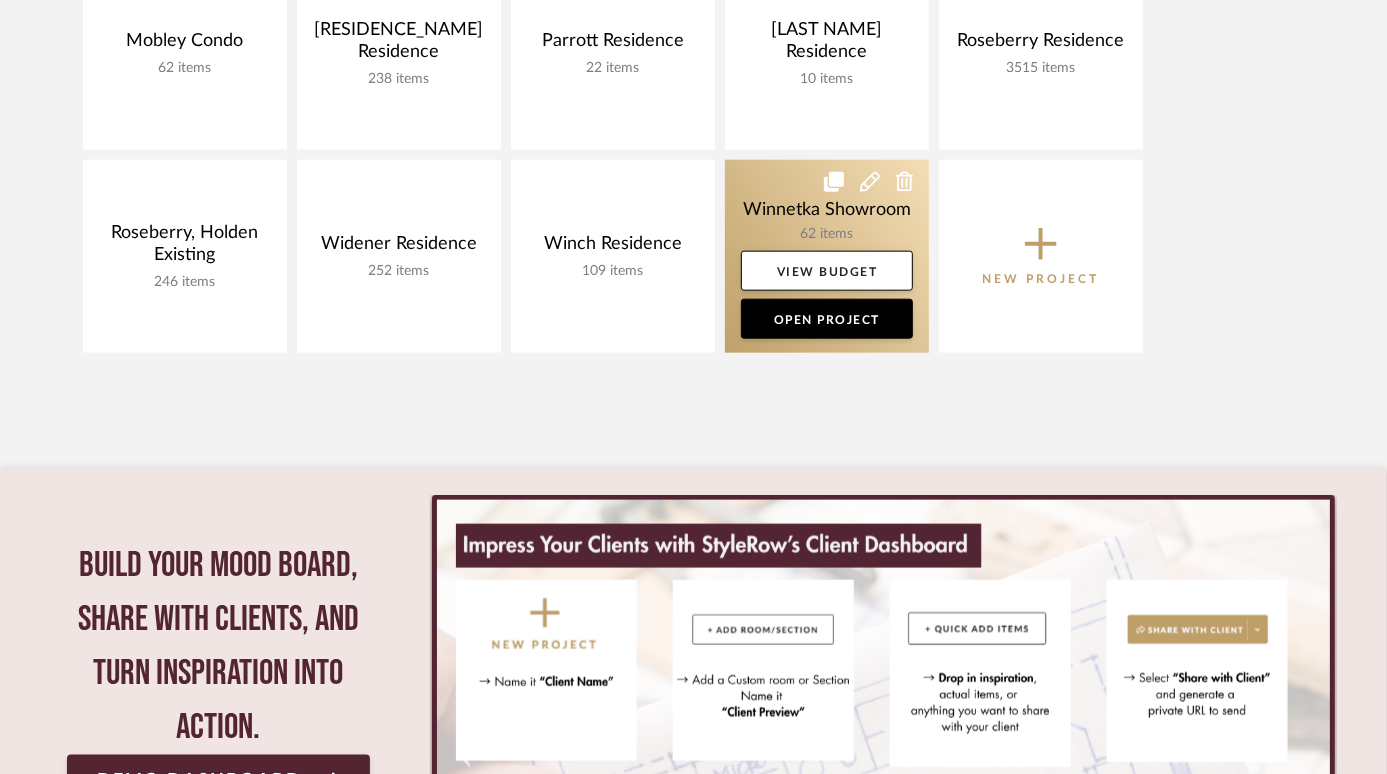 click 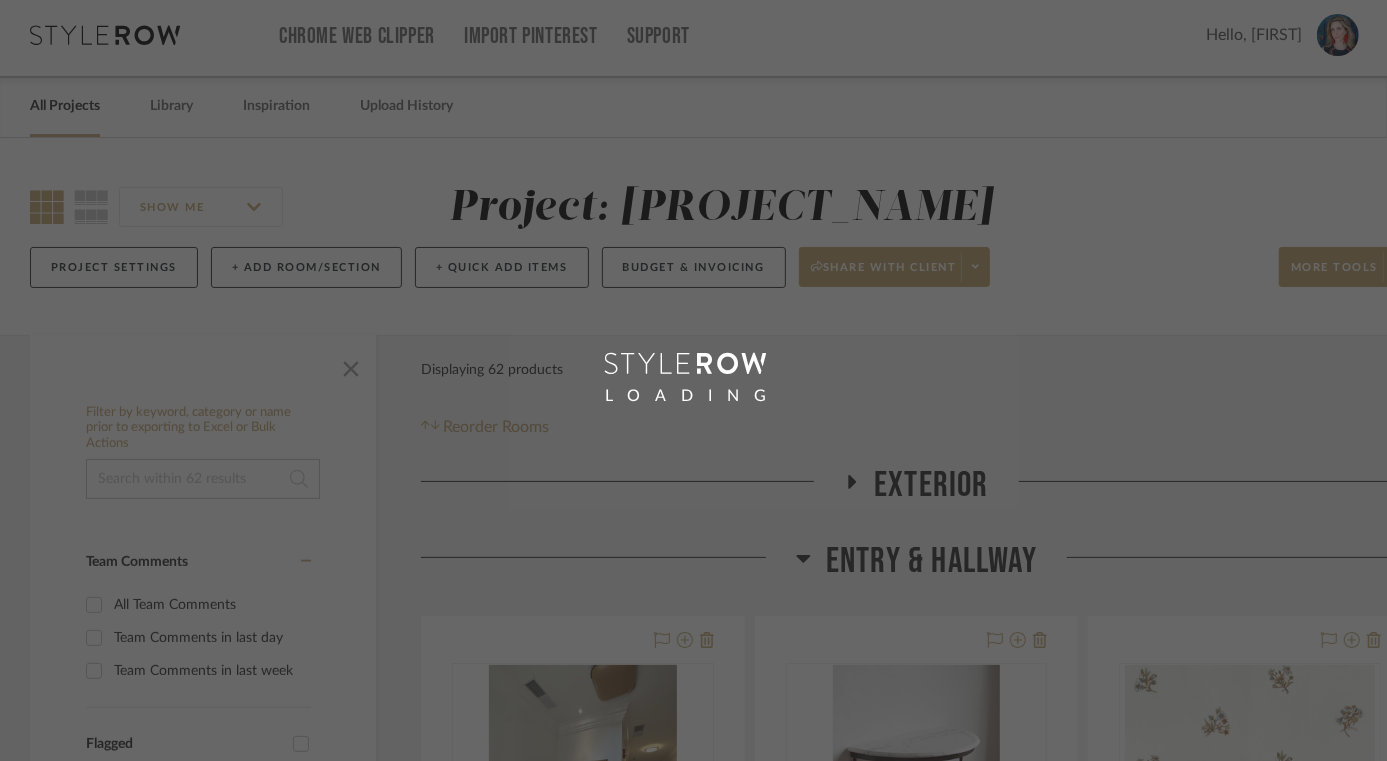 scroll, scrollTop: 0, scrollLeft: 0, axis: both 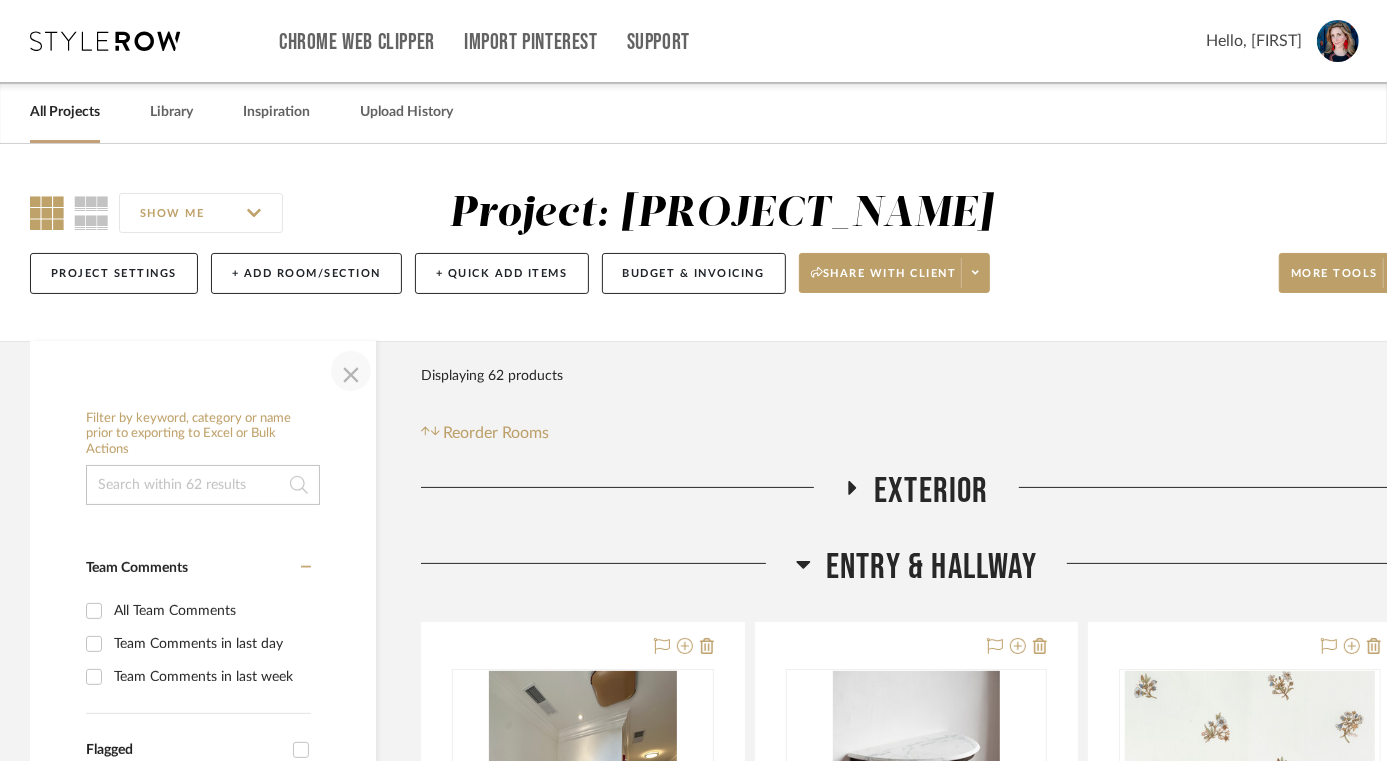 click 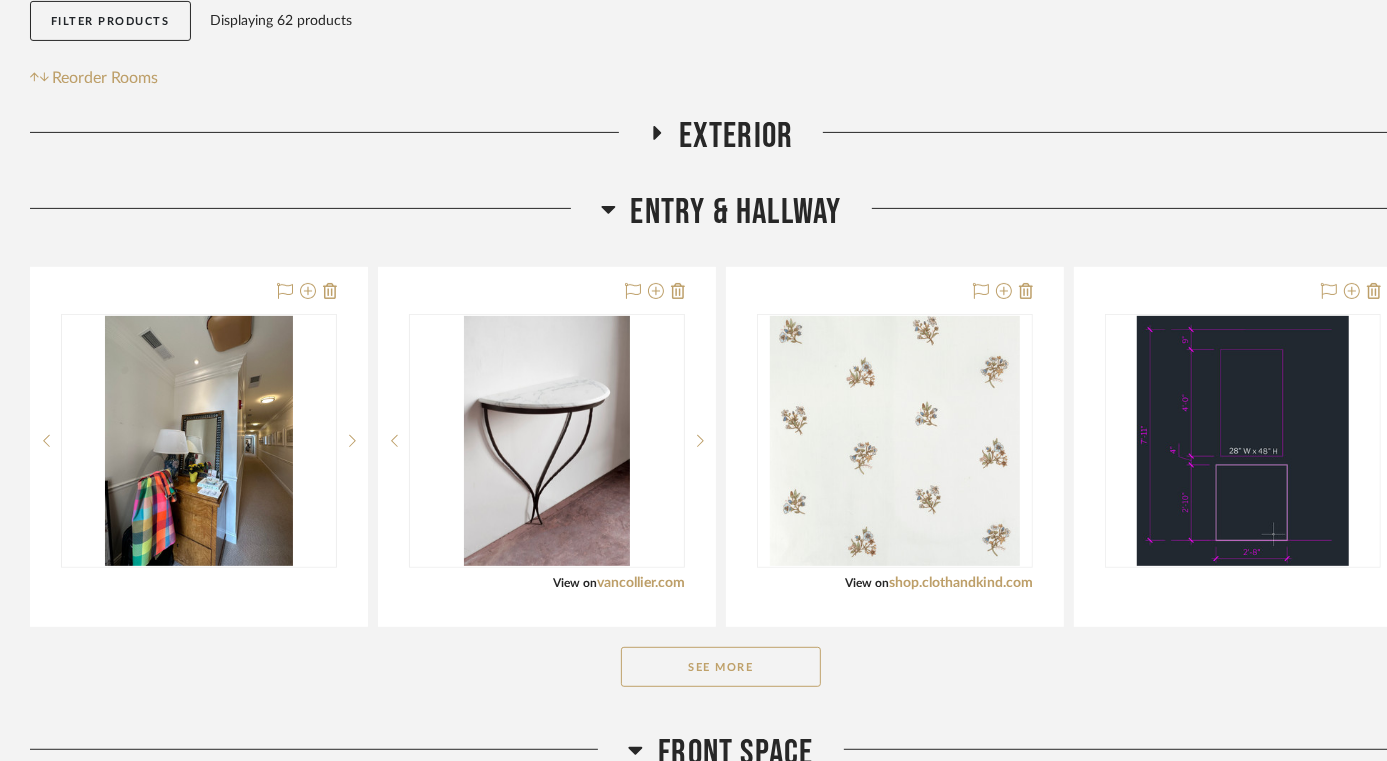 scroll, scrollTop: 368, scrollLeft: 0, axis: vertical 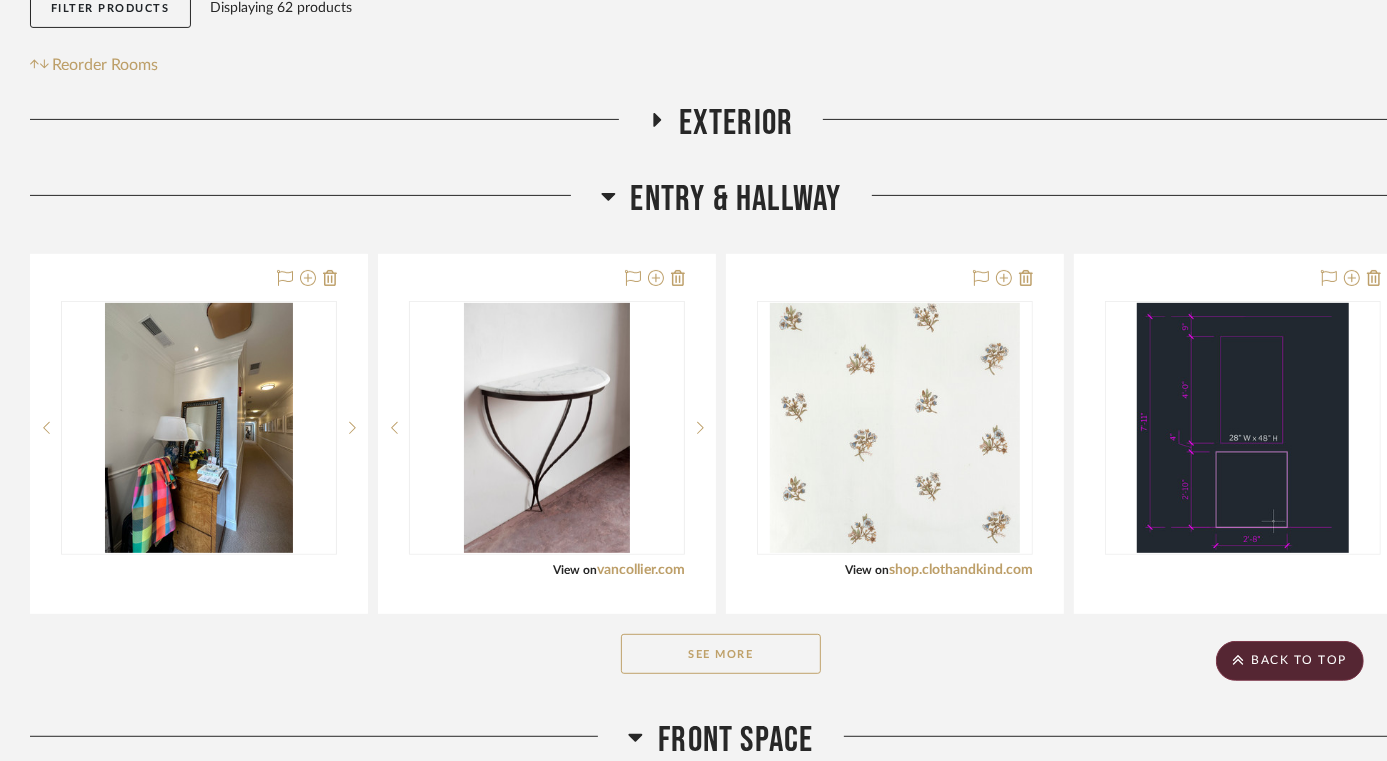 click on "See More" 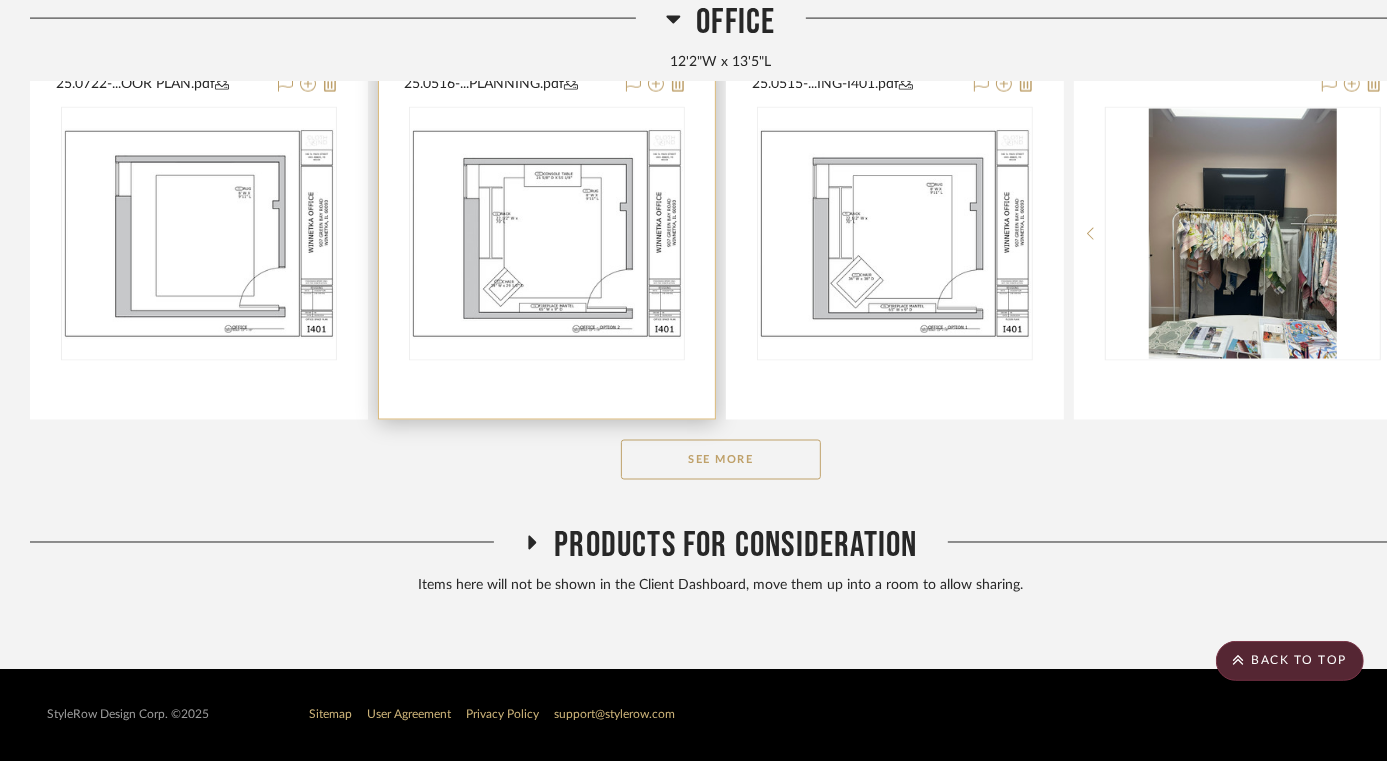 scroll, scrollTop: 2050, scrollLeft: 0, axis: vertical 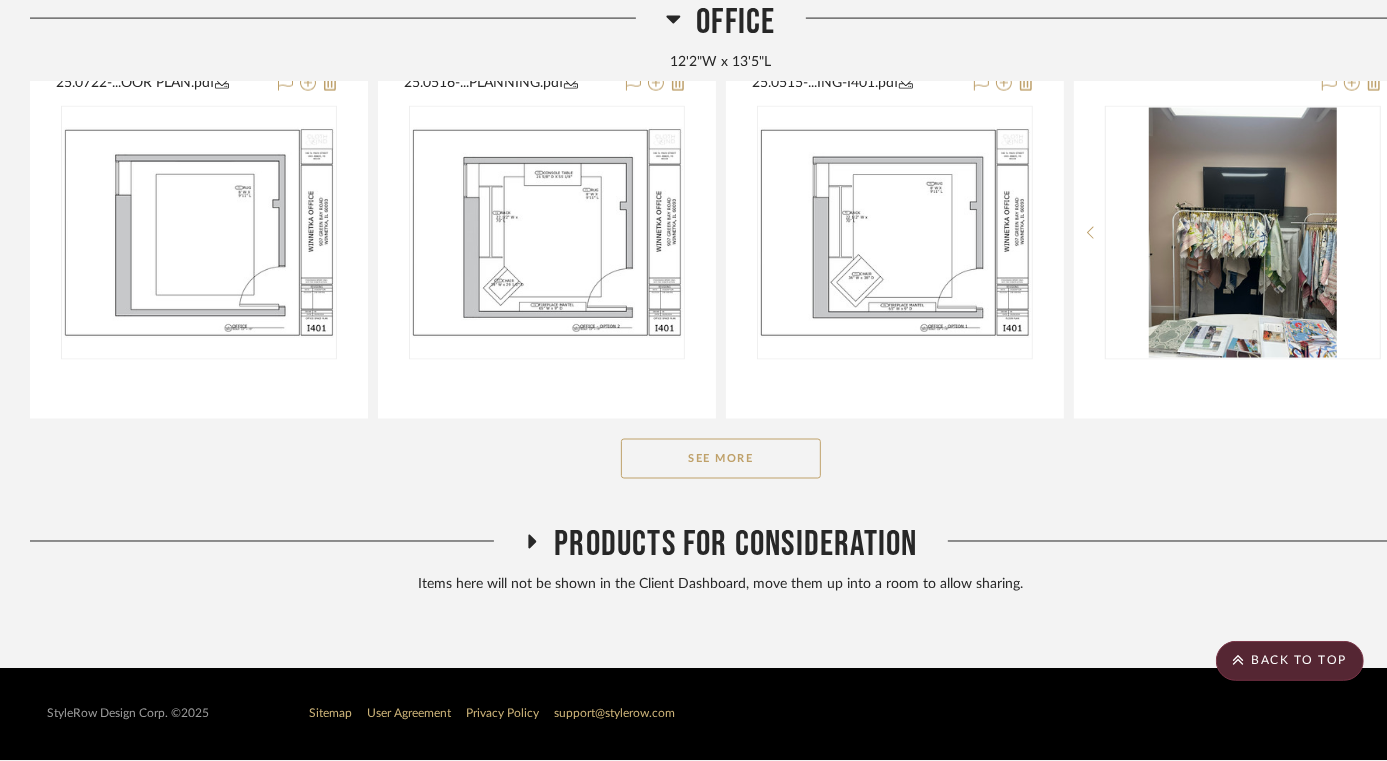 click on "See More" 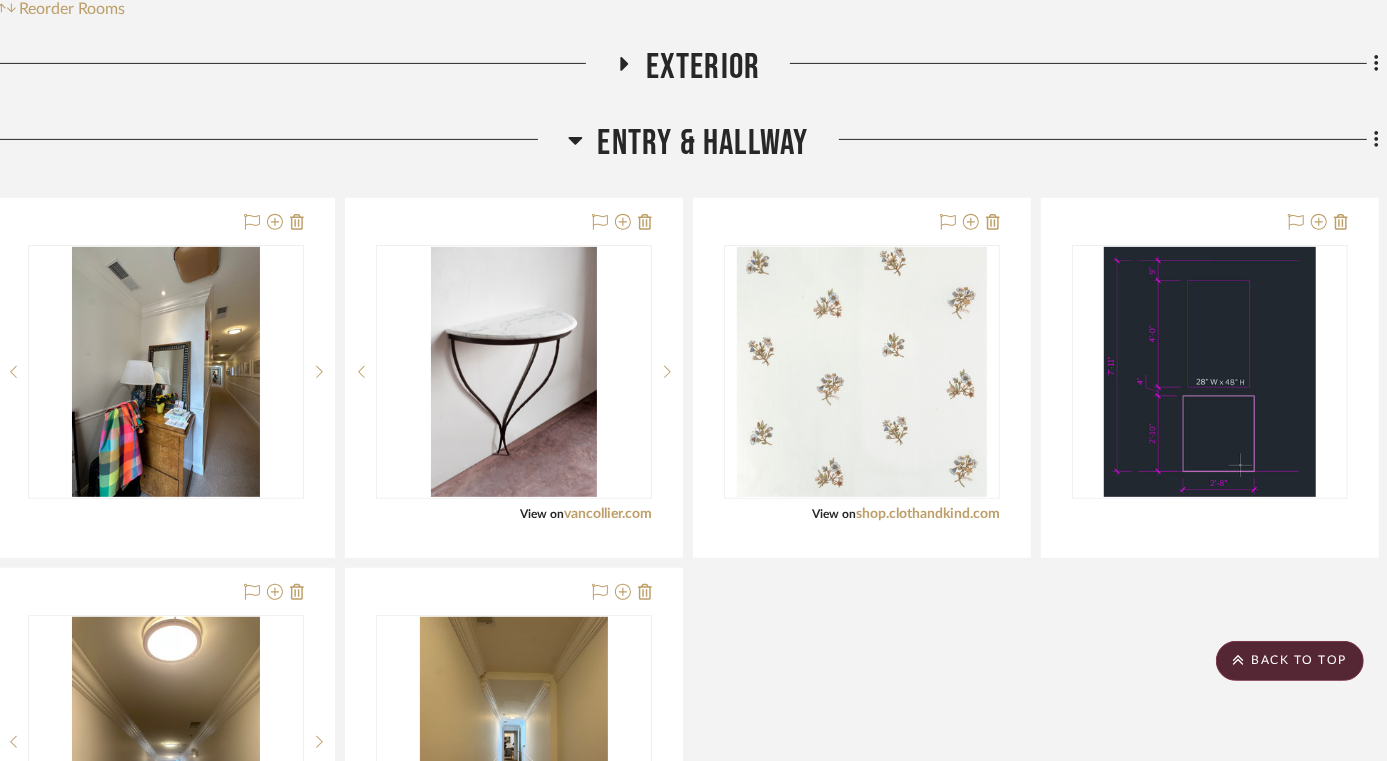 scroll, scrollTop: 424, scrollLeft: 52, axis: both 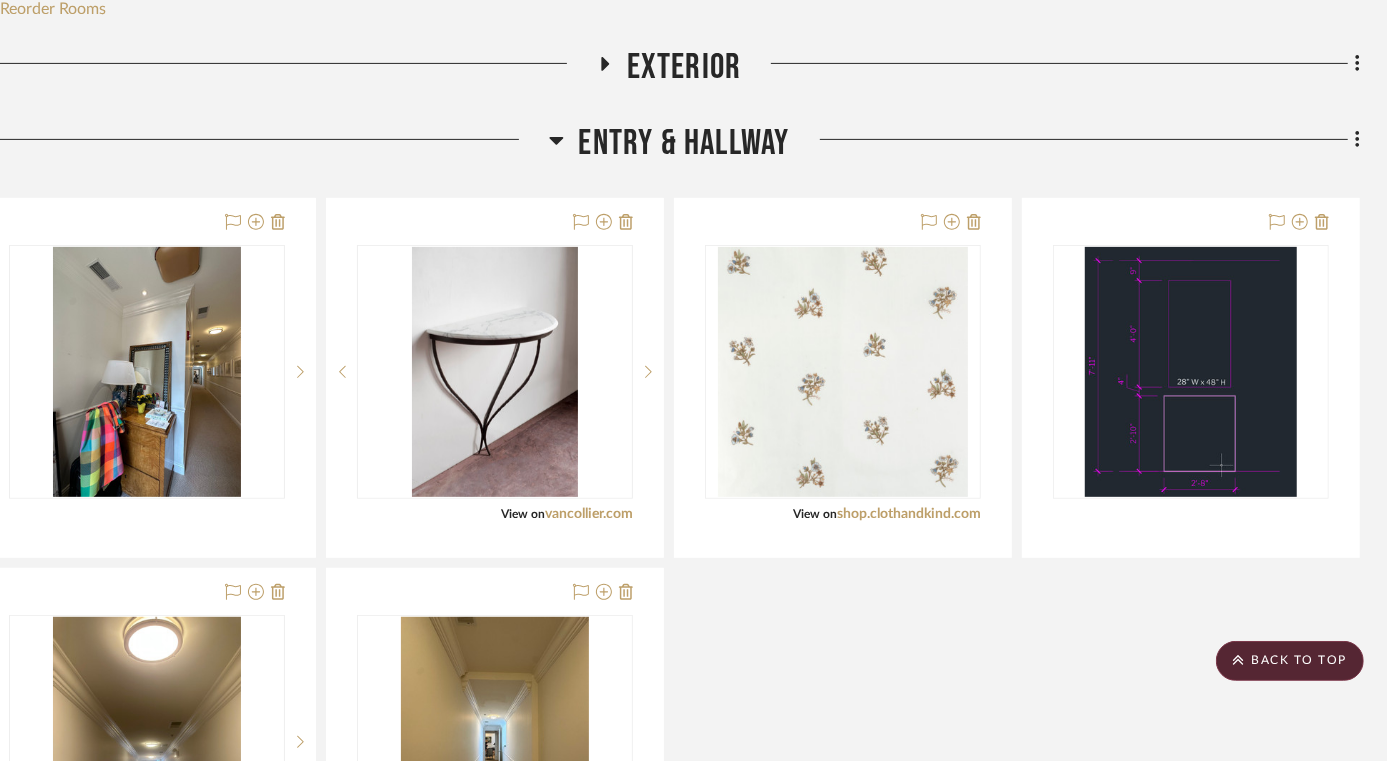 click on "Filter Products   Displaying 62 products  Reorder Rooms LOADING Exterior Entry & Hallway  Entry & Hallway   7'11" Ceiling Height
Team Status Client Status client Comments:  Submit   Entry & Hallway     [FIRST] [LAST]  Brenning Console Table  View on  vancollier.com  By  vanCollier  Brenning Console from the Nouveau Collection. Forged steel with a hand painted finish, this statement-making console table is inspired by bare vine shapes. Measures 32”w x 16”d x 34”h. Shown in a hand-painted finish with an ogee edged marble top. Custom sizes and finishes available.
Last image shows gold finish.
Team Status Client Status client Comments:  Submit   Entry & Hallway  (1)    [FIRST] [LAST]  Flax and Field Posy Printed Linen Voile Textile for Window Treatment  View on  shop.clothandkind.com  By  Volga Linen
Team Status Client Status client Comments:  Submit   Entry & Hallway  (1)    [FIRST] [LAST]  Entry Rough Mock Up  By  Unknown Team Status Client Status client Comments:  Submit   Entry & Hallway" 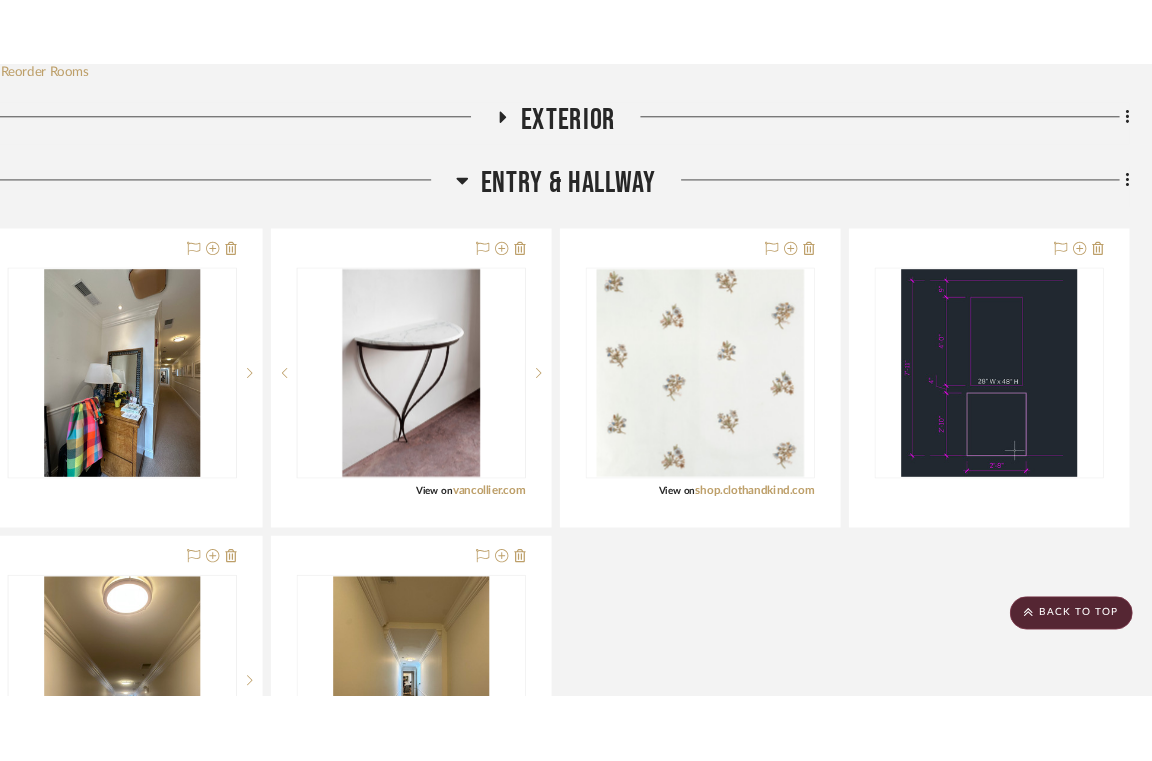 scroll, scrollTop: 424, scrollLeft: 0, axis: vertical 